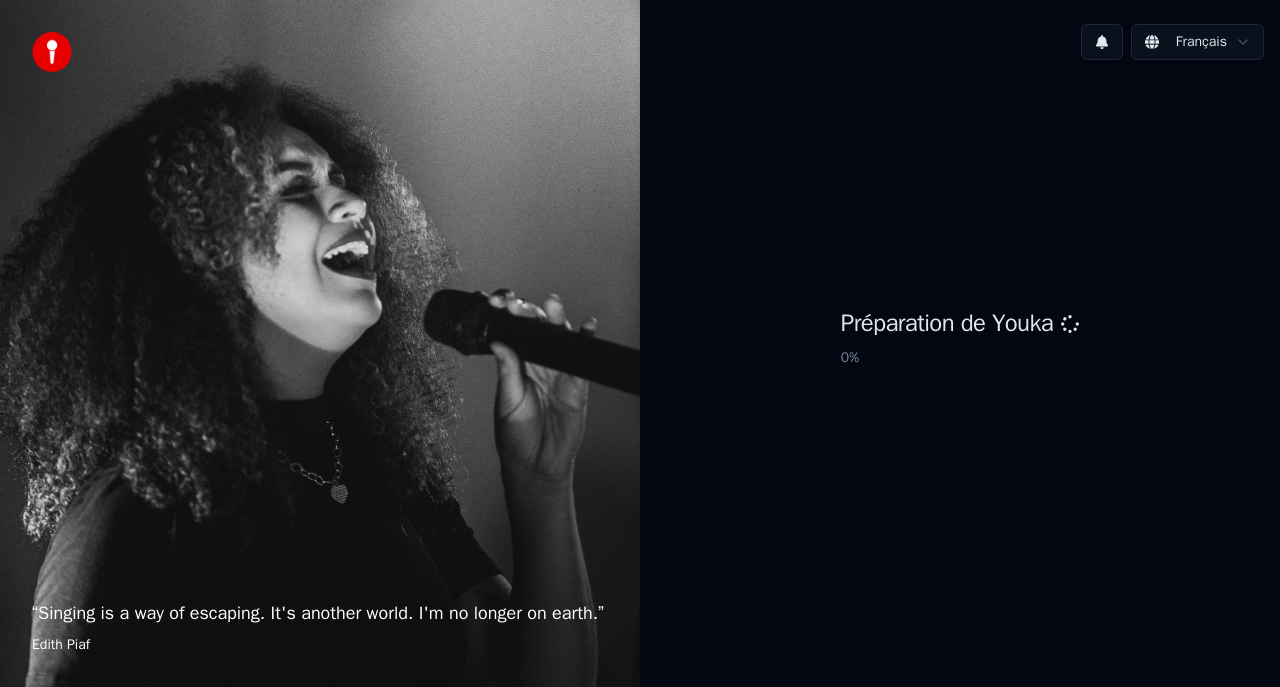 scroll, scrollTop: 0, scrollLeft: 0, axis: both 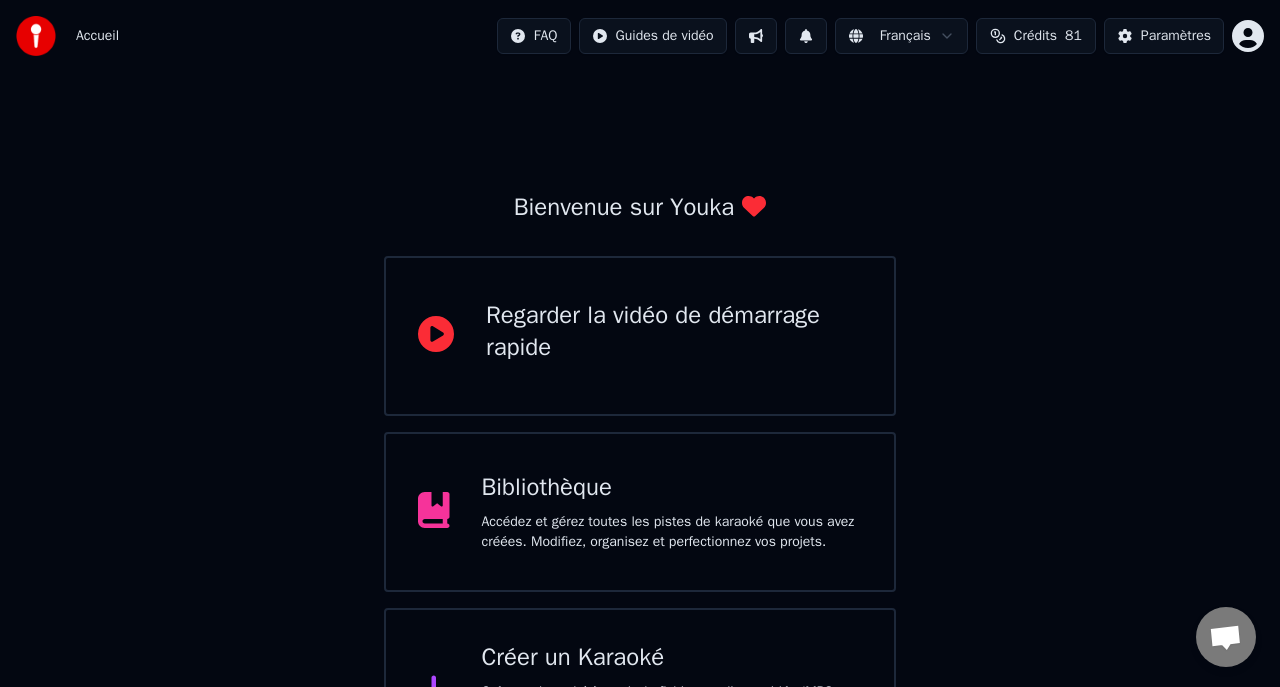 click on "Bibliothèque" at bounding box center [672, 488] 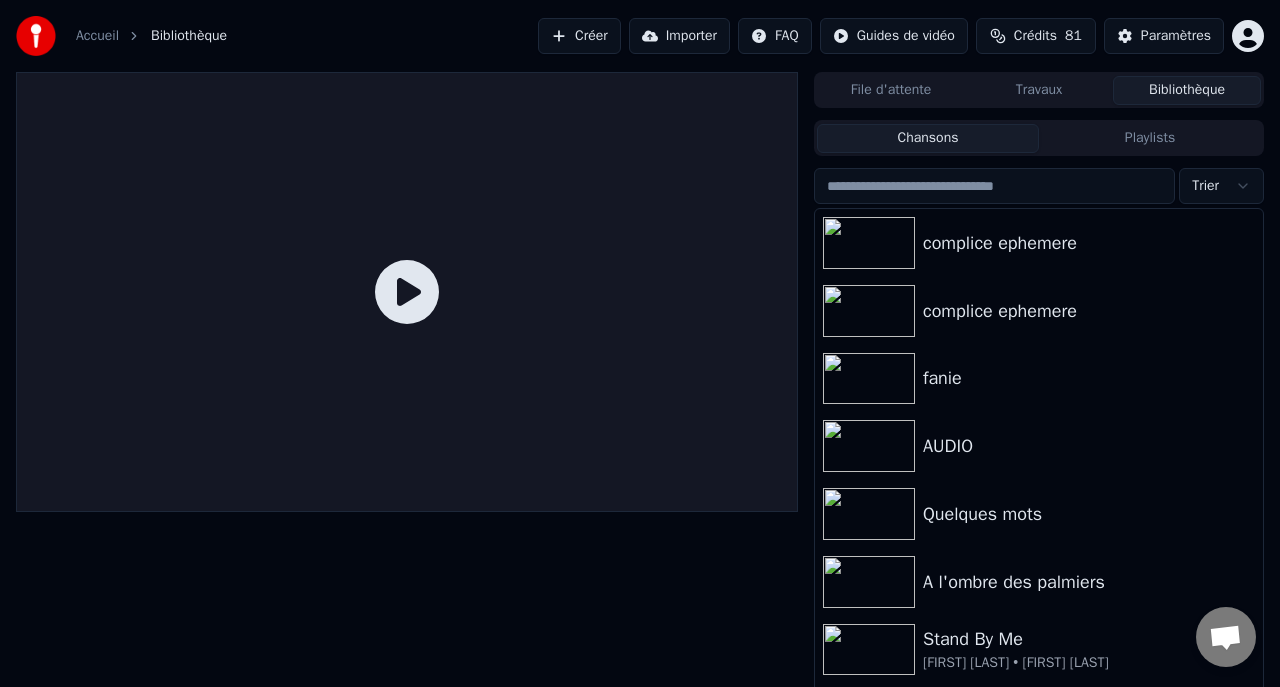 click on "Bibliothèque" at bounding box center [1187, 90] 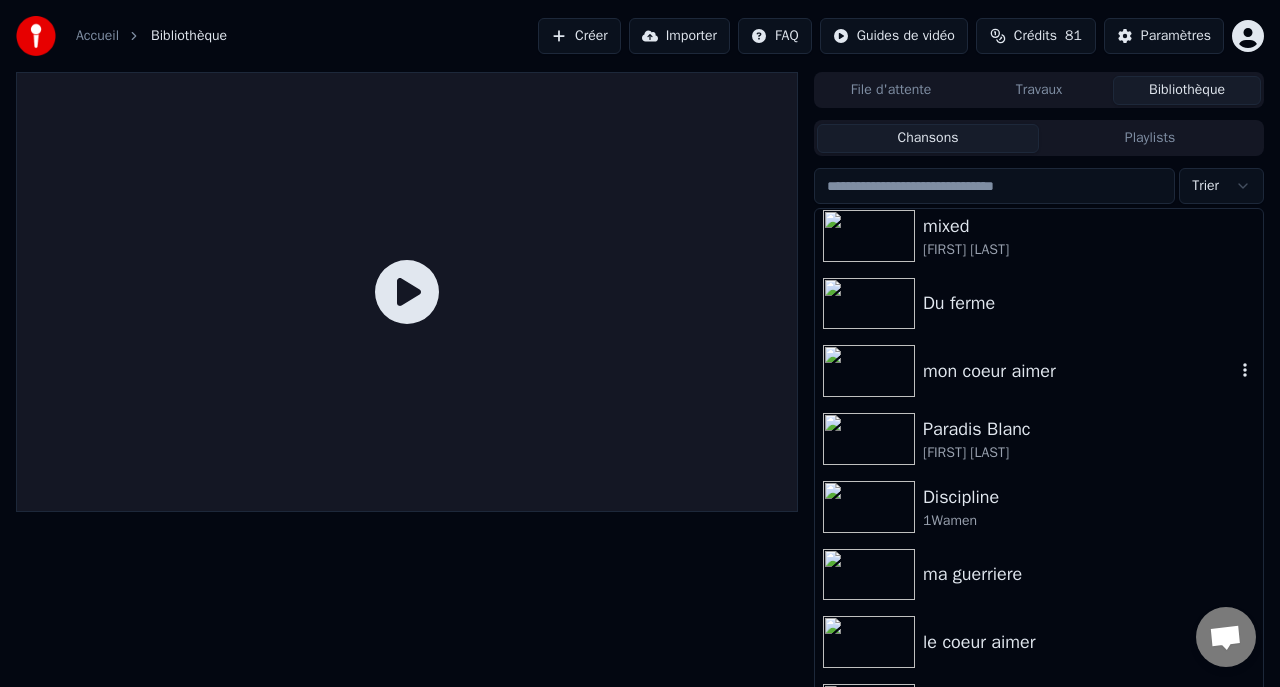 scroll, scrollTop: 485, scrollLeft: 0, axis: vertical 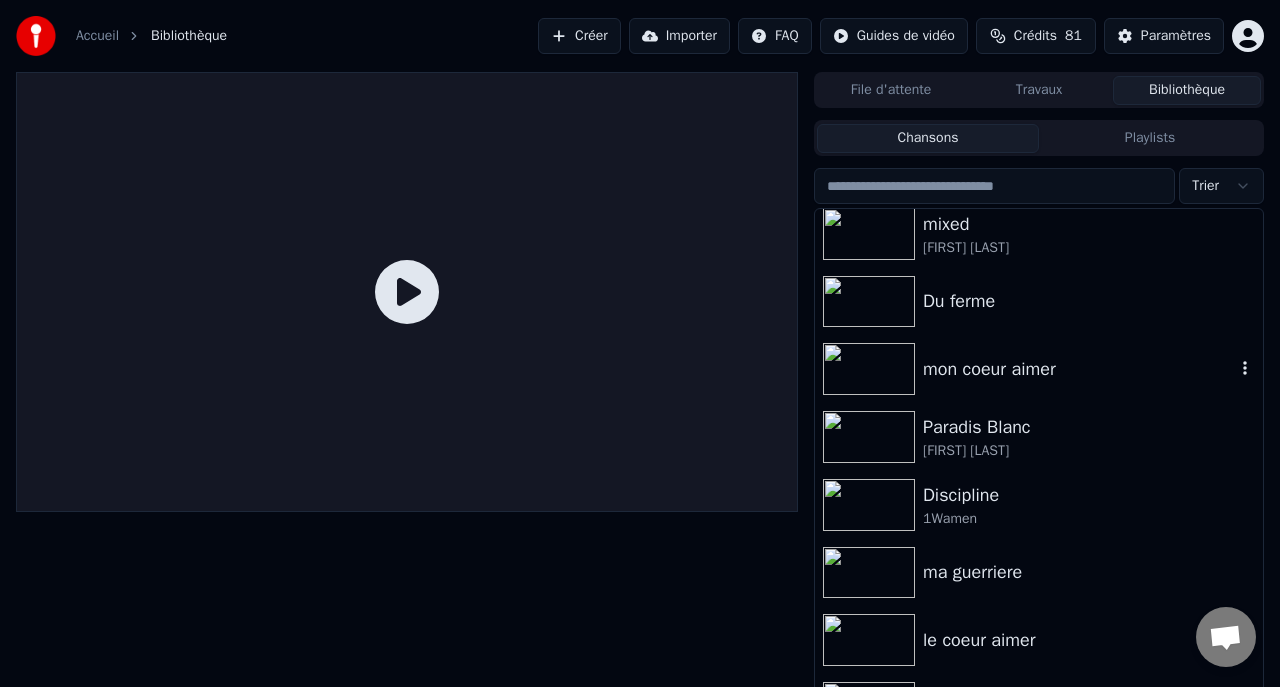 click at bounding box center [869, 369] 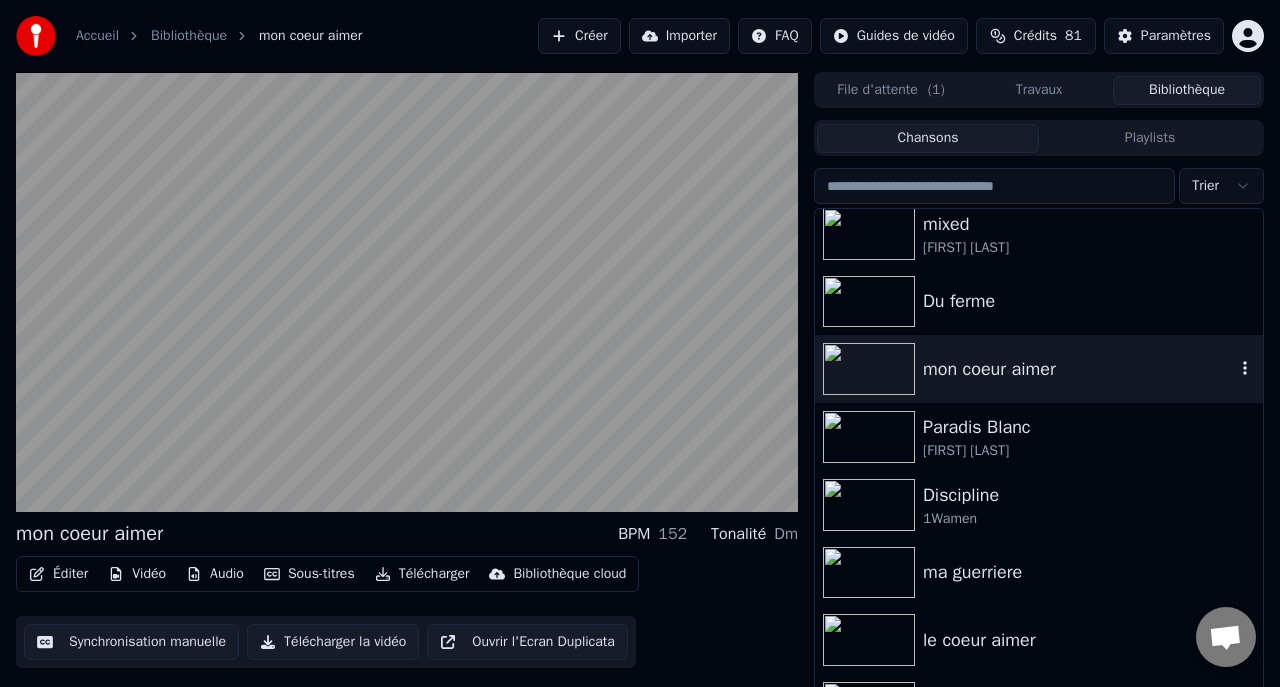 click 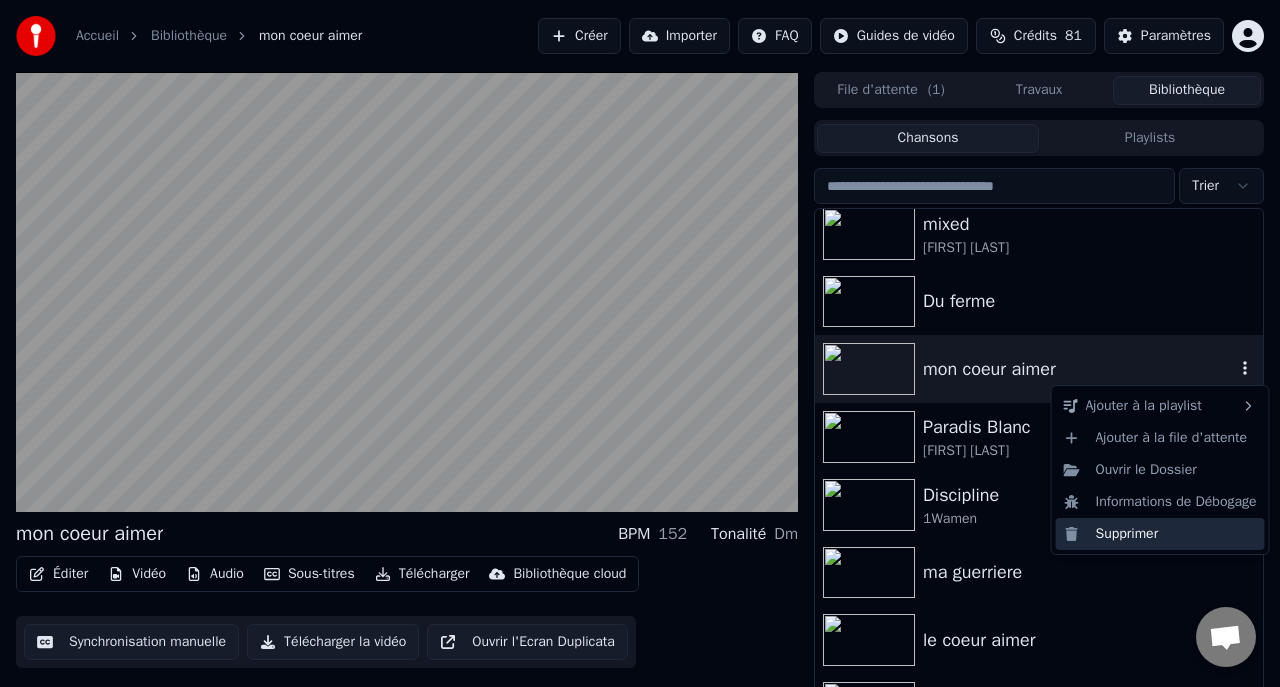 click on "Supprimer" at bounding box center (1160, 534) 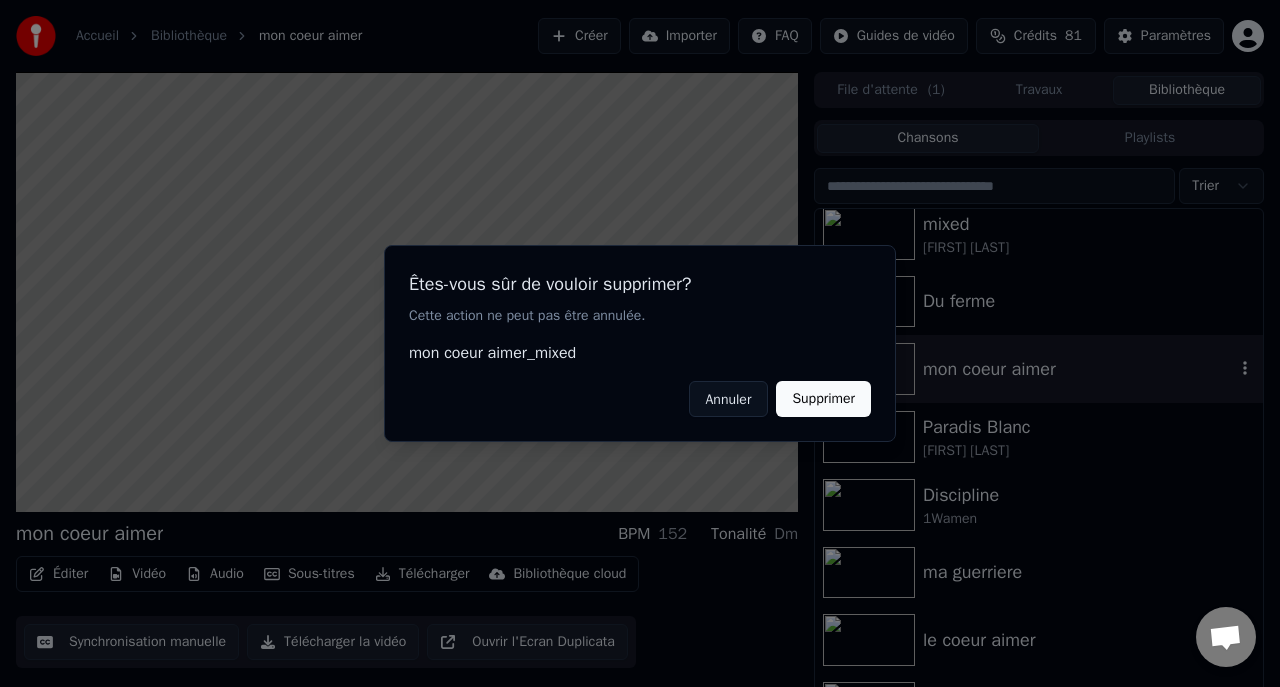 click on "Supprimer" at bounding box center (823, 399) 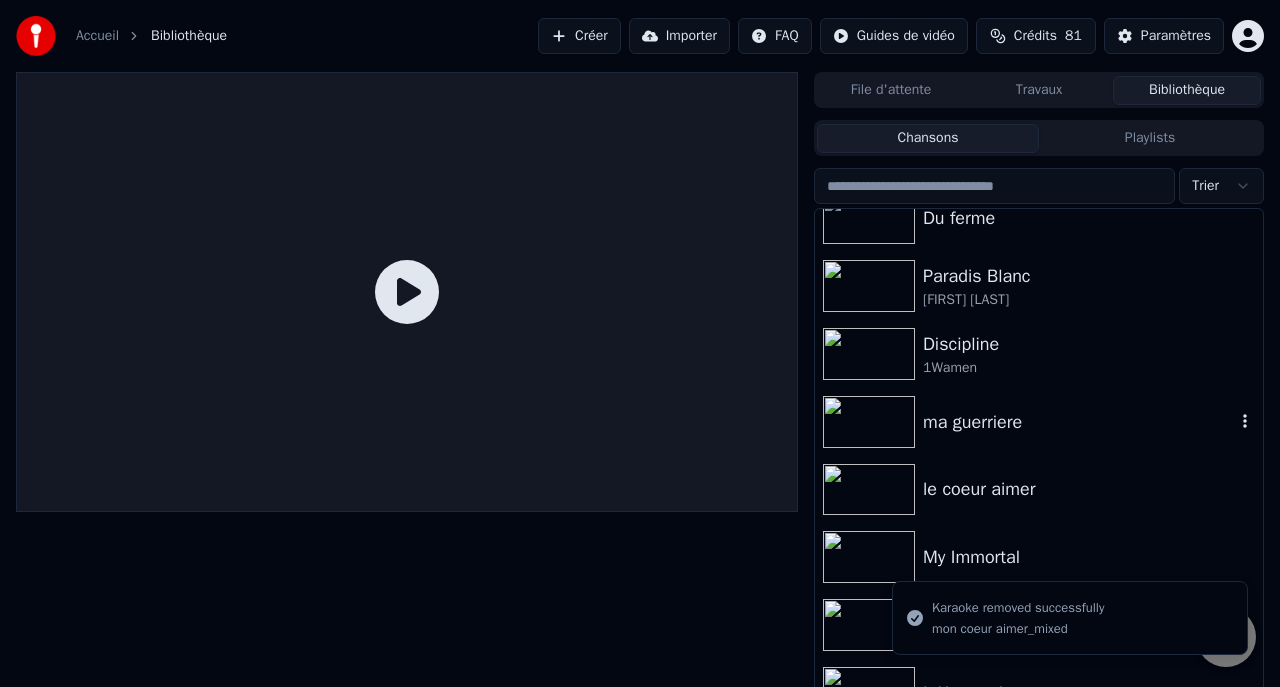 scroll, scrollTop: 582, scrollLeft: 0, axis: vertical 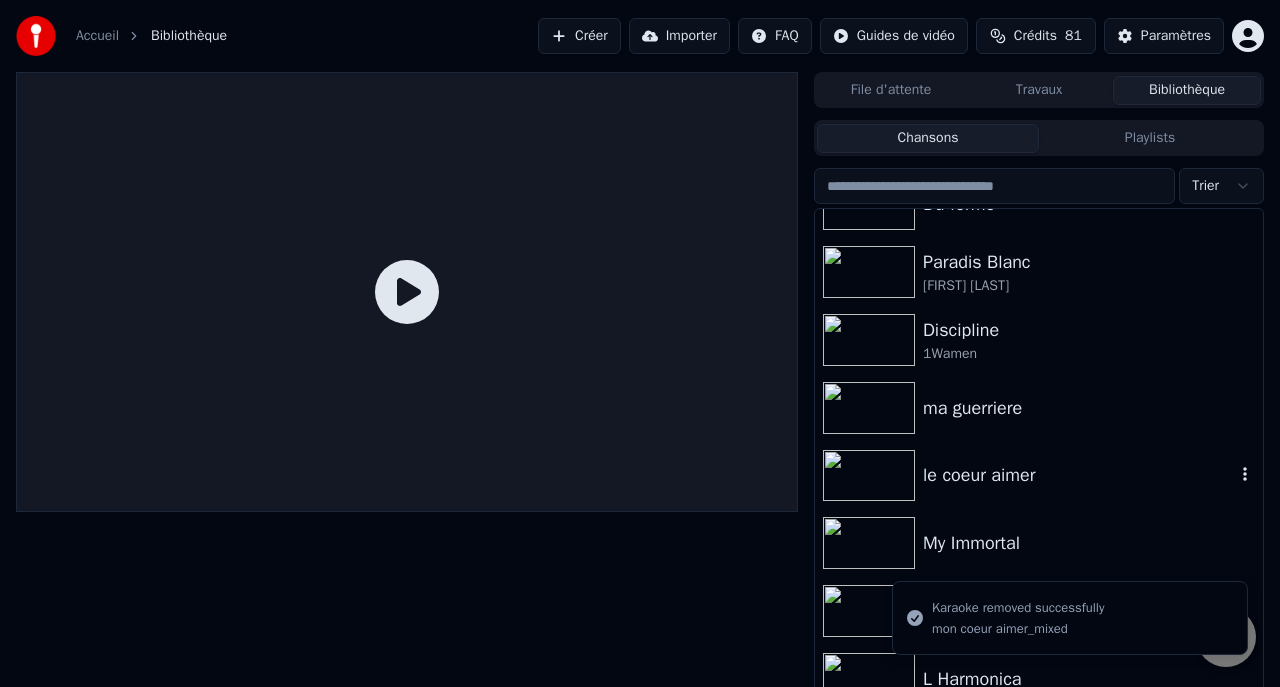 click on "le coeur aimer" at bounding box center (1079, 475) 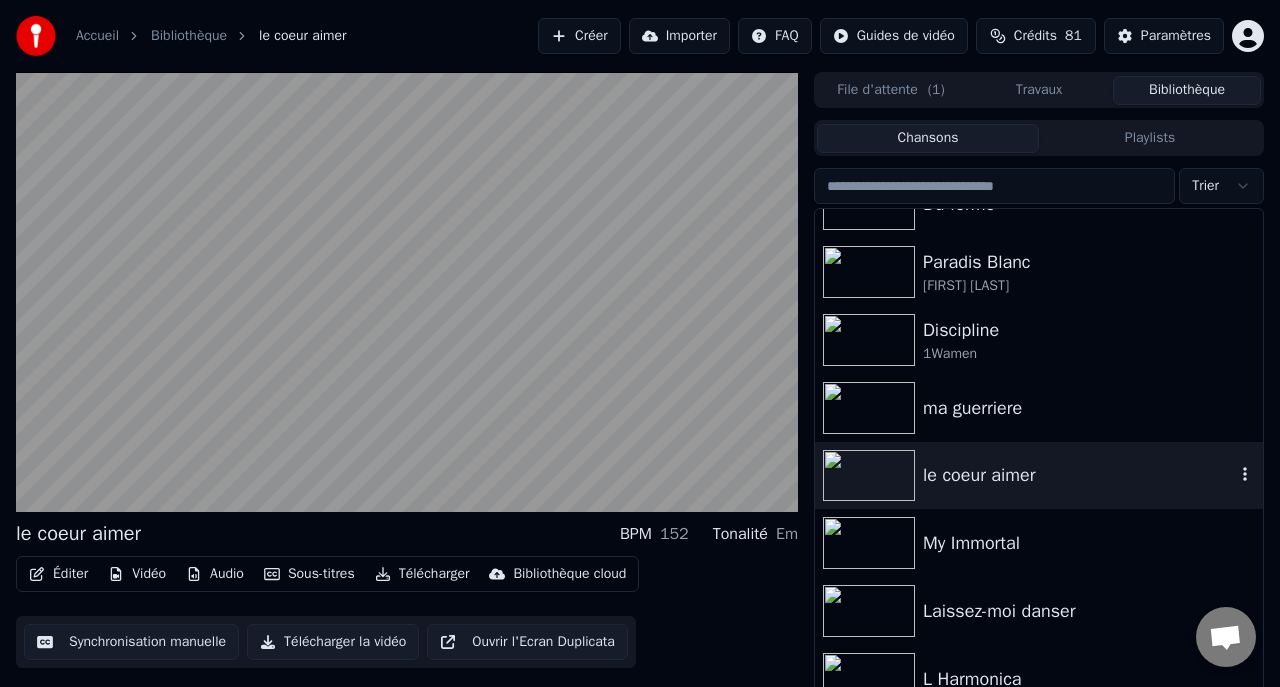 click 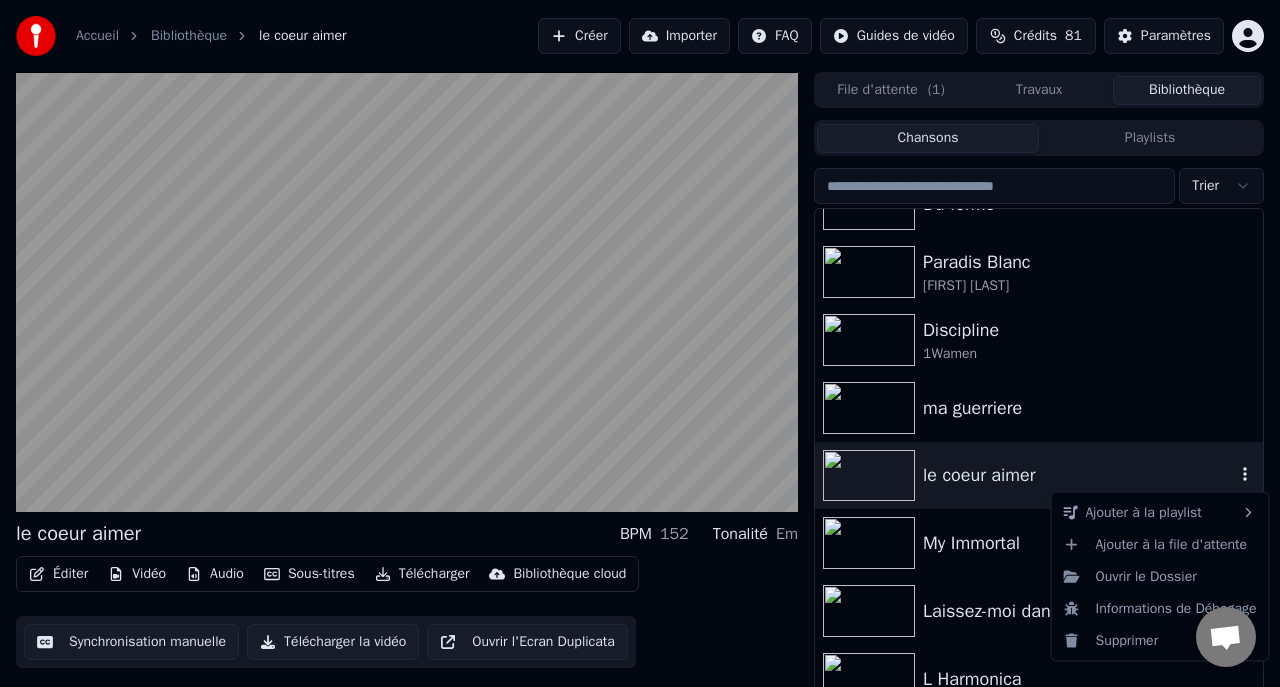 click 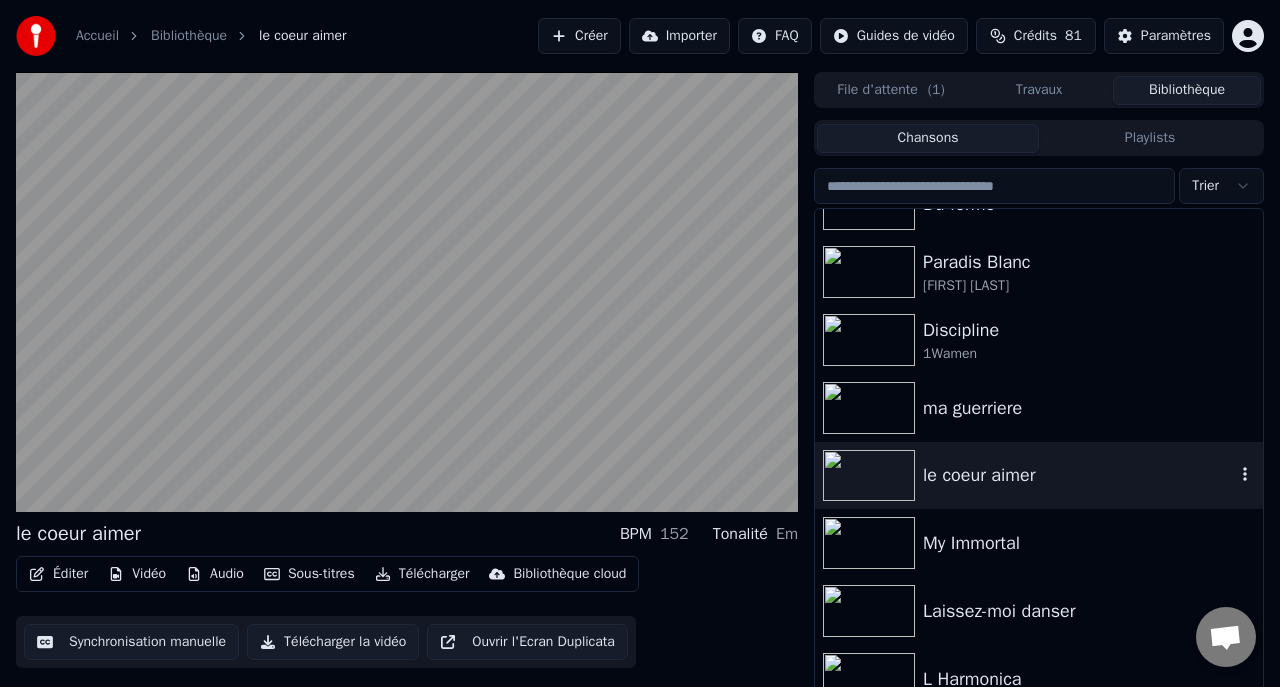 click 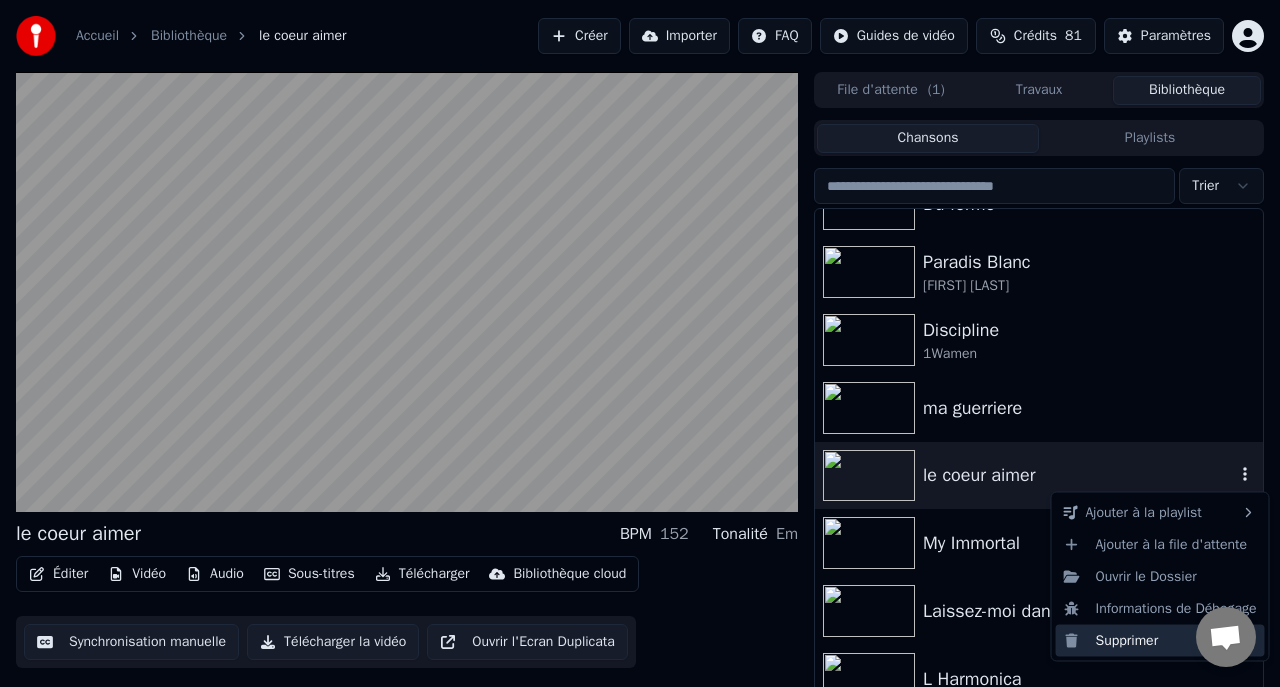 click on "Supprimer" at bounding box center [1160, 640] 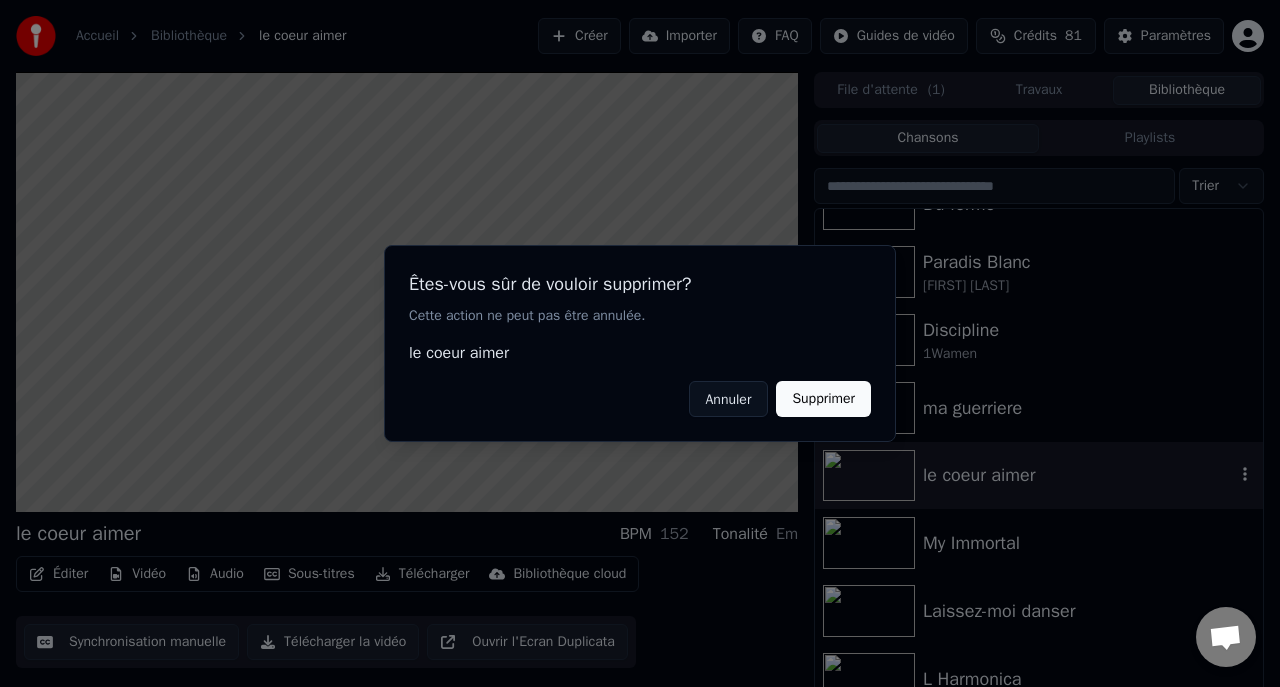 click on "Supprimer" at bounding box center (823, 399) 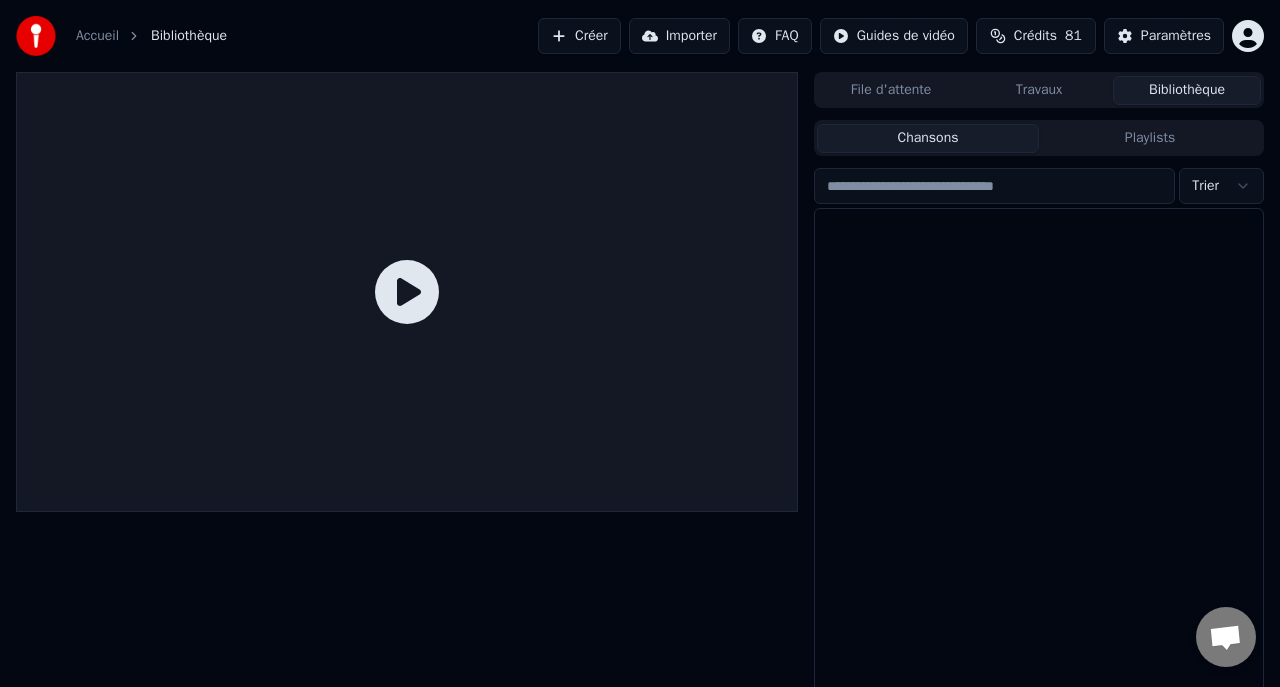 scroll, scrollTop: 0, scrollLeft: 0, axis: both 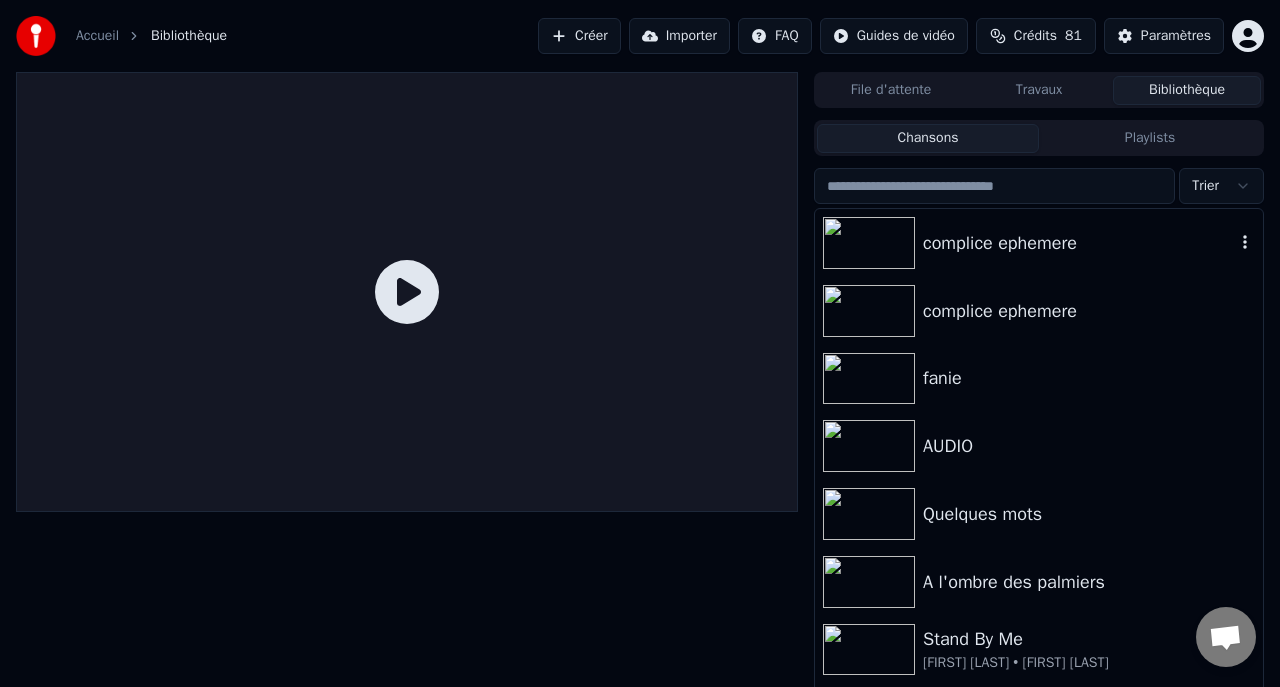 click on "complice ephemere" at bounding box center (1079, 243) 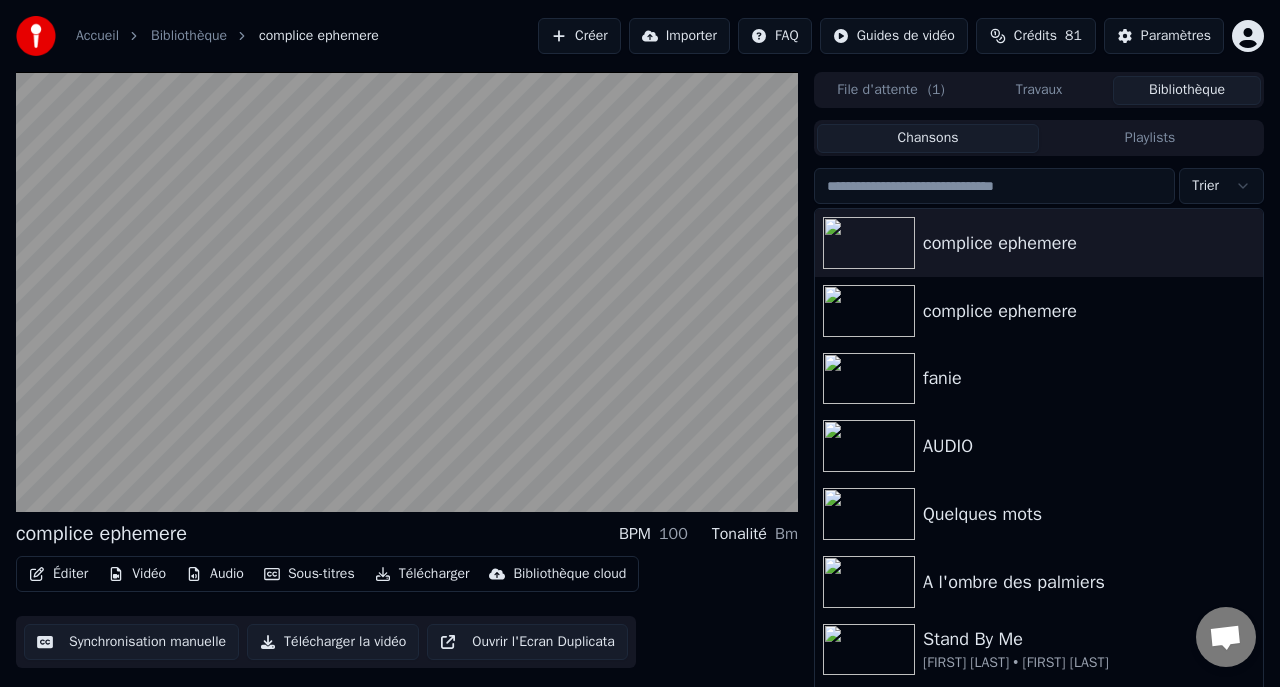 click on "Créer" at bounding box center (579, 36) 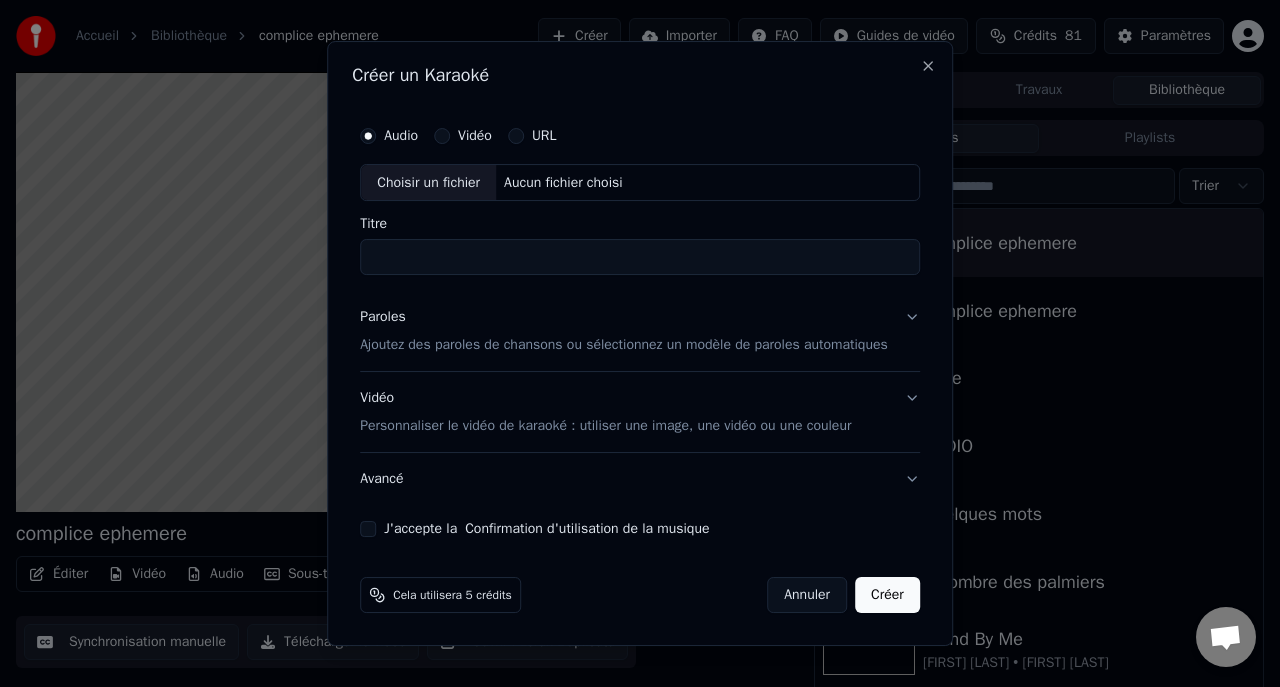 click on "Choisir un fichier" at bounding box center (428, 183) 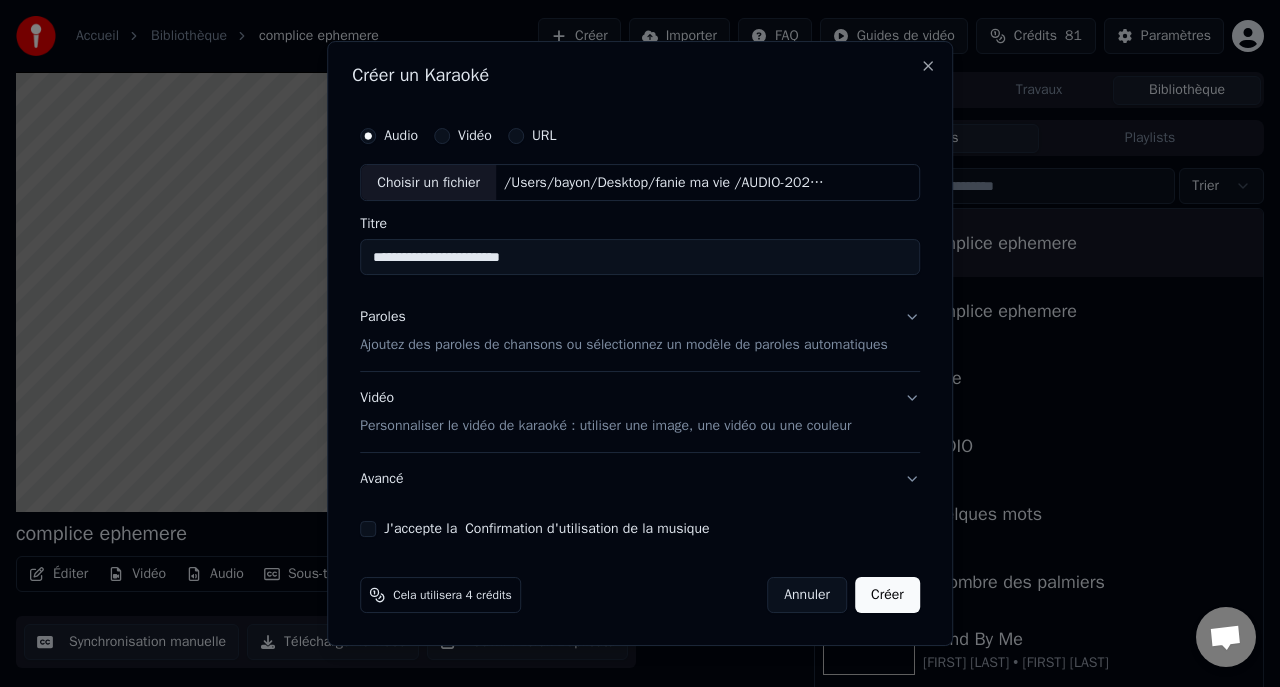 click on "**********" at bounding box center [640, 258] 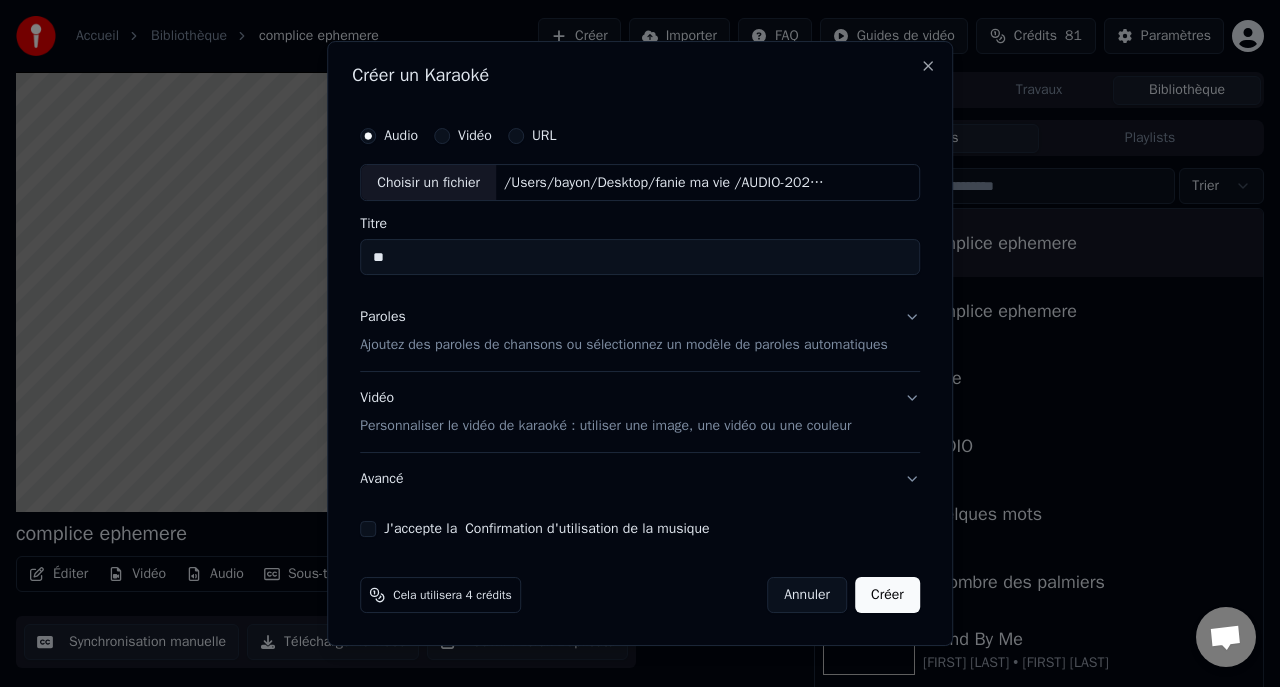 type on "*" 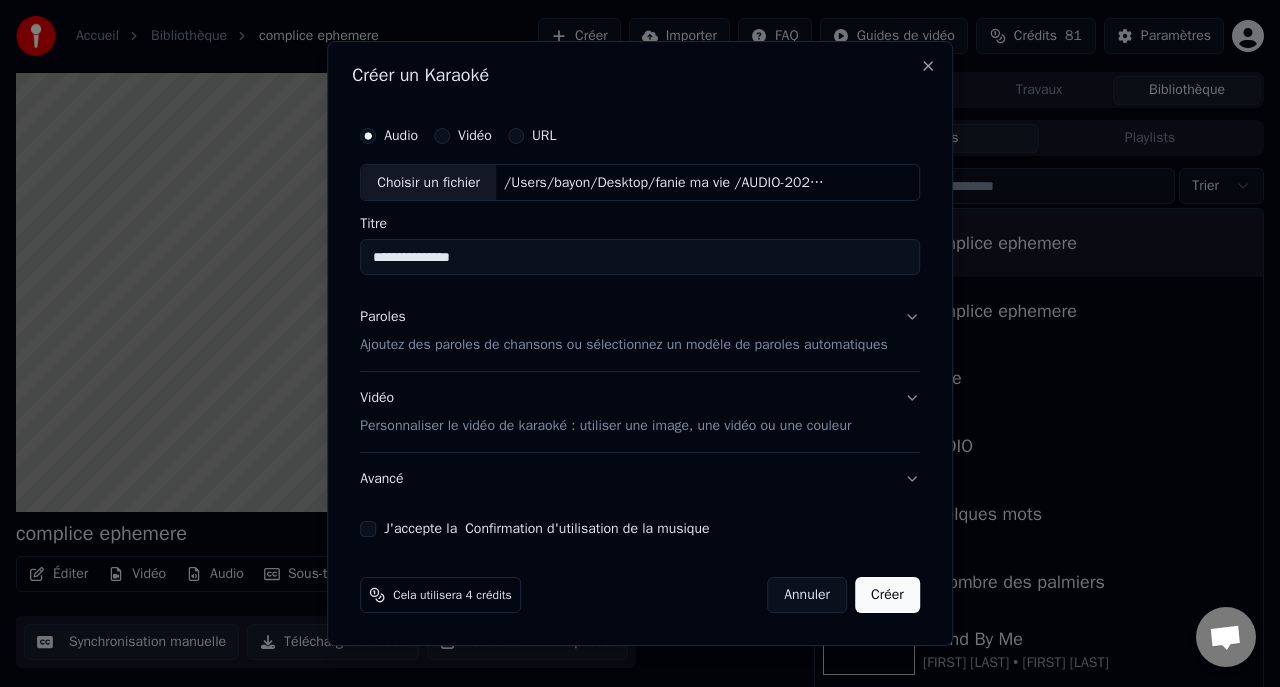 type on "**********" 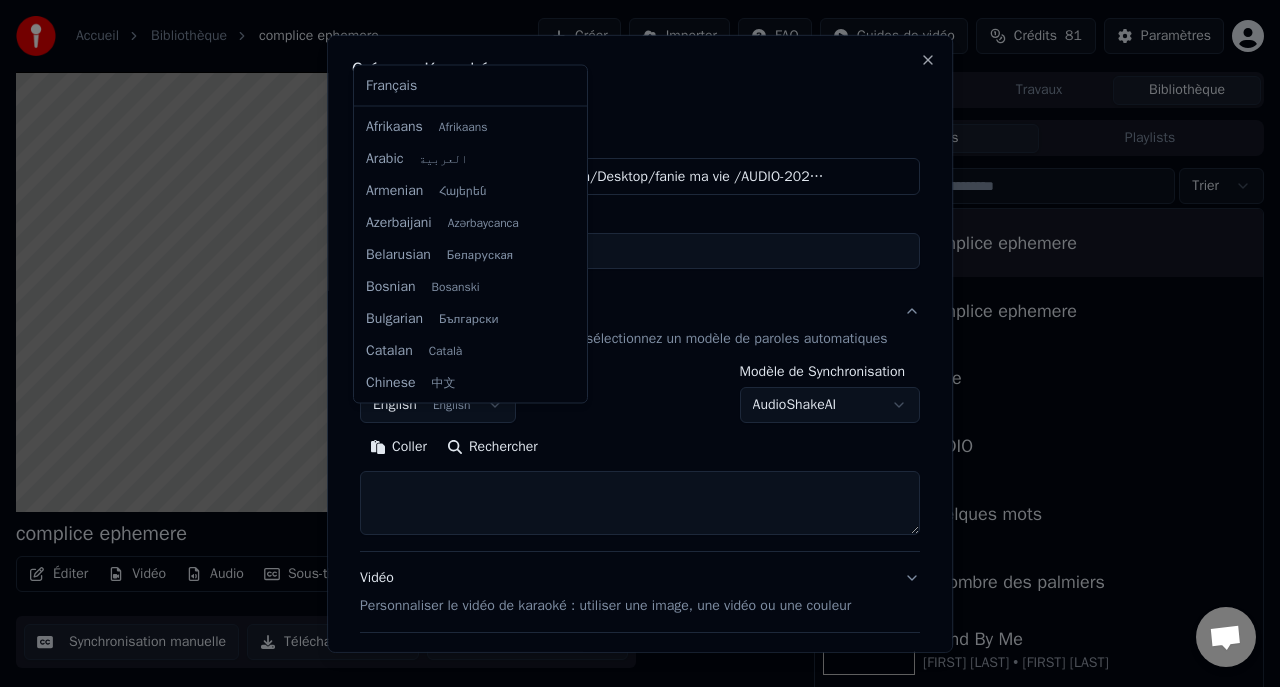 click on "Accueil Bibliothèque complice ephemere Créer Importer FAQ Guides de vidéo Crédits 81 Paramètres complice ephemere BPM 100 Tonalité Bm Éditer Vidéo Audio Sous-titres Télécharger Bibliothèque cloud Synchronisation manuelle Télécharger la vidéo Ouvrir l'Ecran Duplicata File d'attente ( 1 ) Travaux Bibliothèque Chansons Playlists Trier complice ephemere complice ephemere fanie AUDIO Quelques mots A l'ombre des palmiers Stand By Me Stephen Wilson Jr. • Ben E. King mixed Danyèl Waro Du ferme Paradis Blanc Michel Berger Discipline 1Wamen Messages Adam de Youka Desktop Autres canaux Continuer par Email Réseau hors-ligne. Reconnexion... Aucun message ne peut être échangé pour le moment. Youka Desktop Bonjour ! Comment puis-je vous aider ?  Lundi, 4 Août cree un duo 04/08/2025 Mardi, 5 Août Adam Vous pouvez utiliser l'éditeur de duo sous le menu d'édition, 05/08/2025 Envoyer un fichier Insérer un emoji Envoyer un fichier Message audio We run on Crisp Créer un Karaoké Audio Vidéo URL Titre" at bounding box center [640, 343] 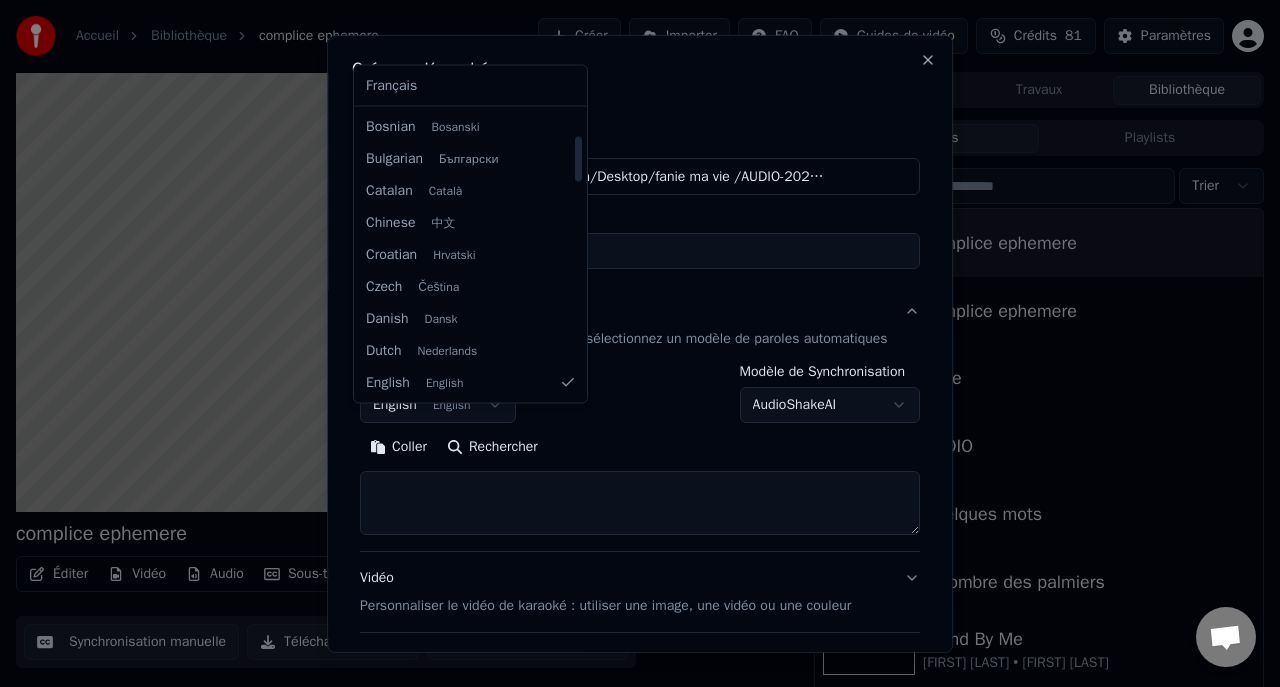 select on "**" 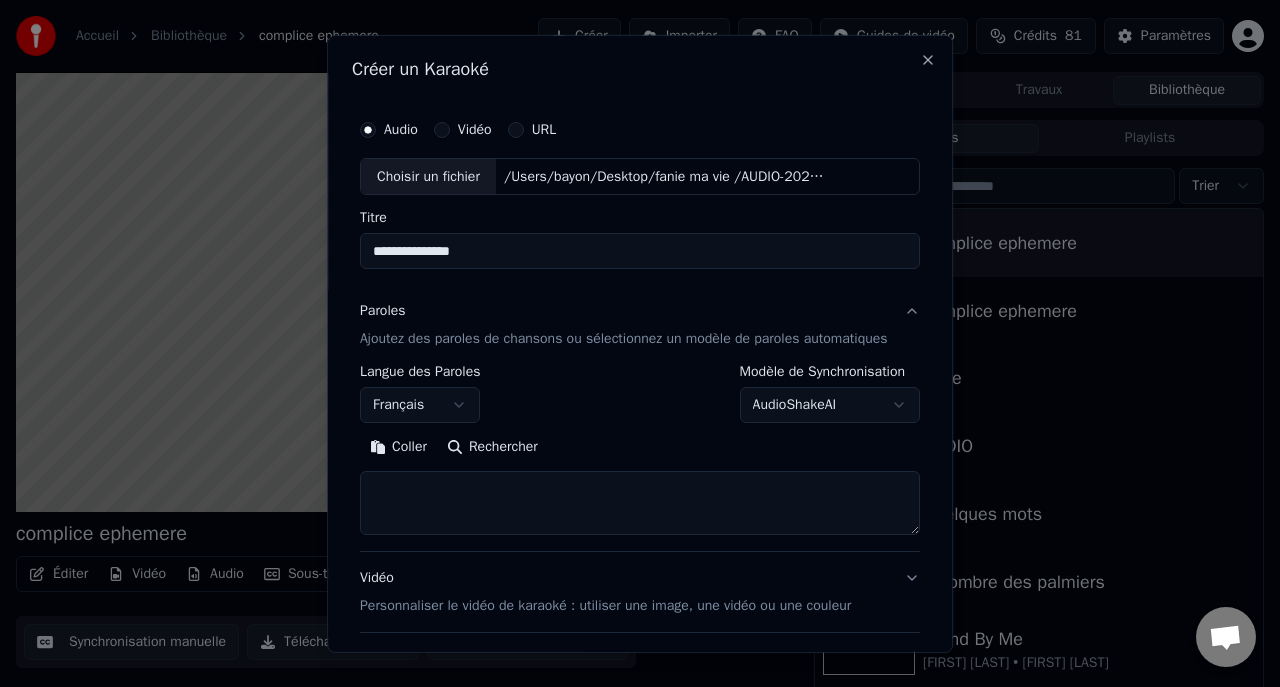 click on "Coller" at bounding box center [398, 447] 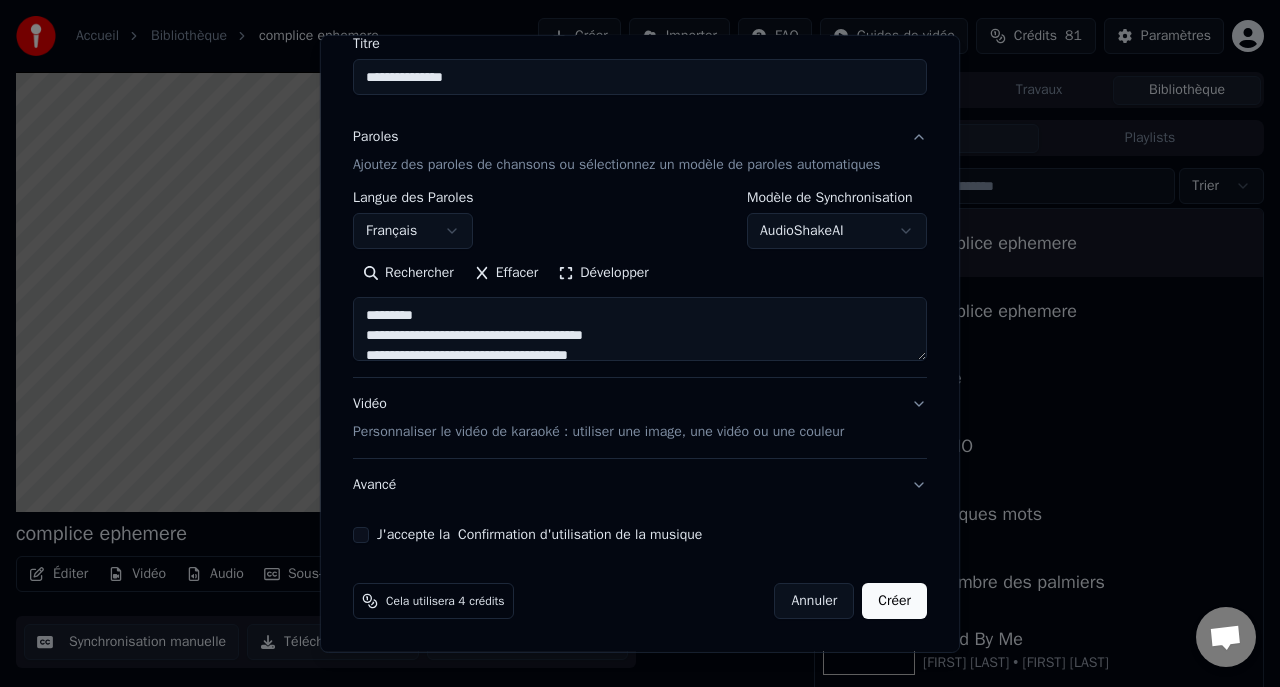 scroll, scrollTop: 193, scrollLeft: 0, axis: vertical 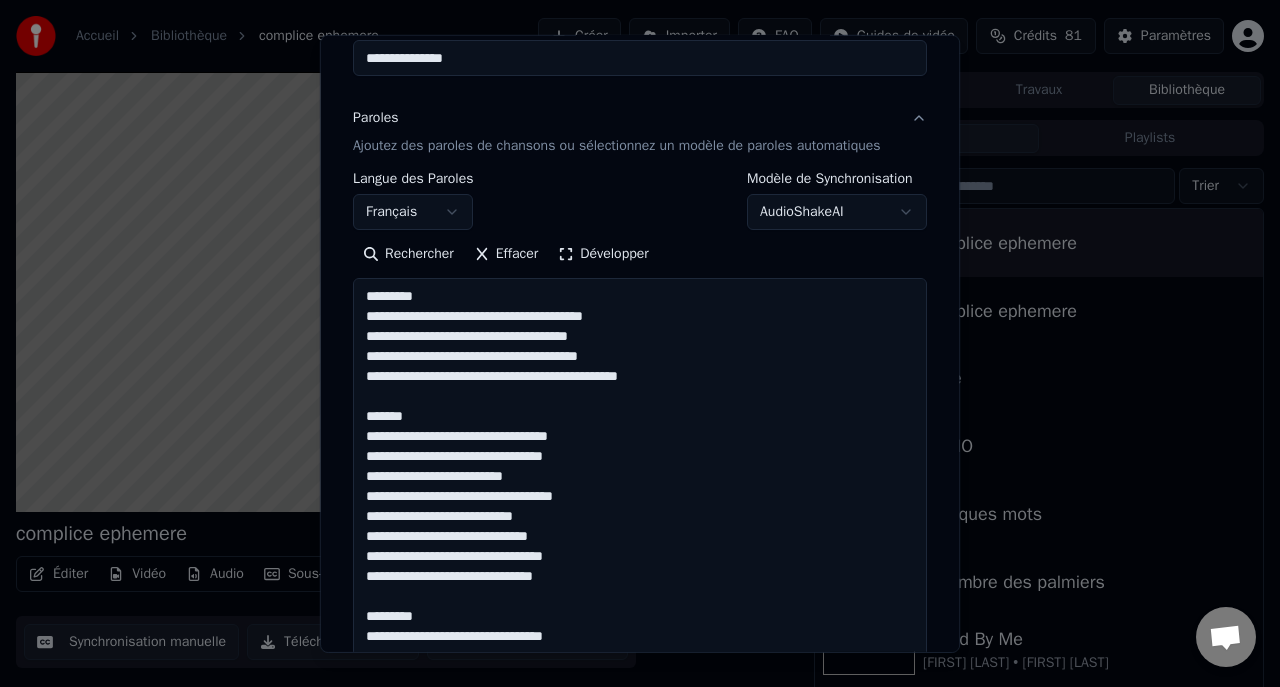 drag, startPoint x: 920, startPoint y: 357, endPoint x: 908, endPoint y: 746, distance: 389.18506 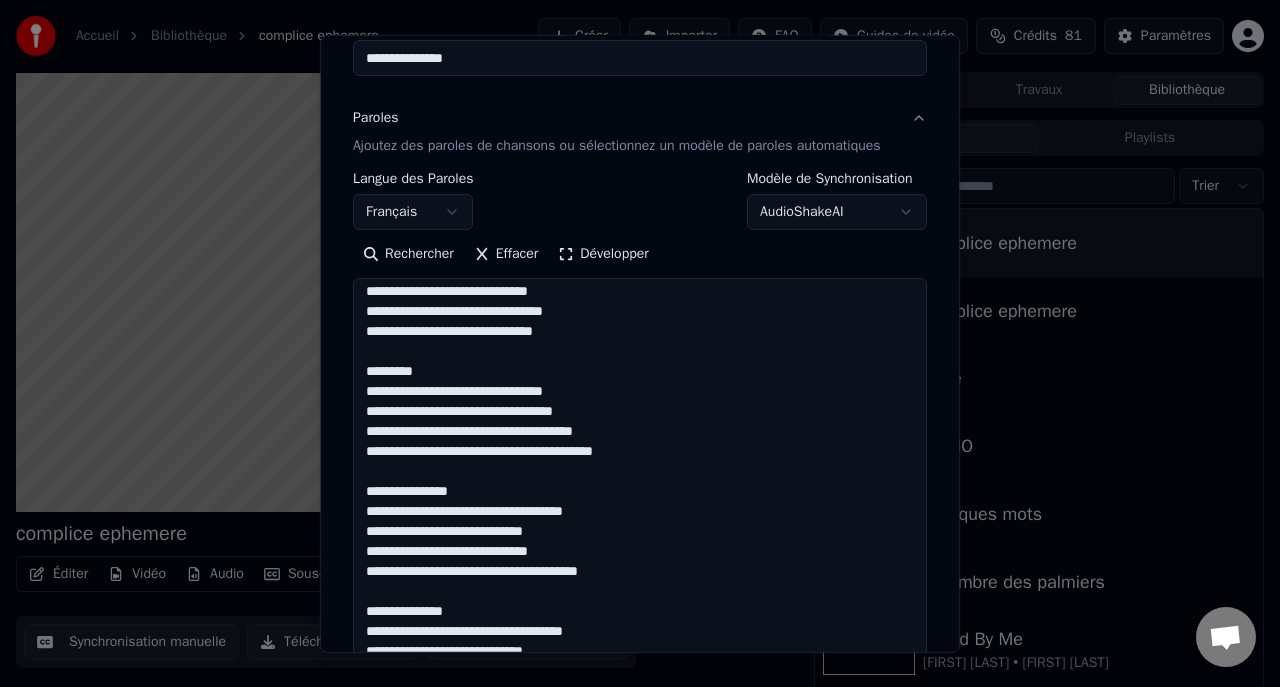 scroll, scrollTop: 603, scrollLeft: 0, axis: vertical 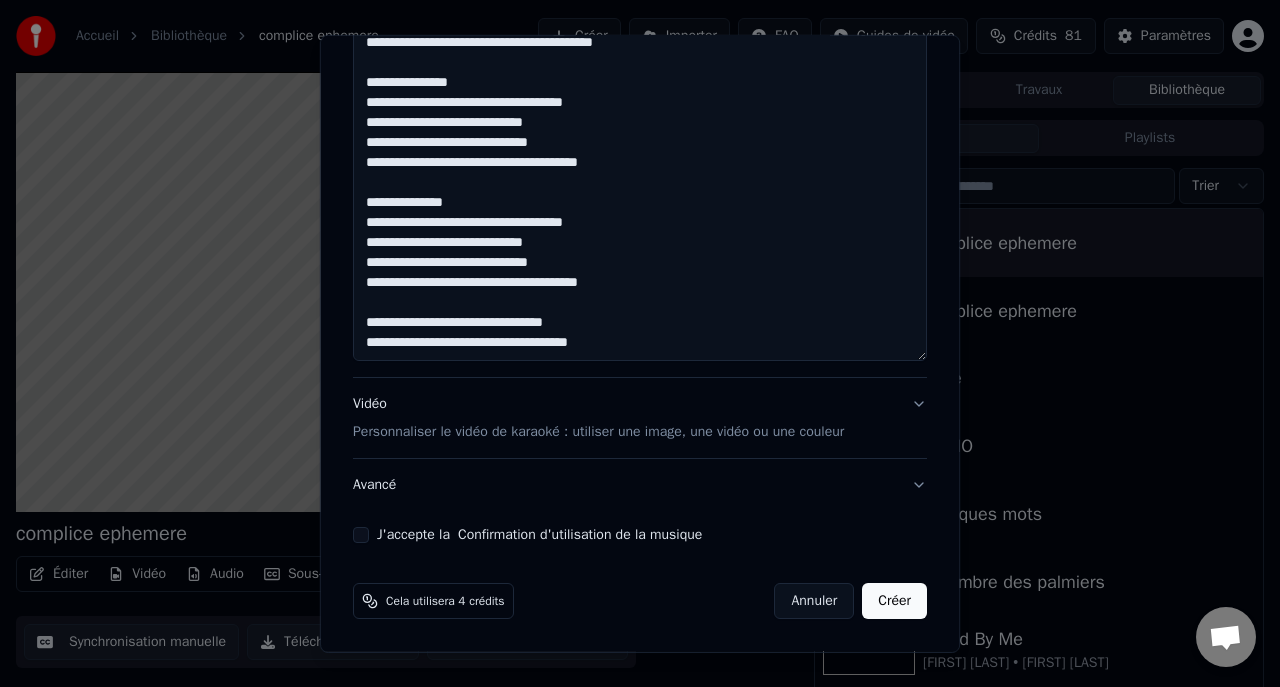 click at bounding box center [640, 134] 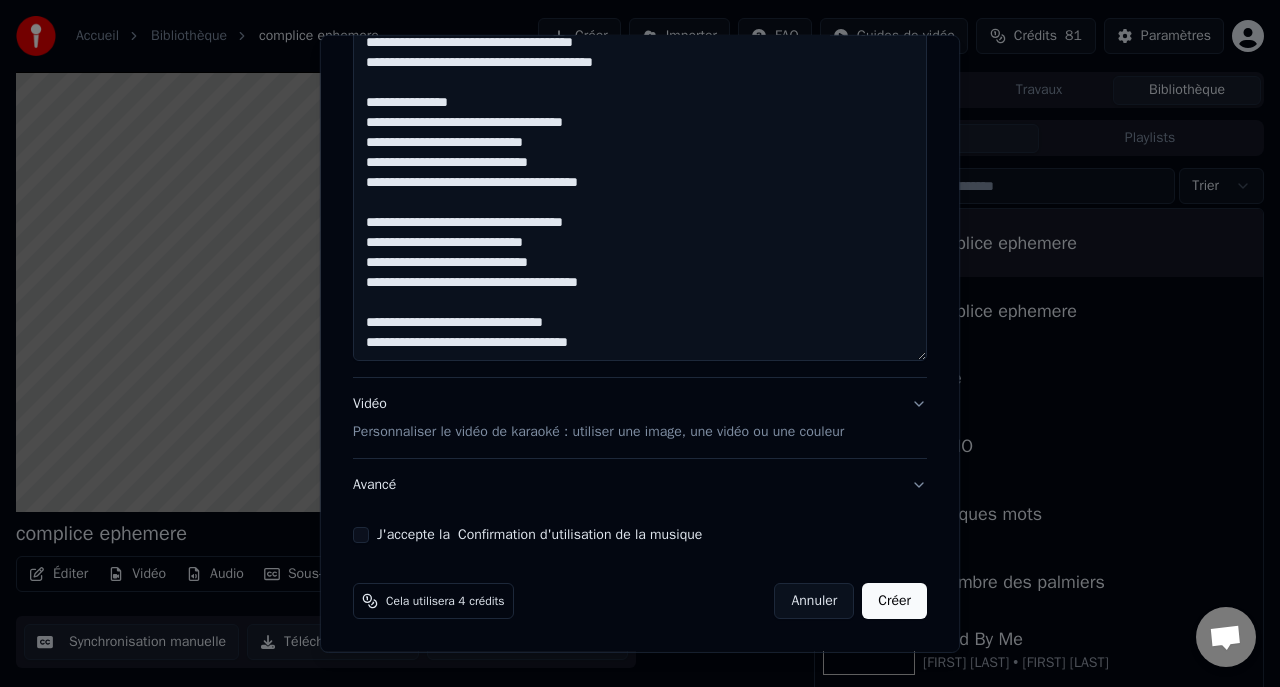scroll, scrollTop: 583, scrollLeft: 0, axis: vertical 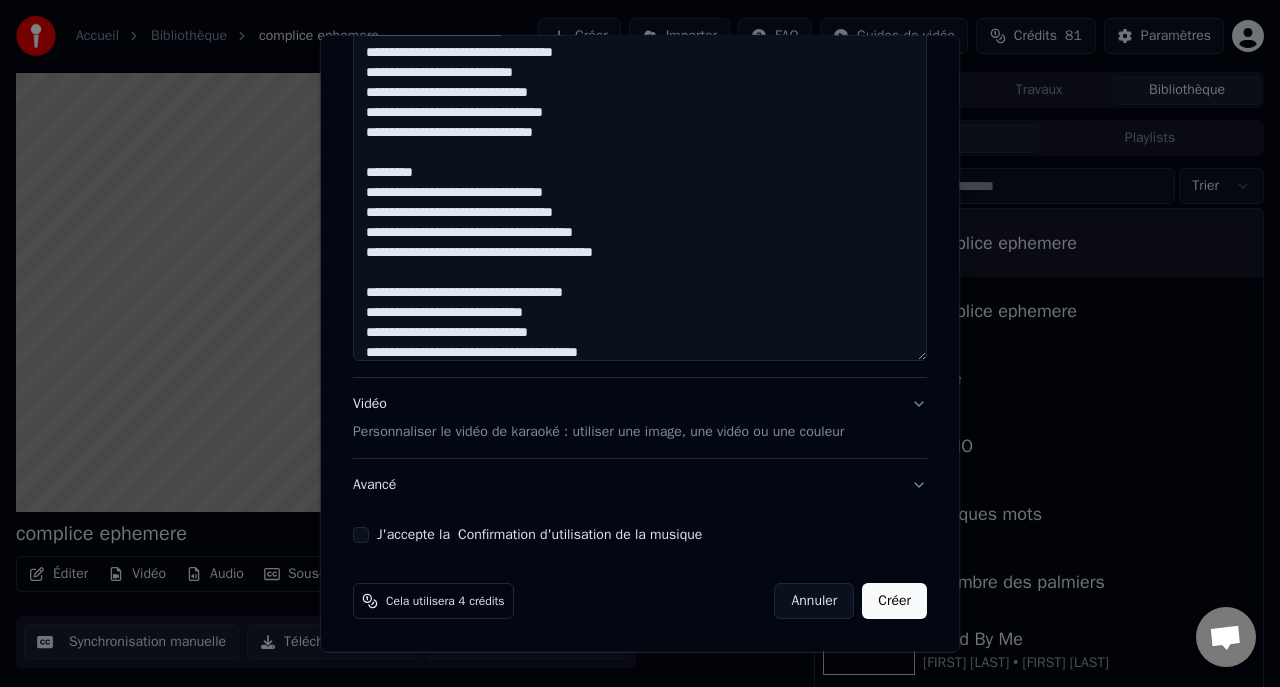 click at bounding box center [640, 134] 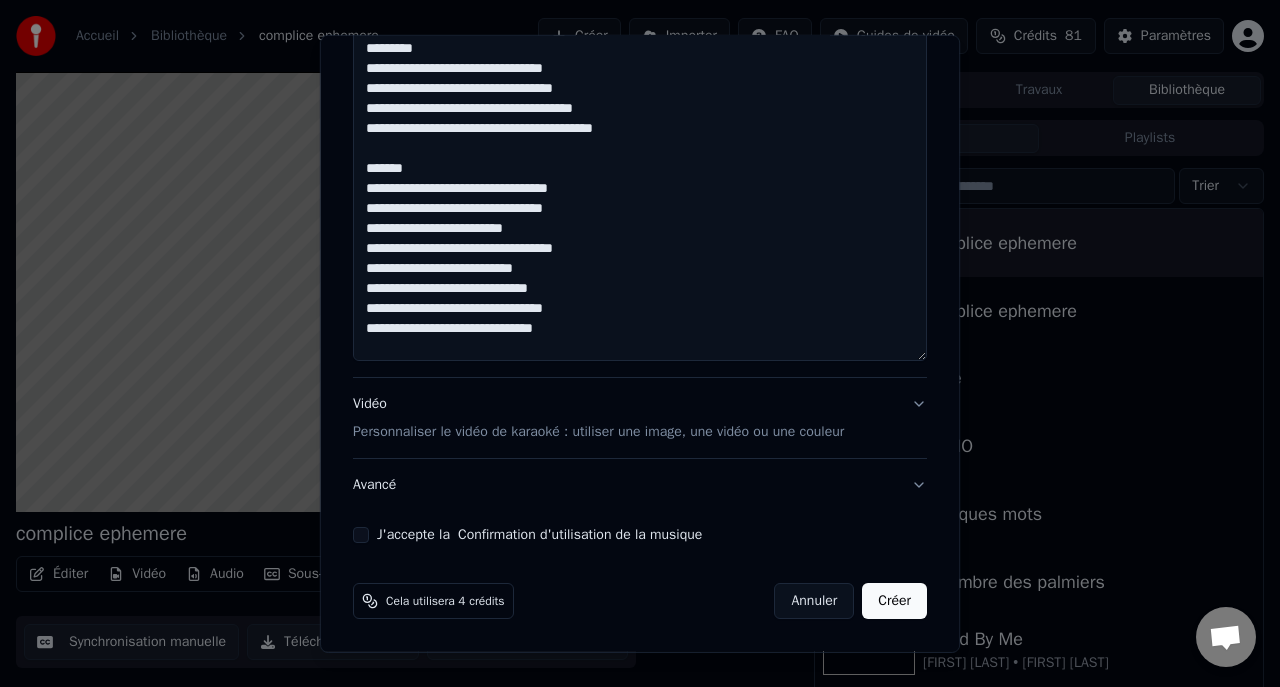 scroll, scrollTop: 193, scrollLeft: 0, axis: vertical 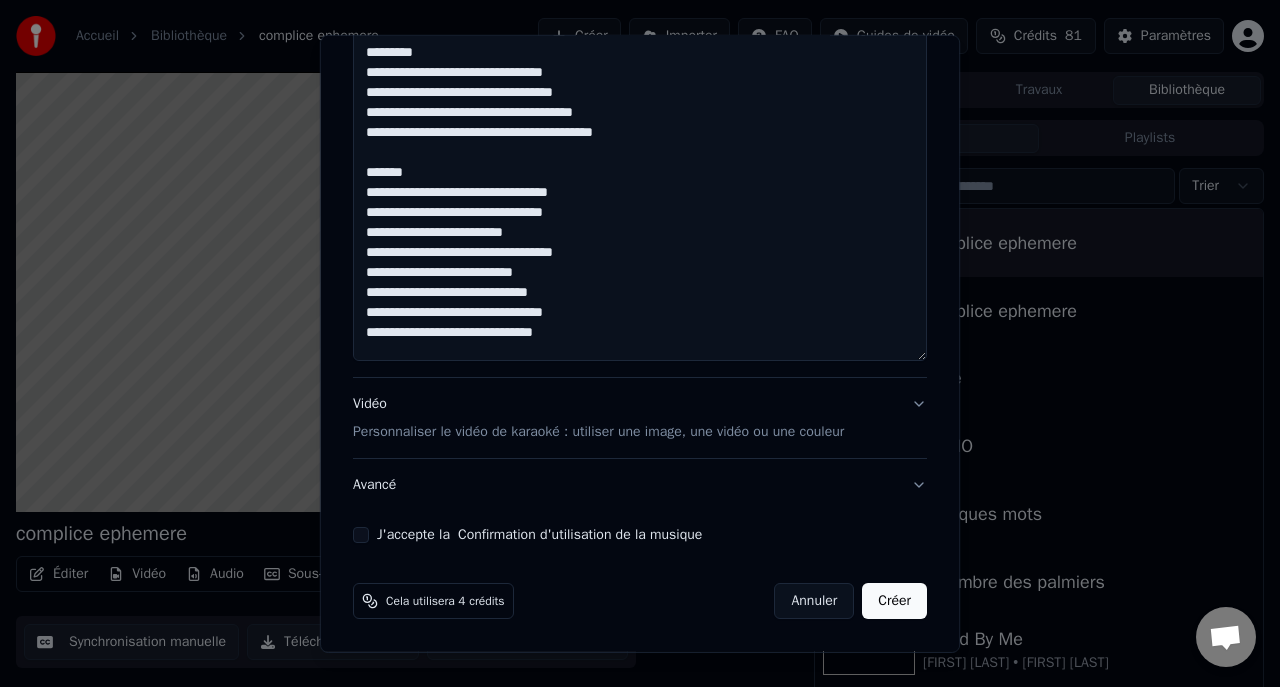 click at bounding box center (640, 134) 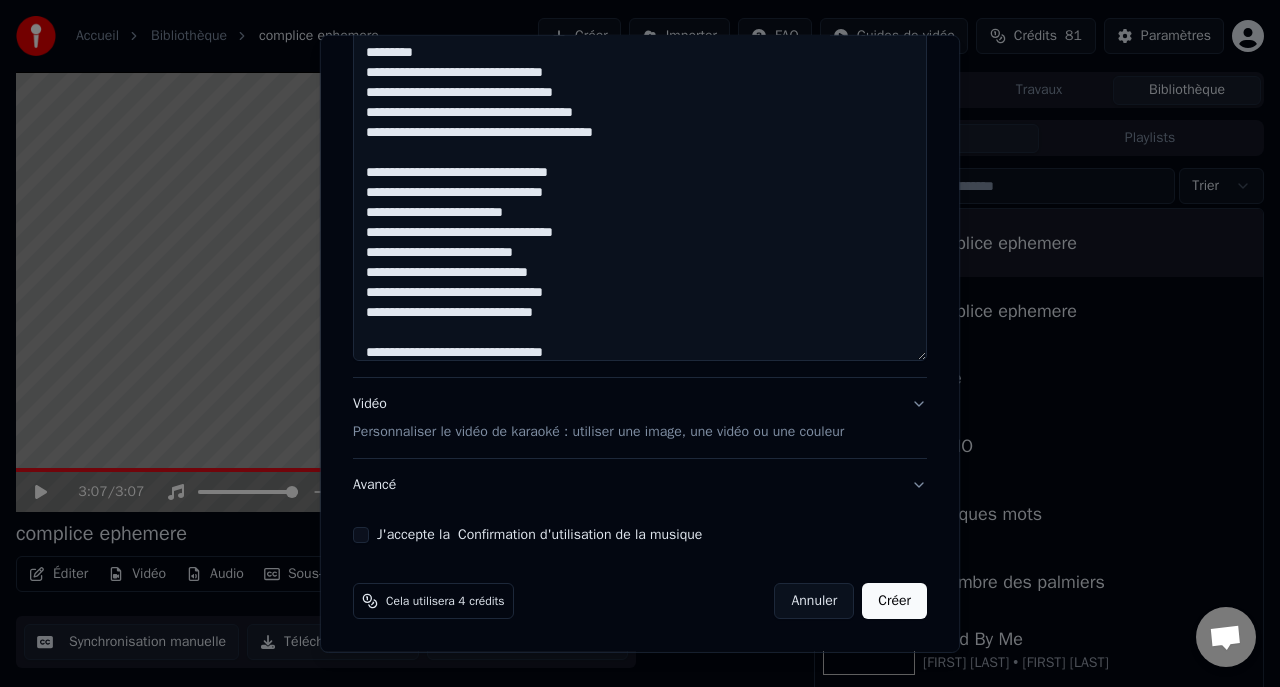 click at bounding box center [640, 134] 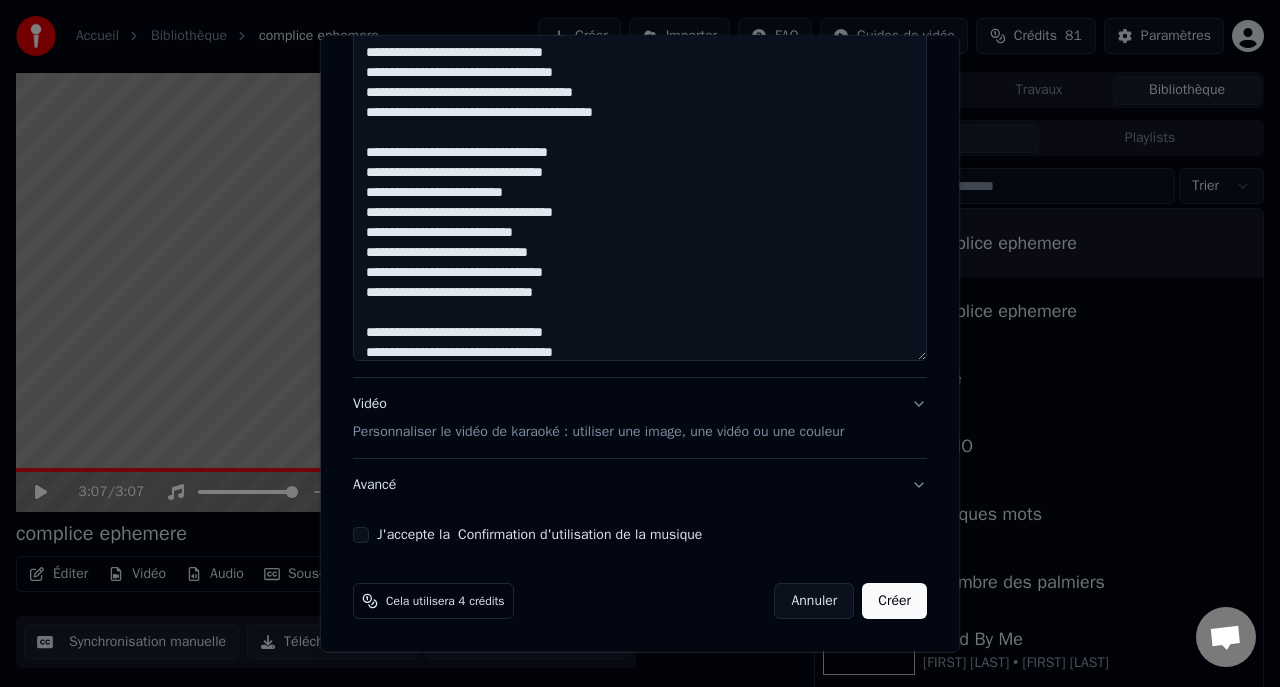 scroll, scrollTop: 572, scrollLeft: 0, axis: vertical 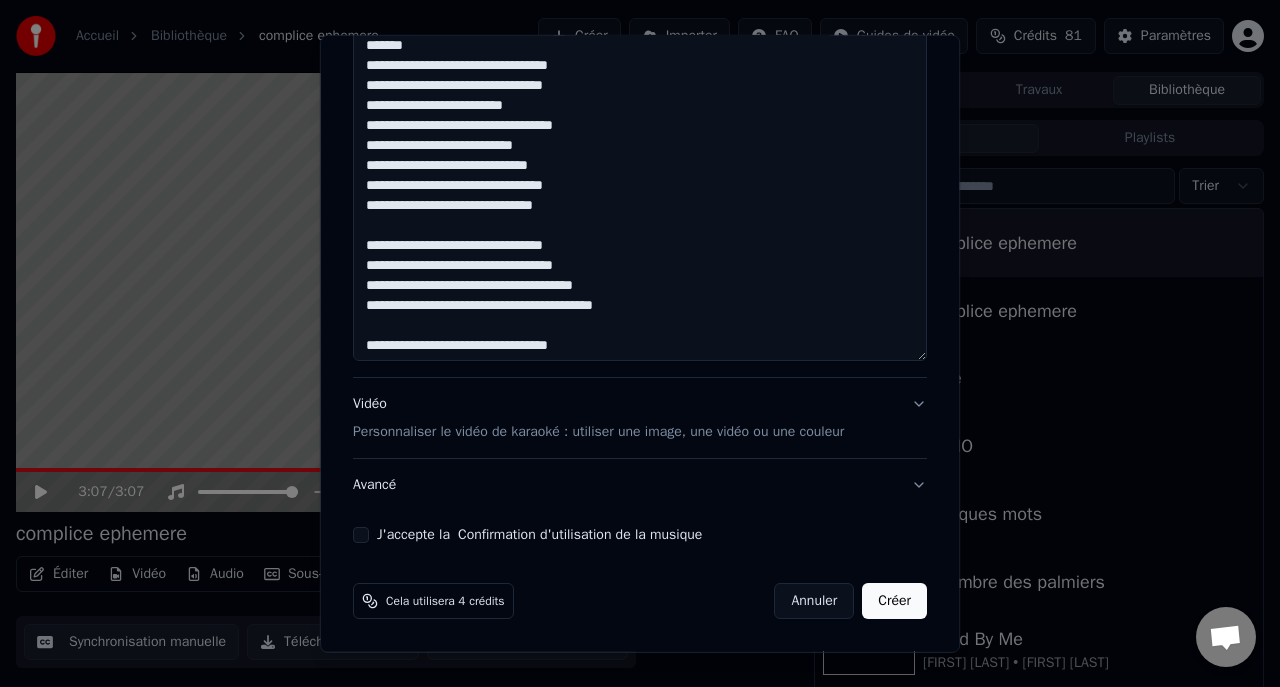 click at bounding box center (640, 134) 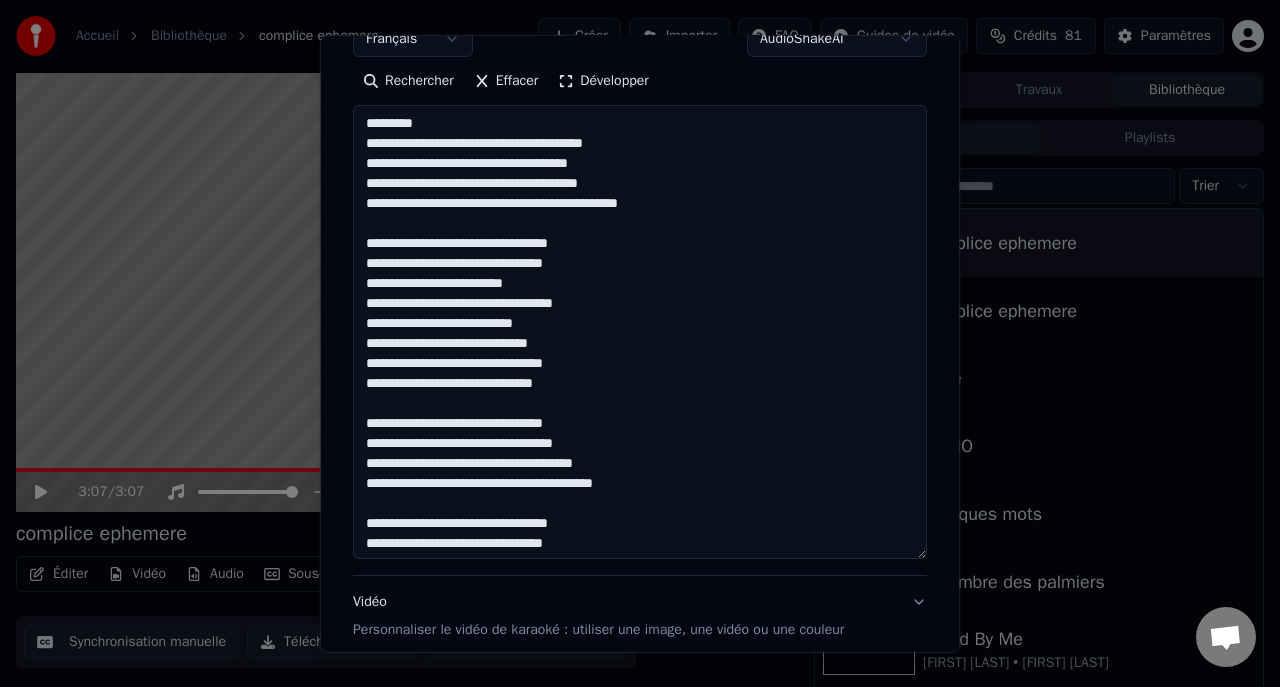 scroll, scrollTop: 364, scrollLeft: 0, axis: vertical 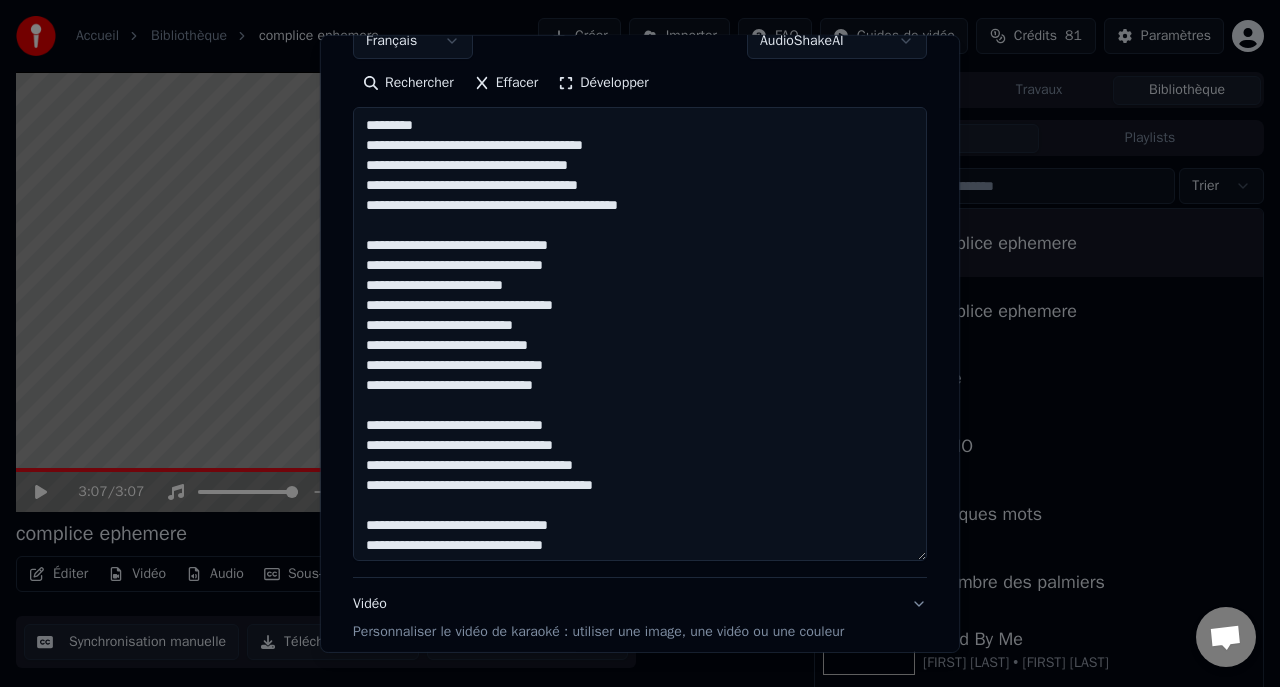 click at bounding box center [640, 334] 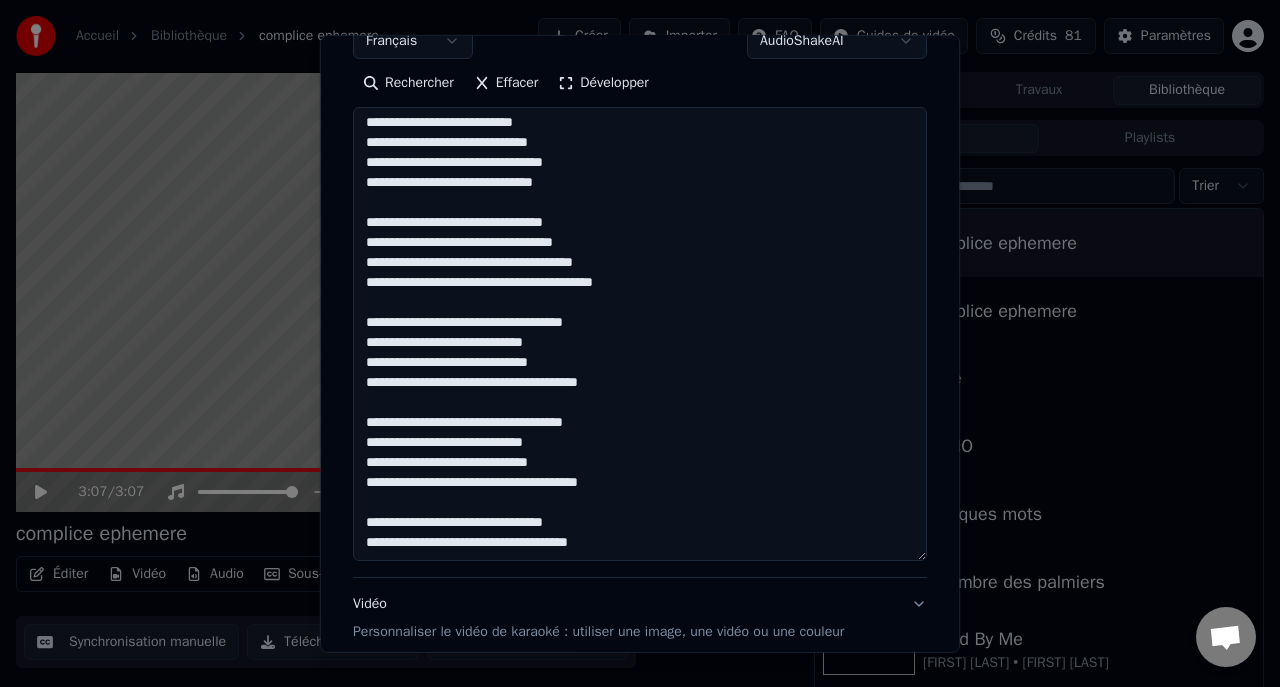 scroll, scrollTop: 483, scrollLeft: 0, axis: vertical 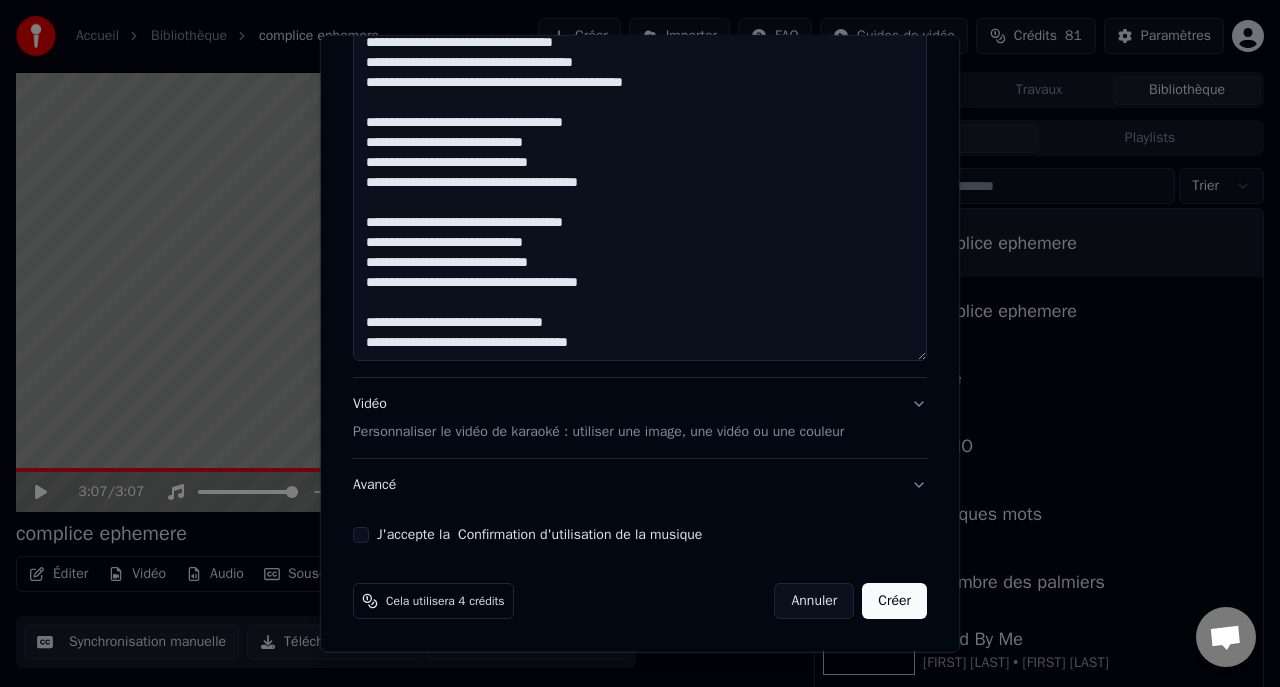 type on "**********" 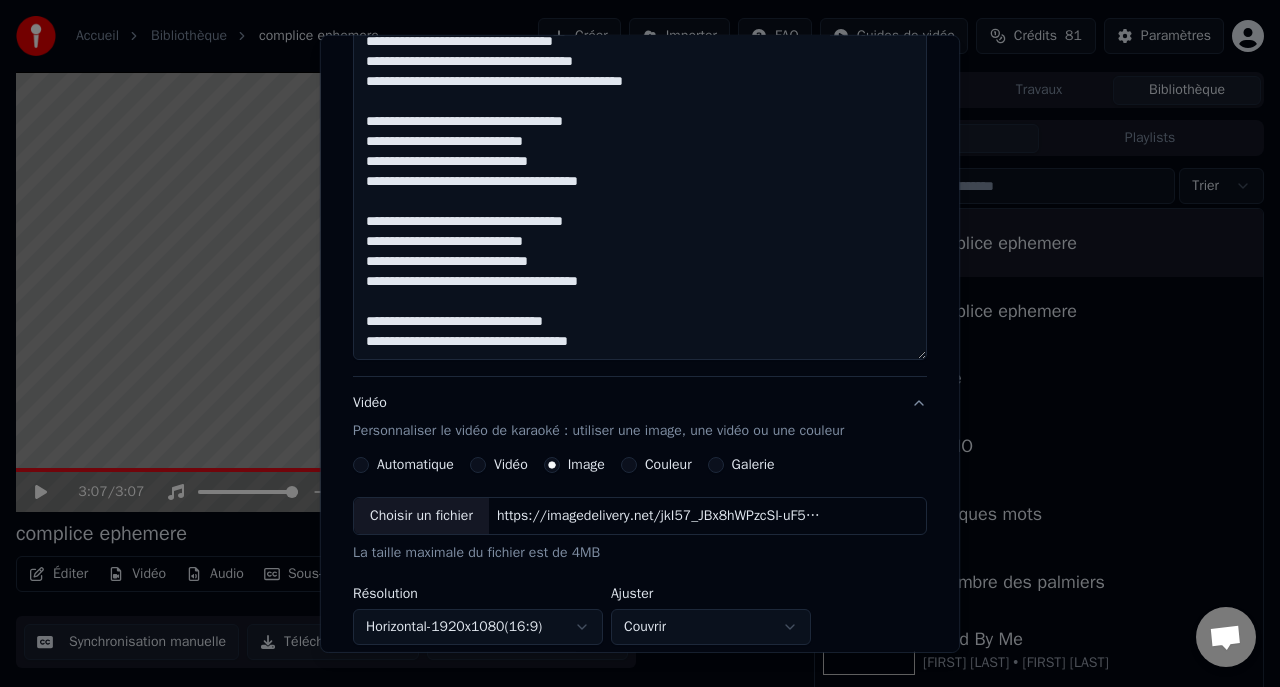 scroll, scrollTop: 364, scrollLeft: 0, axis: vertical 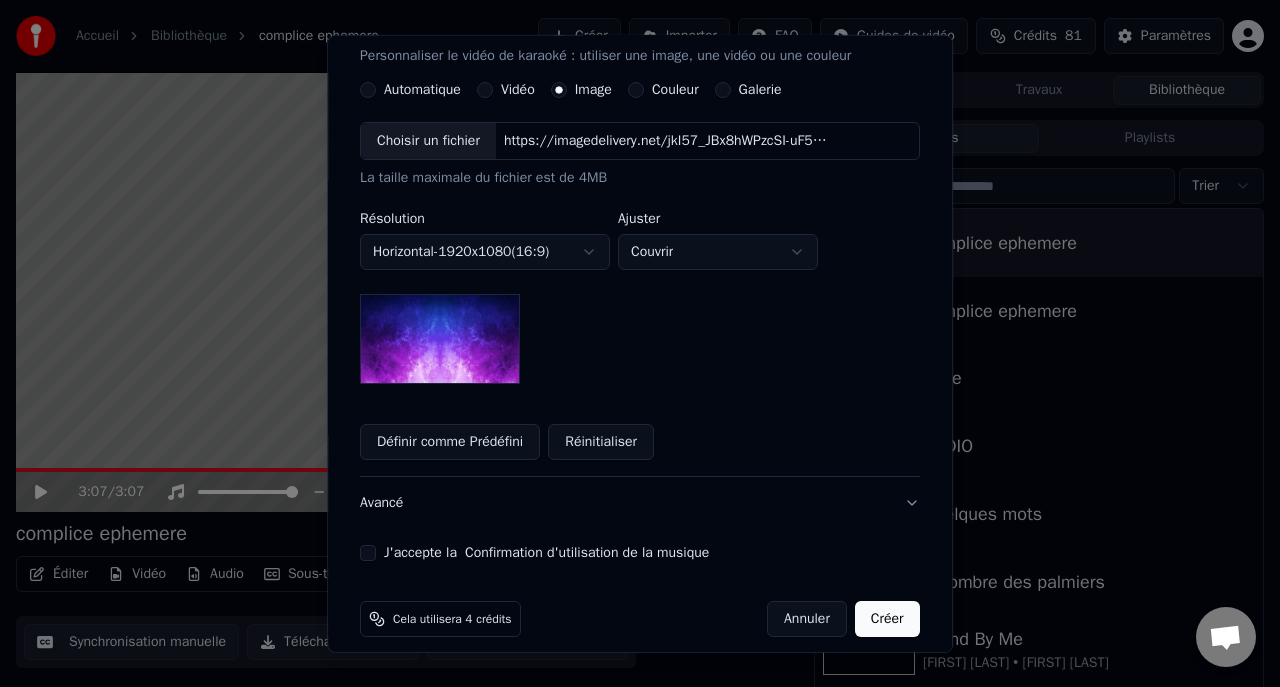 click on "Galerie" at bounding box center [748, 90] 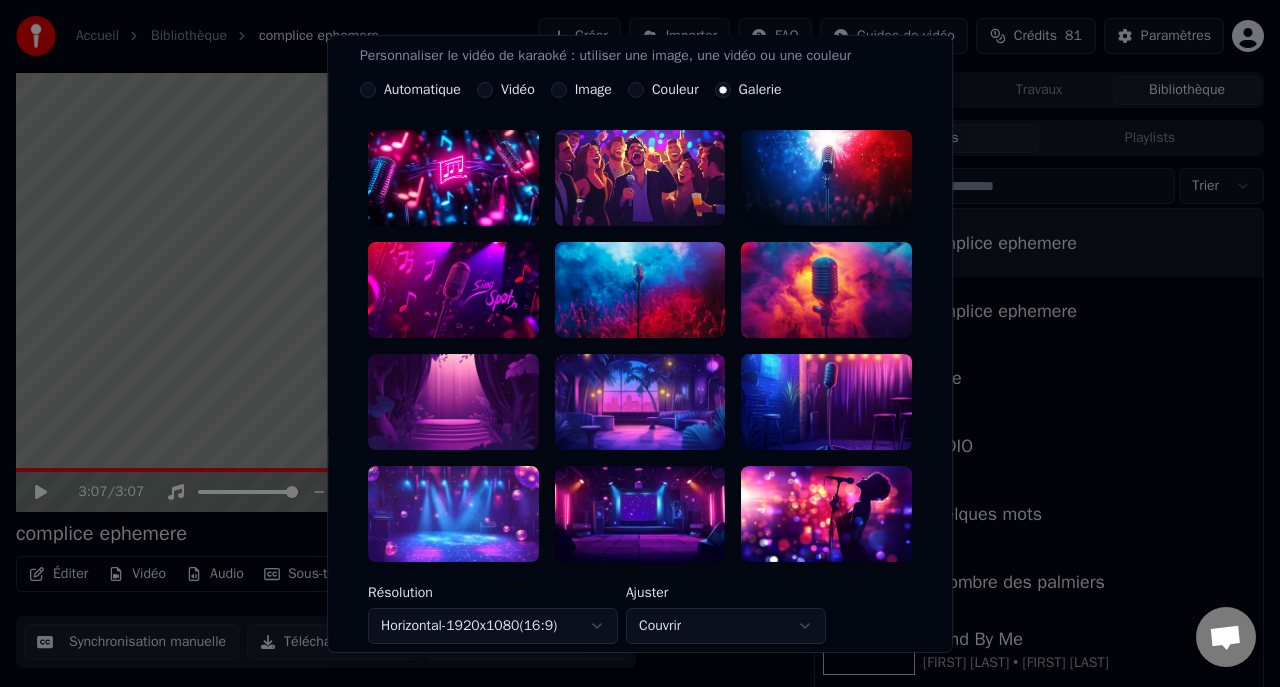 click at bounding box center (826, 514) 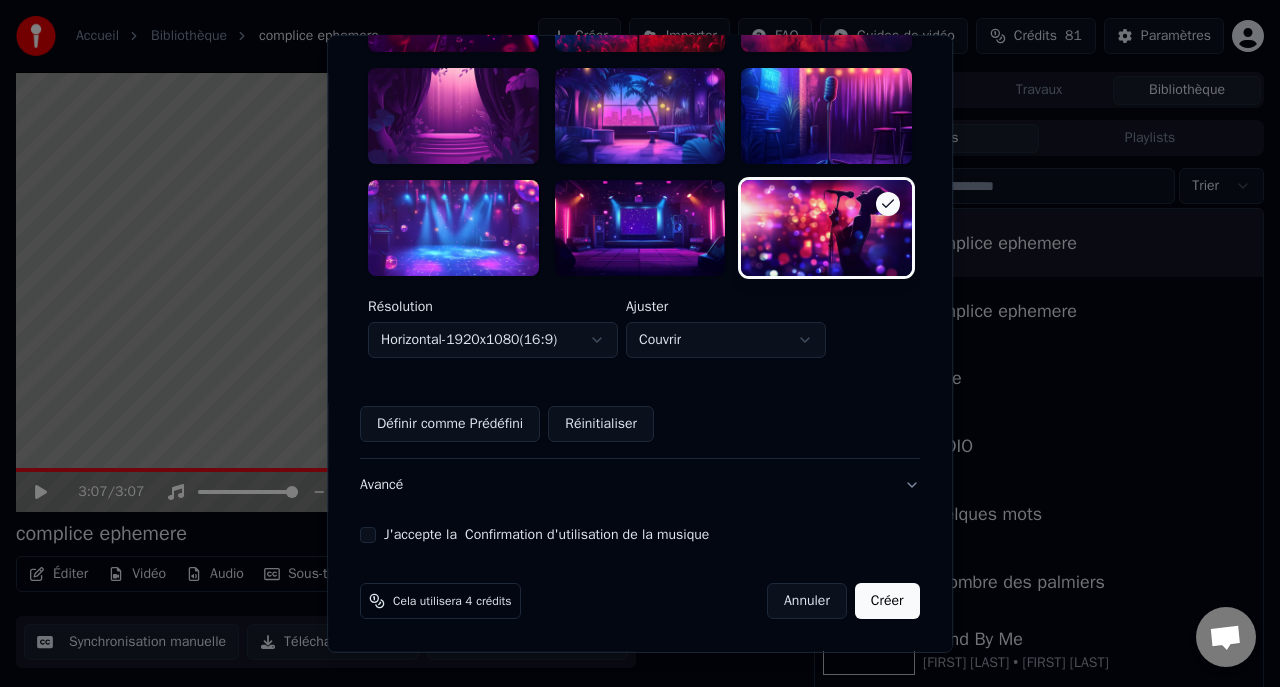 scroll, scrollTop: 680, scrollLeft: 0, axis: vertical 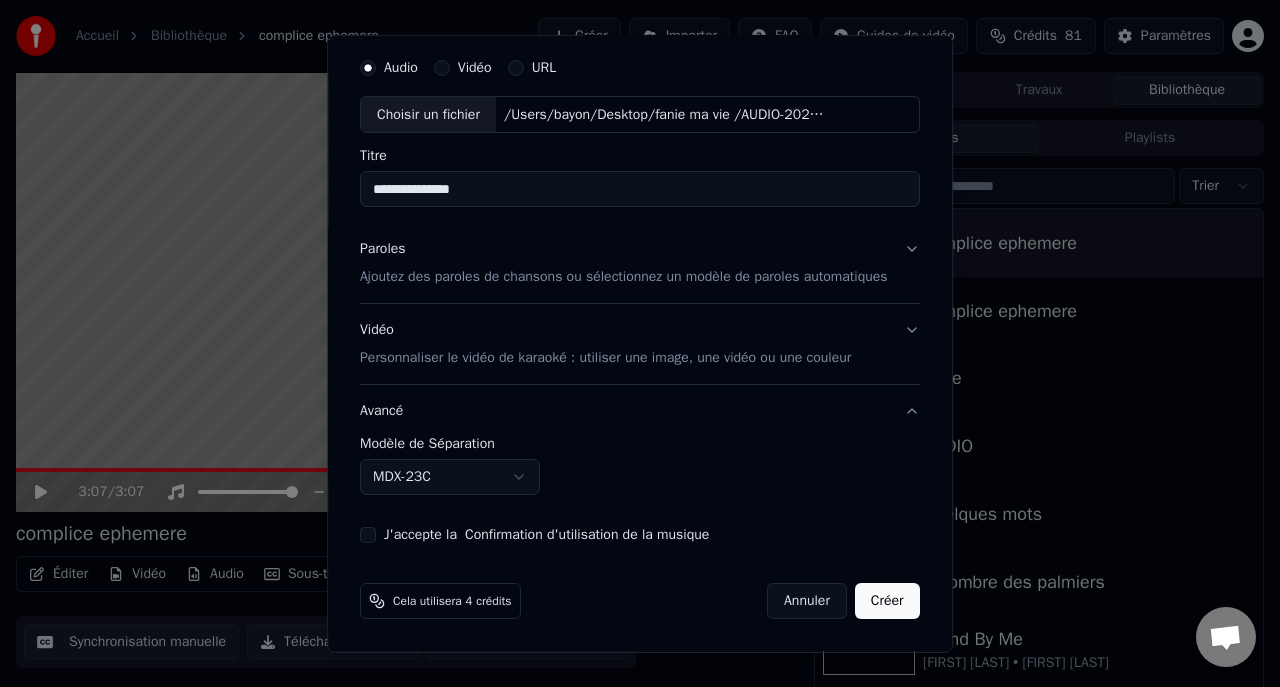 click on "Accueil Bibliothèque complice ephemere Créer Importer FAQ Guides de vidéo Crédits 81 Paramètres complice ephemere BPM 100 Tonalité Bm Éditer Vidéo Audio Sous-titres Télécharger Bibliothèque cloud Synchronisation manuelle Télécharger la vidéo Ouvrir l'Ecran Duplicata File d'attente ( 1 ) Travaux Bibliothèque Chansons Playlists Trier complice ephemere complice ephemere fanie AUDIO Quelques mots A l'ombre des palmiers Stand By Me Stephen Wilson Jr. • Ben E. King mixed Danyèl Waro Du ferme Paradis Blanc Michel Berger Discipline 1Wamen Messages Adam de Youka Desktop Autres canaux Continuer par Email Réseau hors-ligne. Reconnexion... Aucun message ne peut être échangé pour le moment. Youka Desktop Bonjour ! Comment puis-je vous aider ?  Lundi, 4 Août cree un duo 04/08/2025 Mardi, 5 Août Adam Vous pouvez utiliser l'éditeur de duo sous le menu d'édition, 05/08/2025 Envoyer un fichier Insérer un emoji Envoyer un fichier Message audio We run on Crisp Créer un Karaoké Audio" at bounding box center (640, 343) 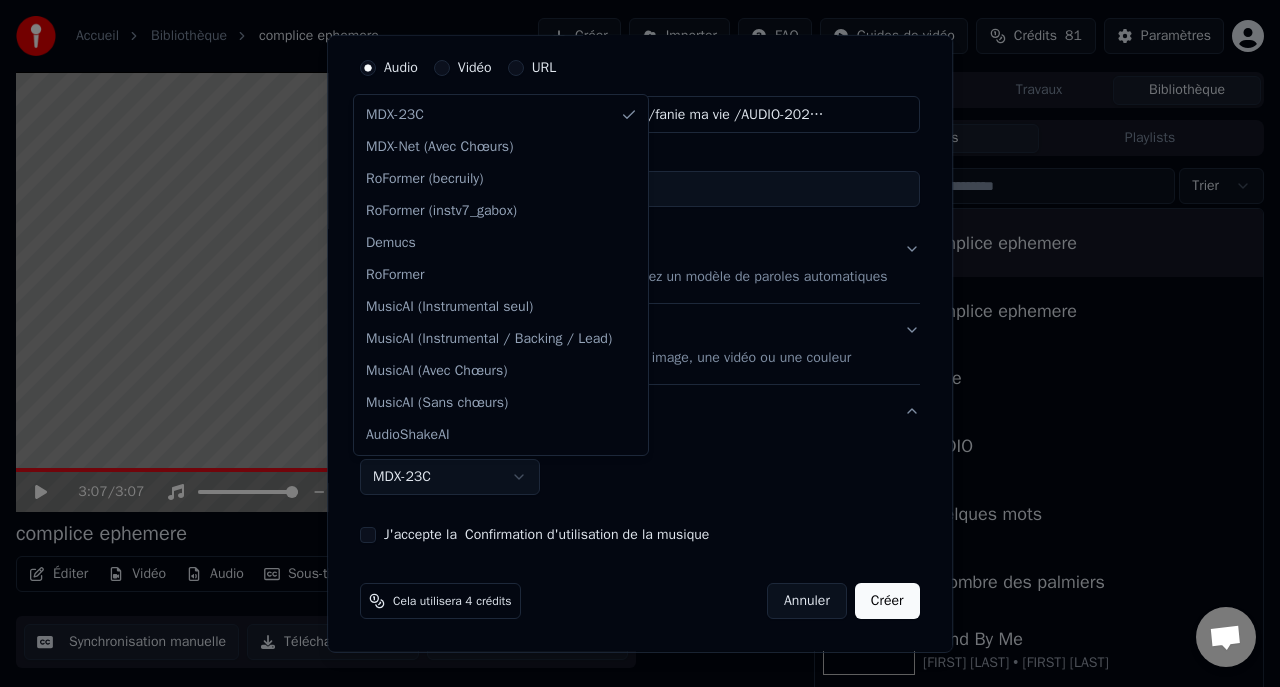 select on "**********" 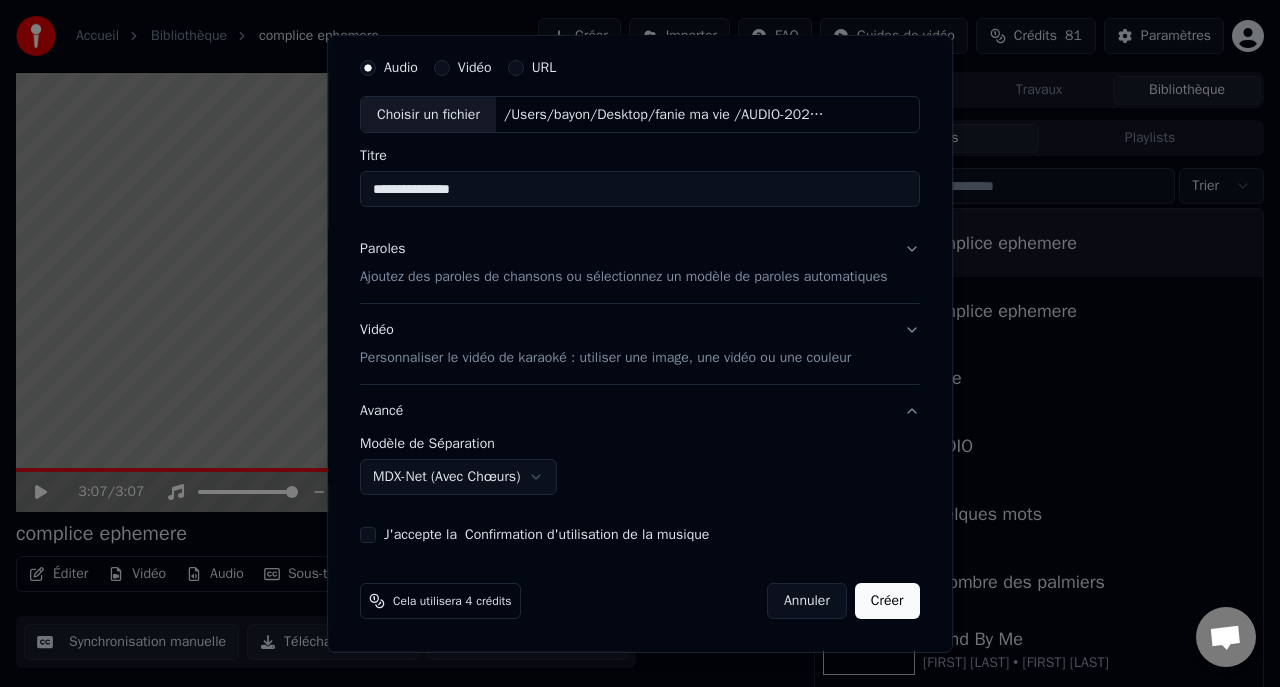 click on "J'accepte la   Confirmation d'utilisation de la musique" at bounding box center (640, 535) 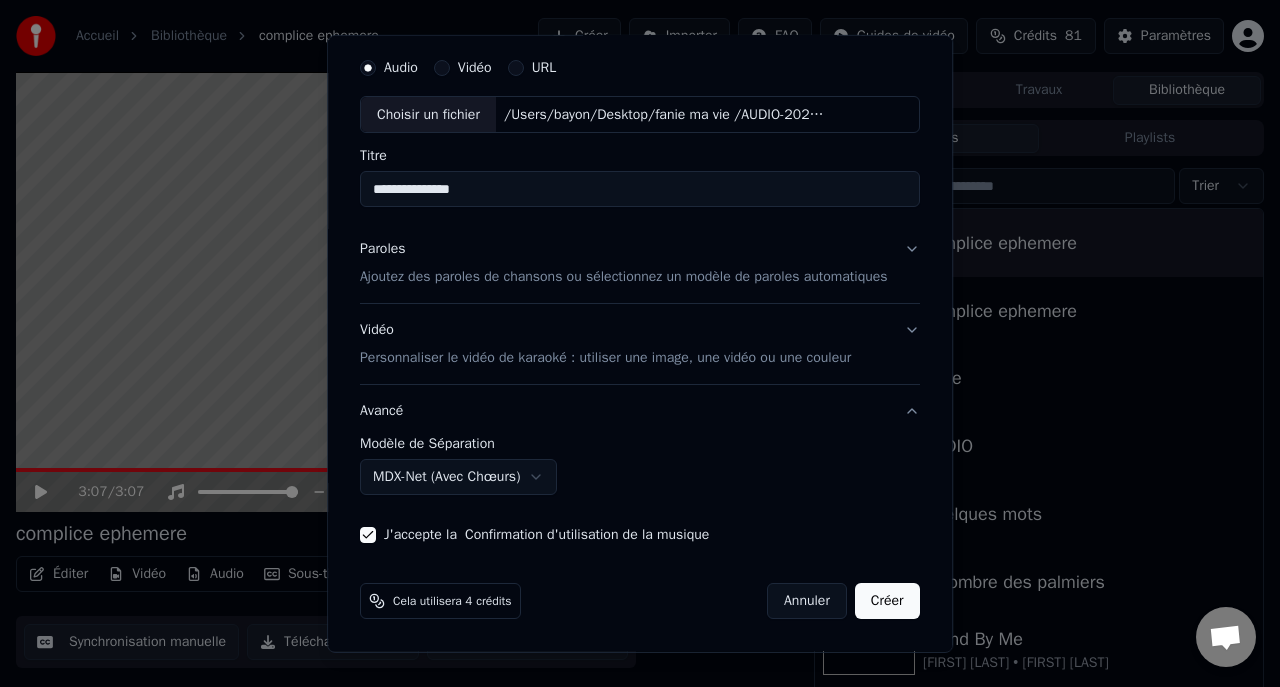 click on "Créer" at bounding box center [887, 601] 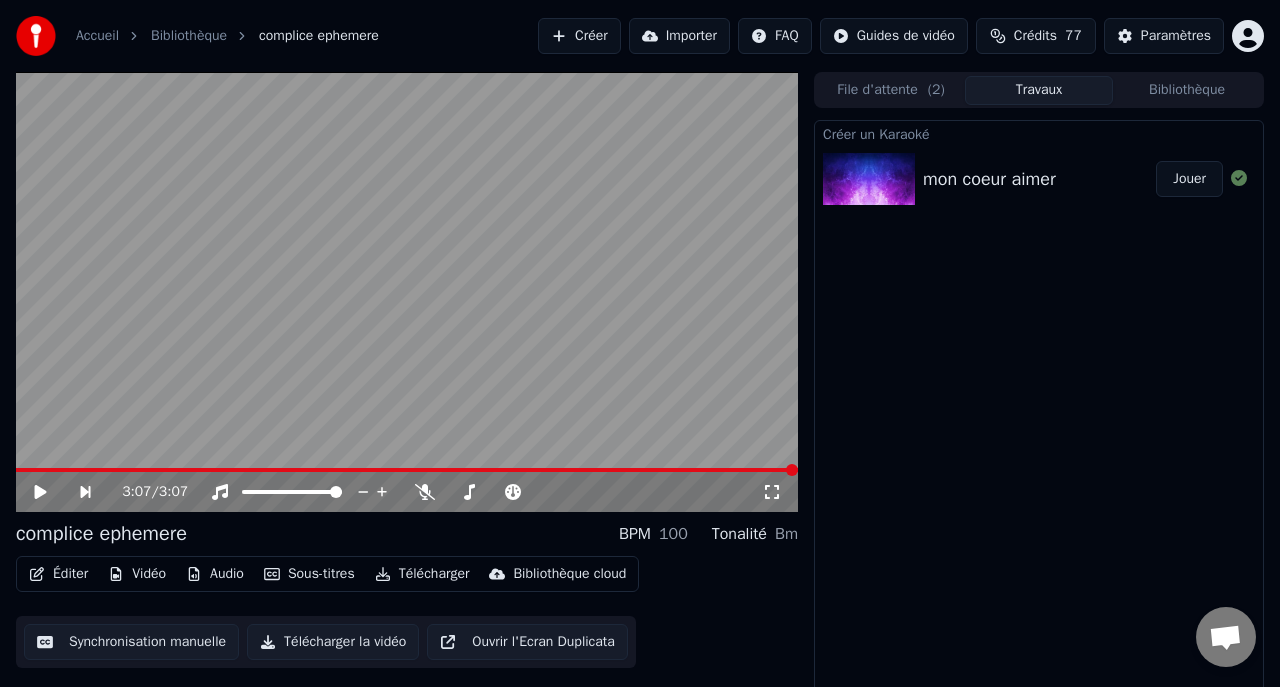 click on "Jouer" at bounding box center (1189, 179) 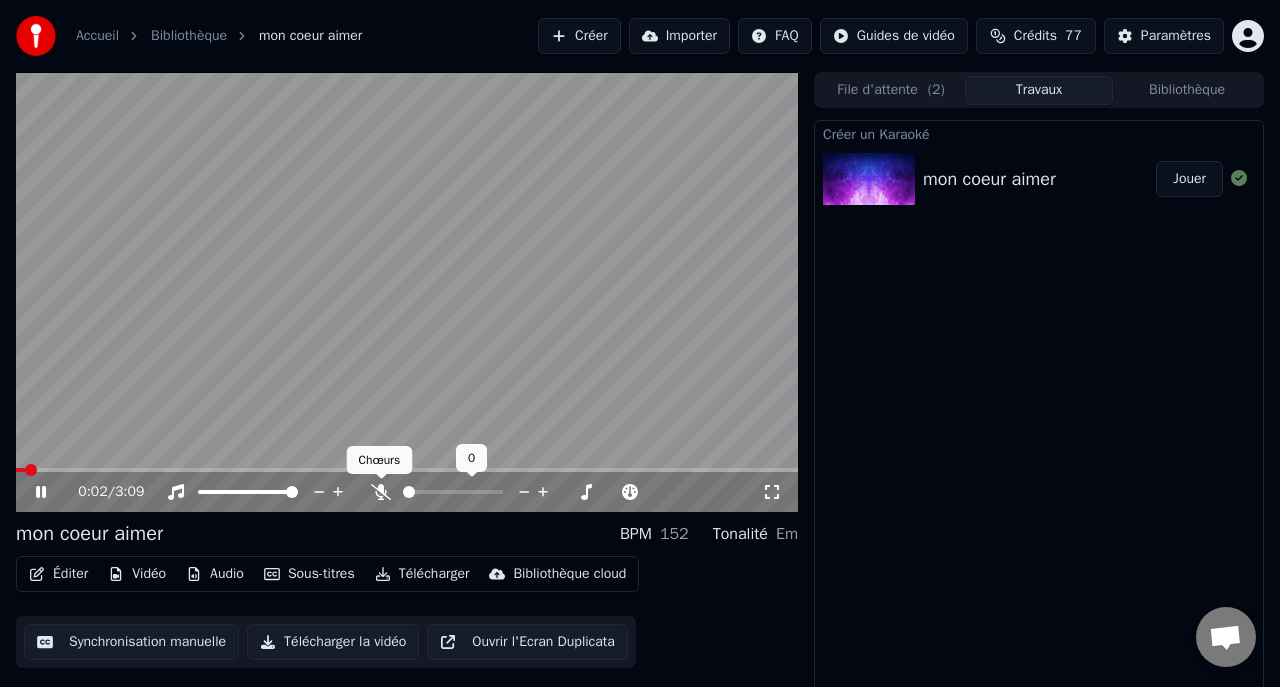 click 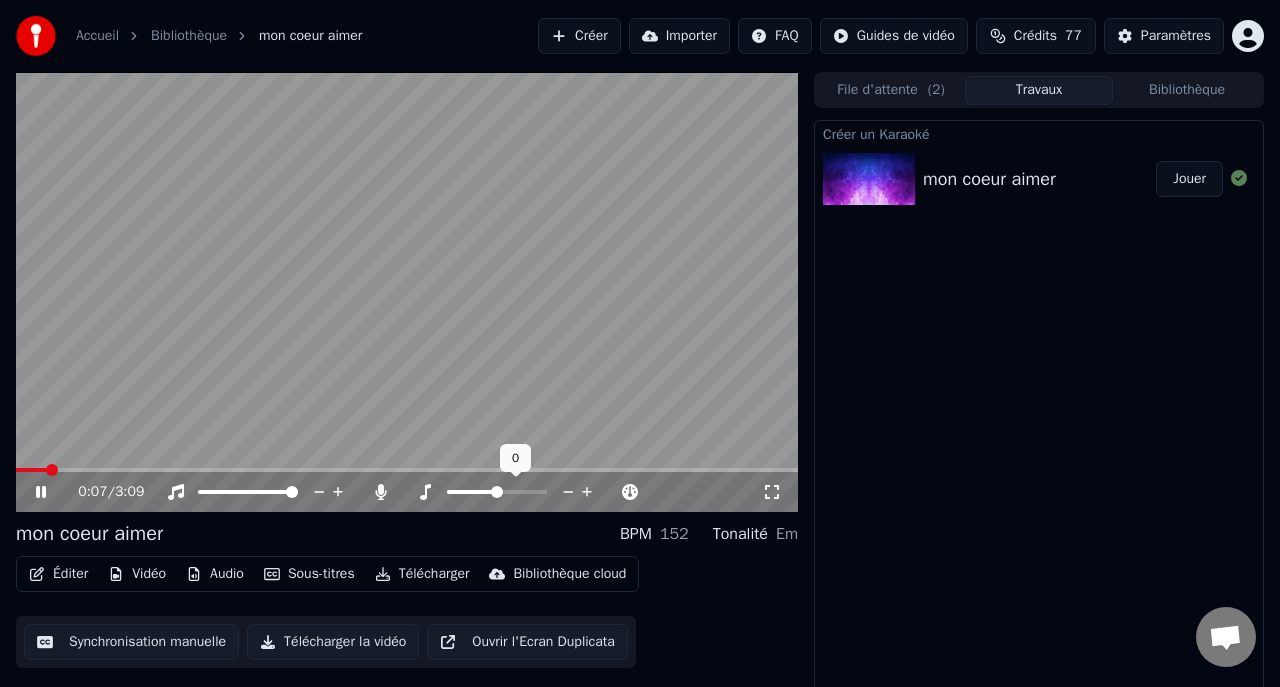 click 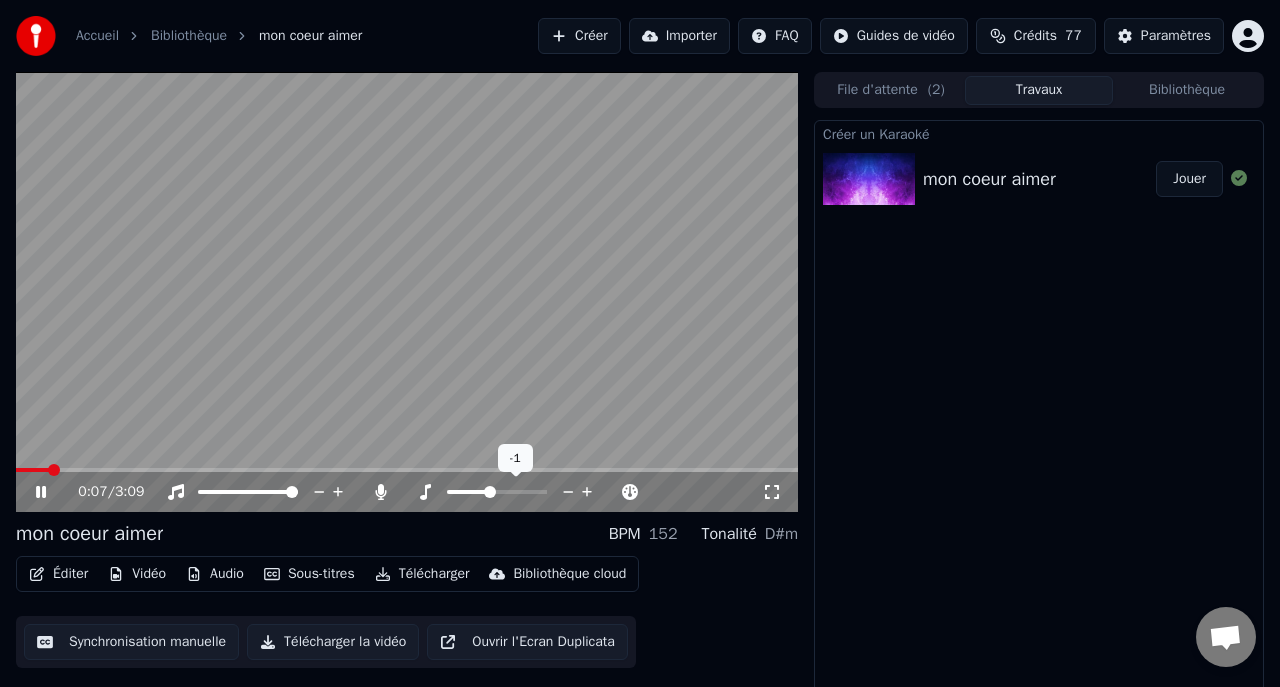 click 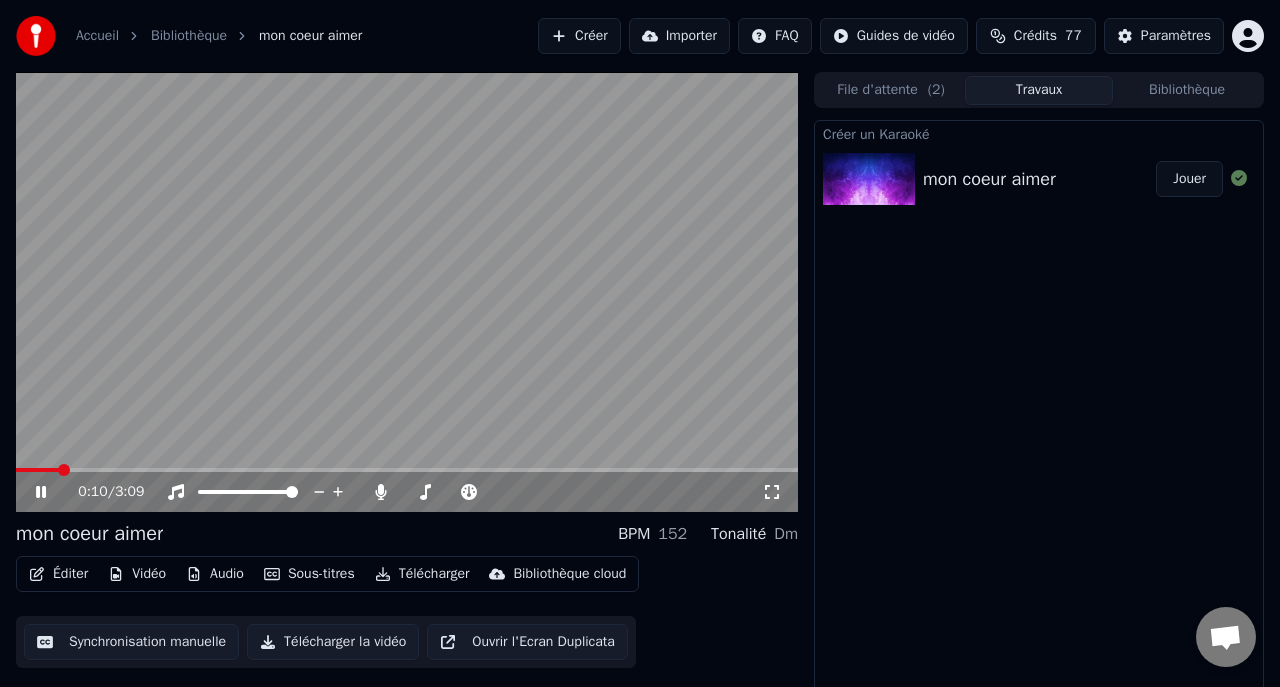 click 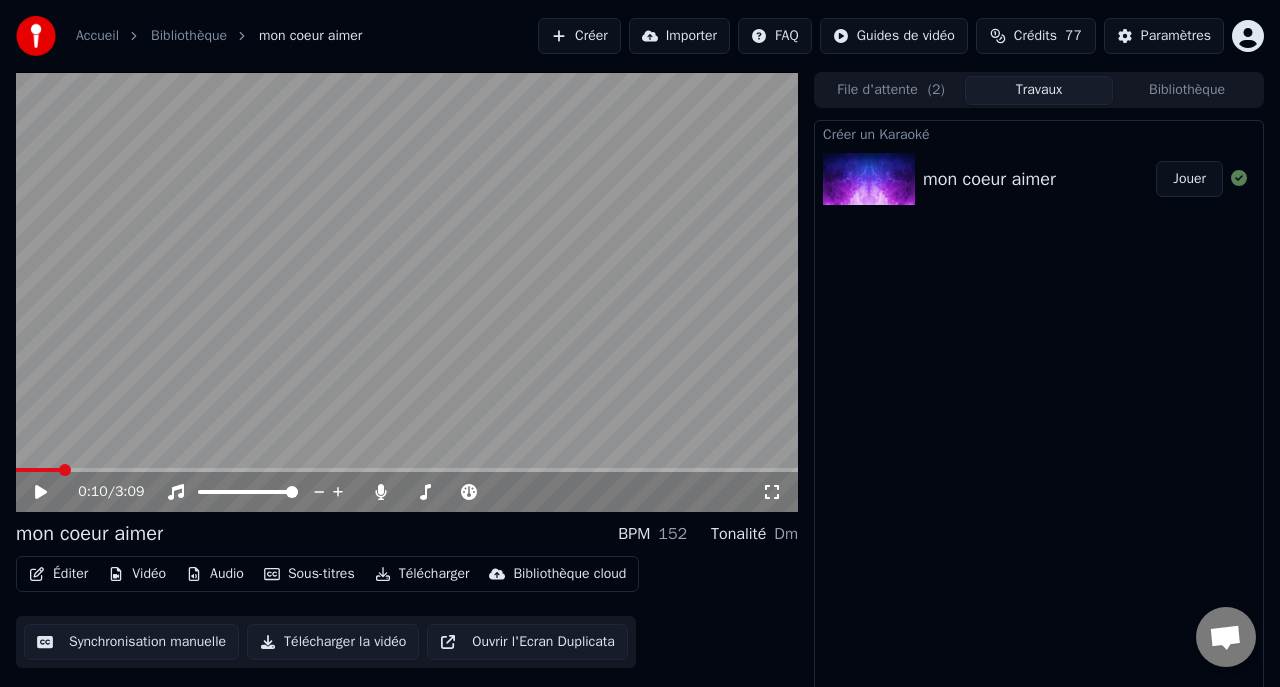 click 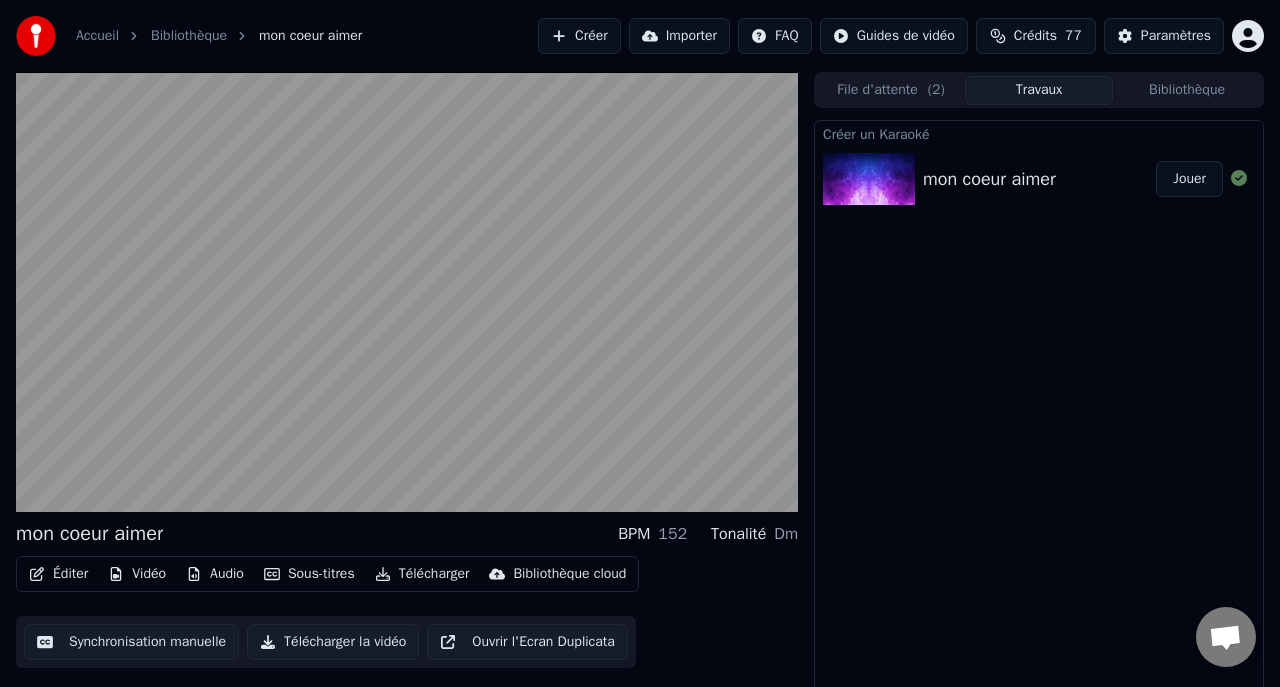 click on "Éditer" at bounding box center [58, 574] 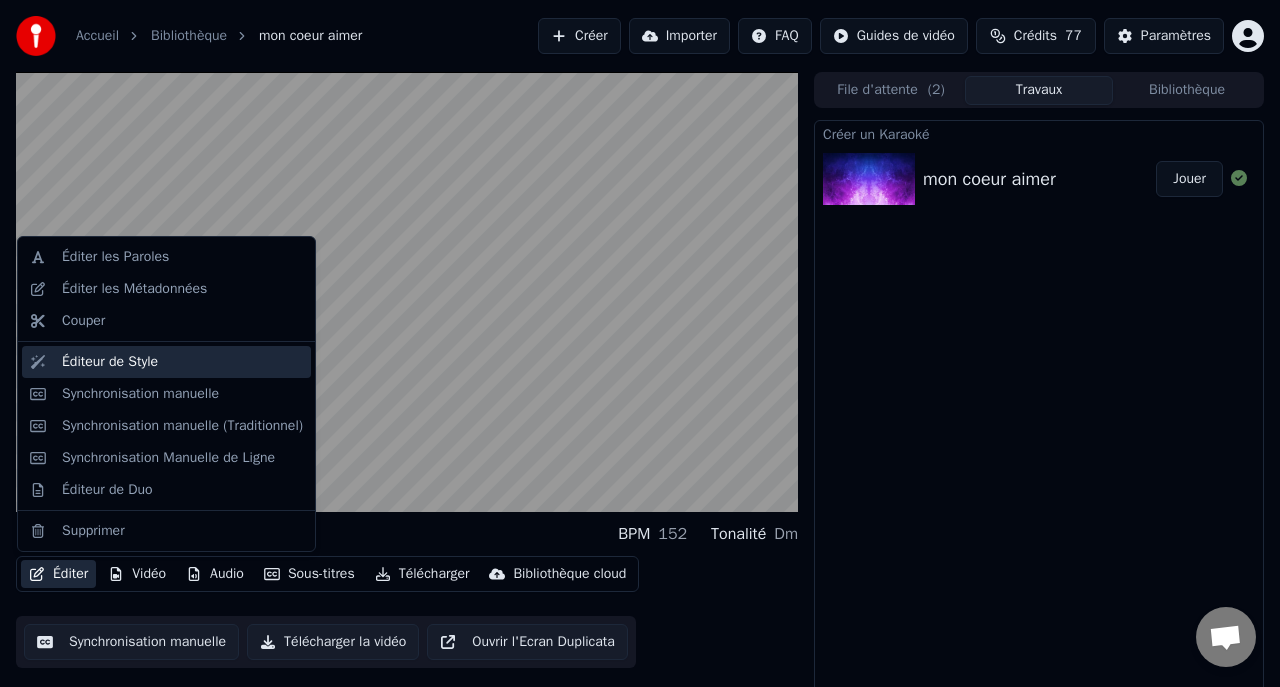 click on "Éditeur de Style" at bounding box center (110, 362) 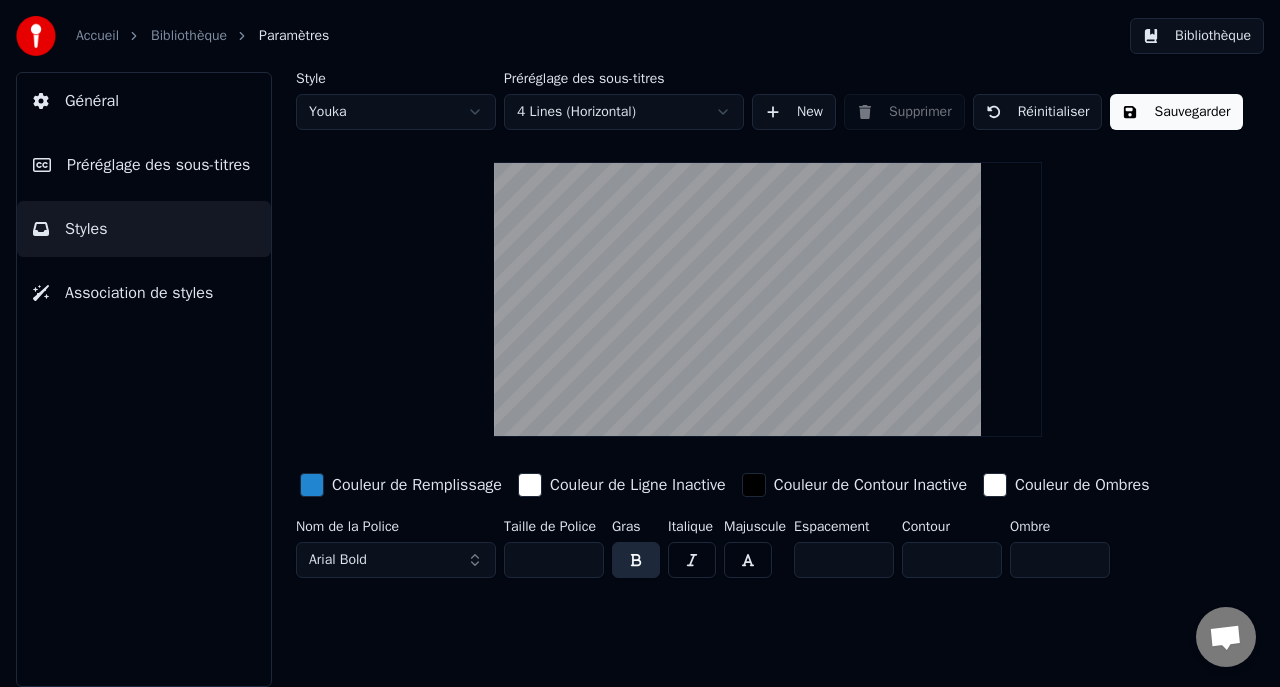 click at bounding box center [995, 485] 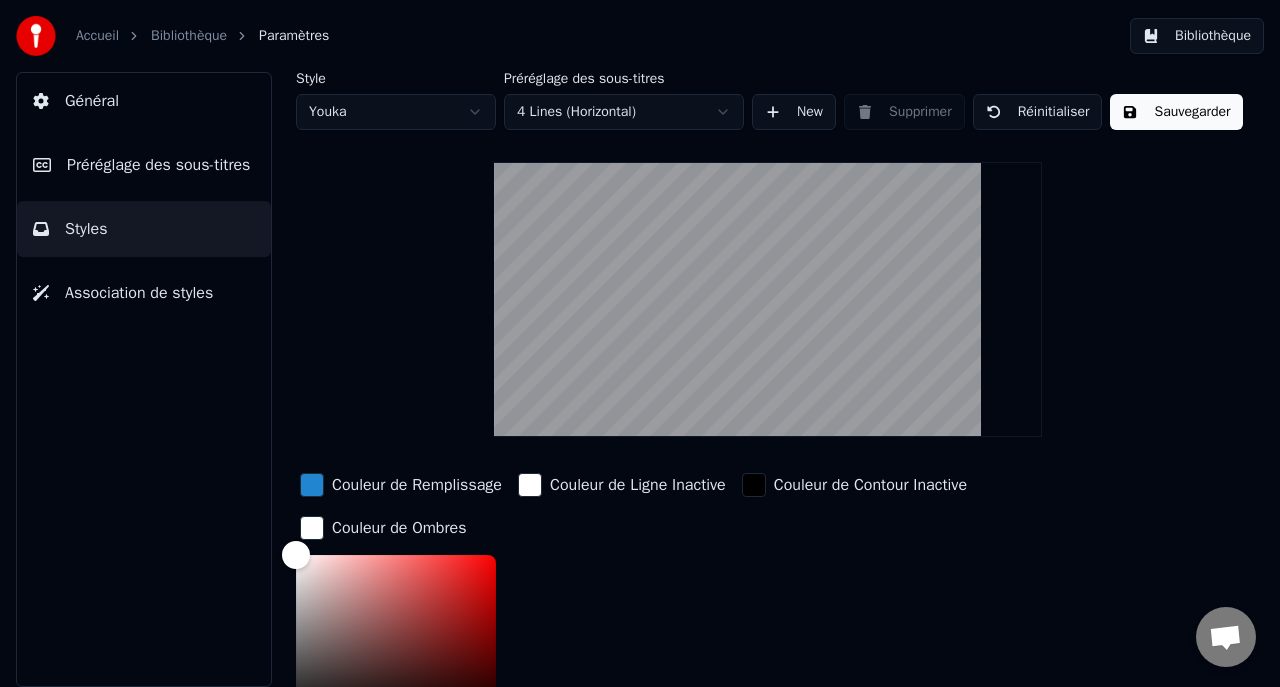 click at bounding box center (312, 485) 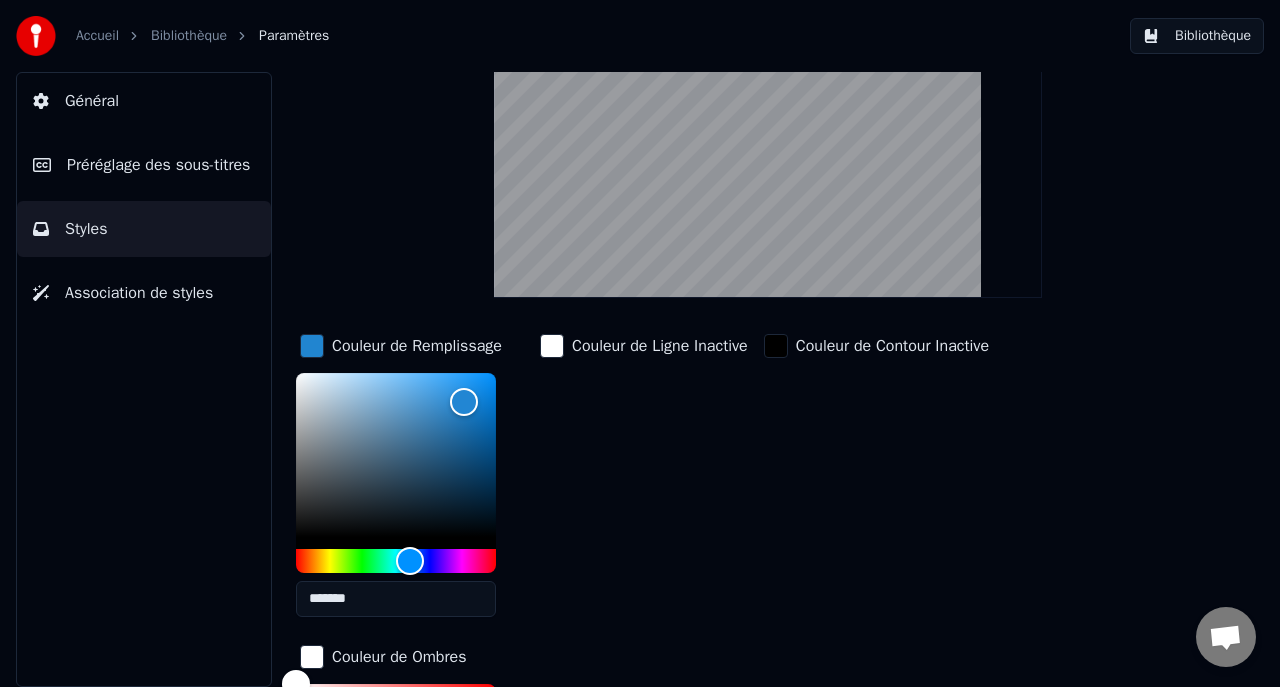 scroll, scrollTop: 156, scrollLeft: 0, axis: vertical 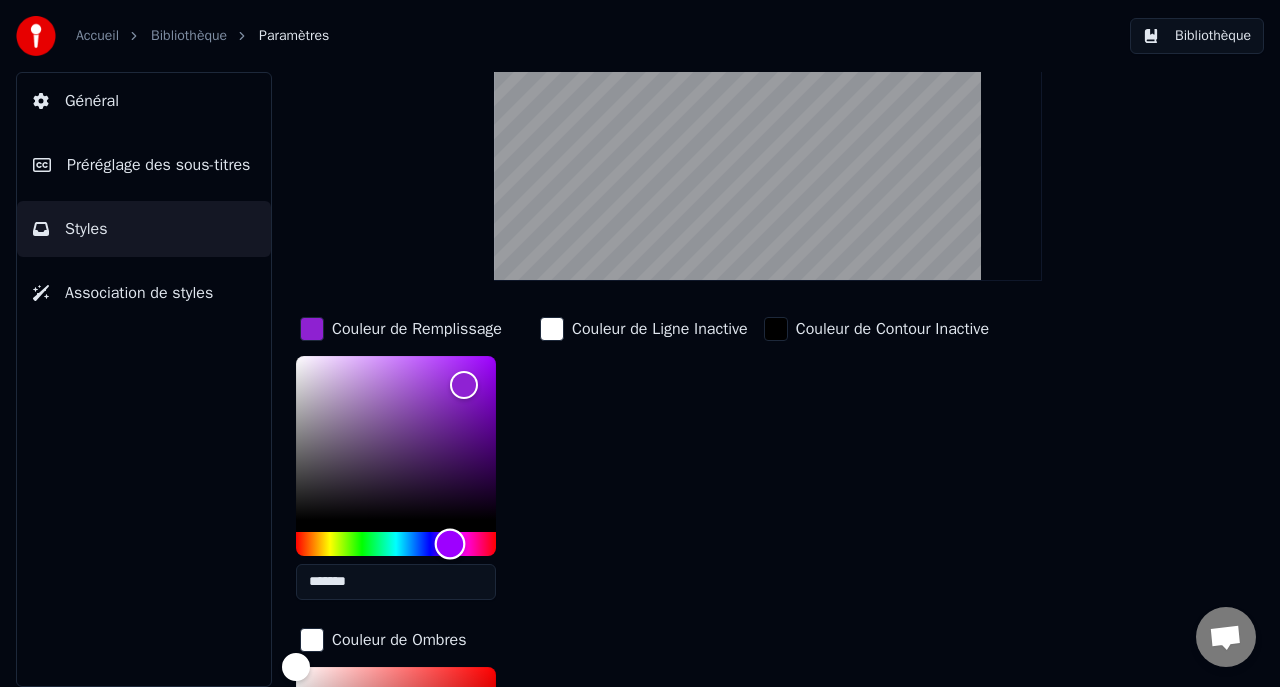 drag, startPoint x: 406, startPoint y: 535, endPoint x: 450, endPoint y: 539, distance: 44.181442 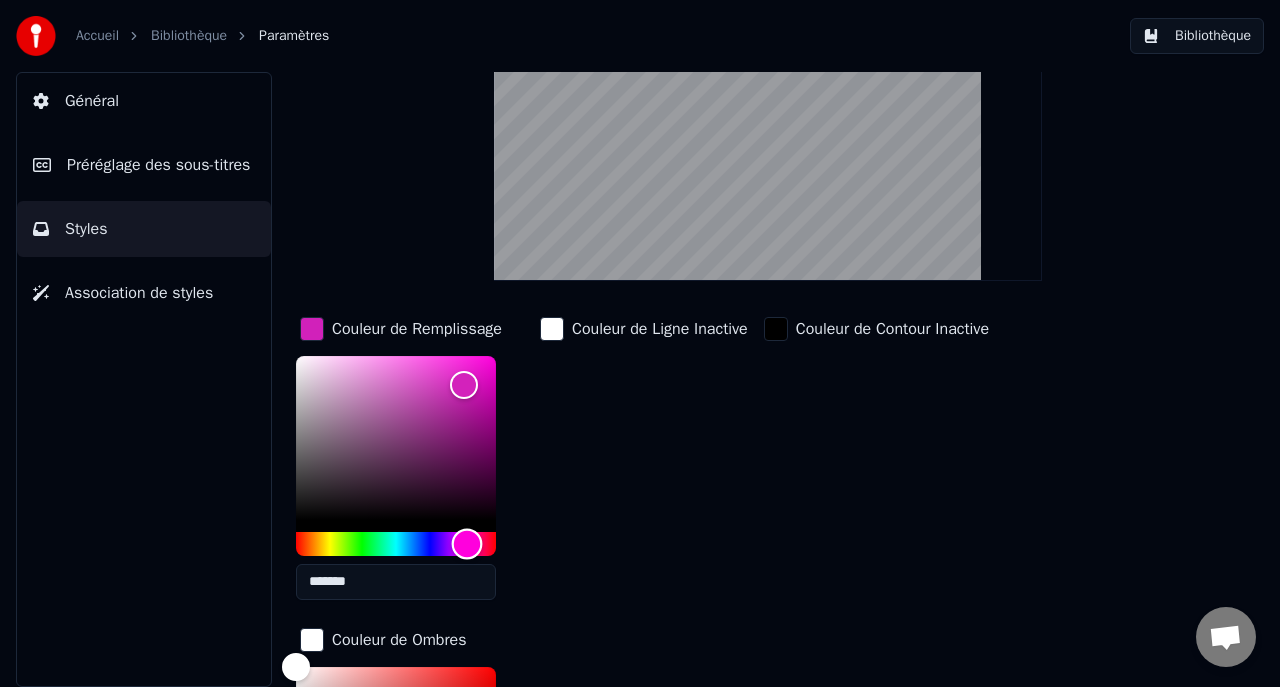 drag, startPoint x: 479, startPoint y: 541, endPoint x: 467, endPoint y: 542, distance: 12.0415945 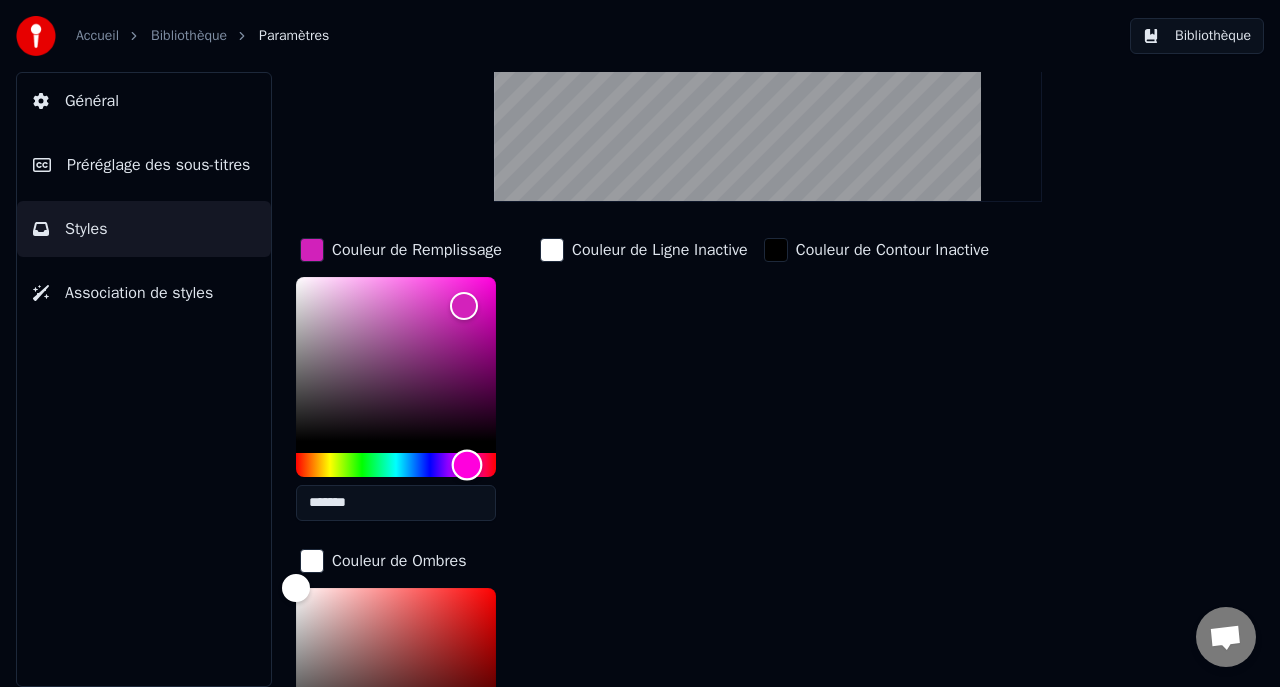 scroll, scrollTop: 0, scrollLeft: 0, axis: both 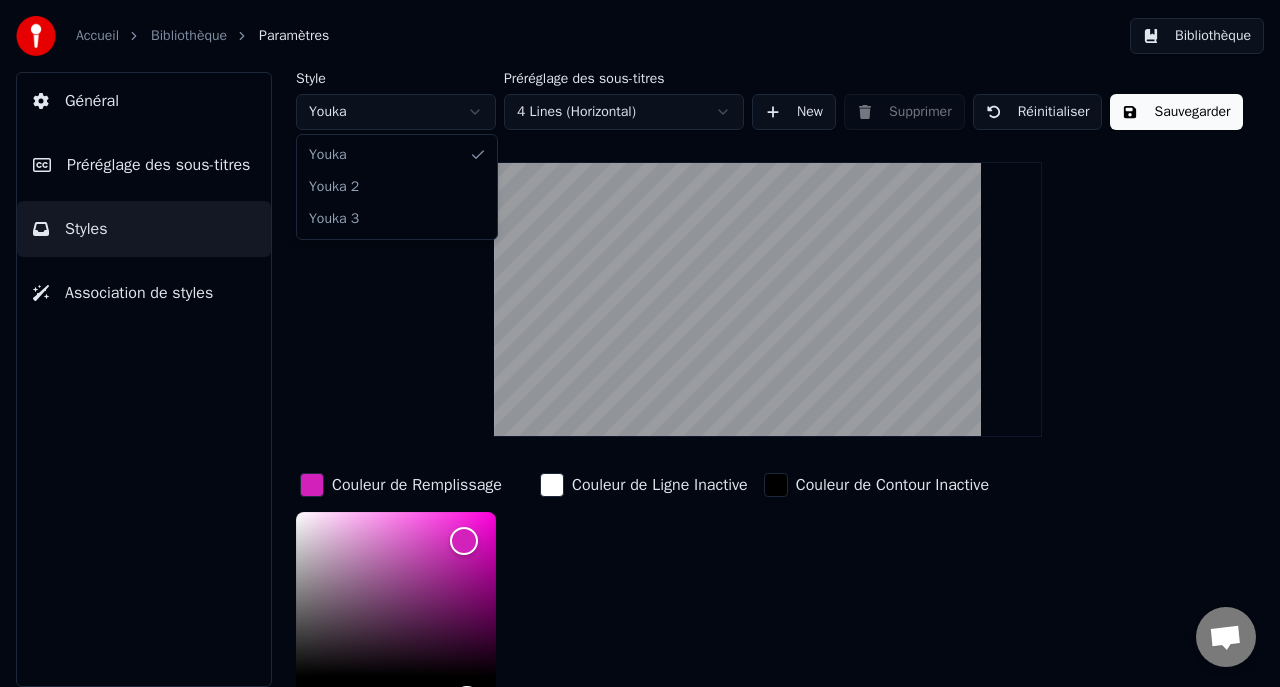 click on "Accueil Bibliothèque Paramètres Bibliothèque Général Préréglage des sous-titres Styles Association de styles Style Youka Préréglage des sous-titres 4 Lines (Horizontal) New Supprimer Réinitialiser Sauvegarder Couleur de Remplissage ******* Couleur de Ligne Inactive Couleur de Contour Inactive Couleur de Ombres ******* Nom de la Police Arial Bold Taille de Police ** Gras Italique Majuscule Espacement * Contour * Ombre * Messages Adam de Youka Desktop Autres canaux Continuer par Email Réseau hors-ligne. Reconnexion... Aucun message ne peut être échangé pour le moment. Youka Desktop Bonjour ! Comment puis-je vous aider ?  Lundi, 4 Août cree un duo 04/08/2025 Mardi, 5 Août Adam Vous pouvez utiliser l'éditeur de duo sous le menu d'édition, 05/08/2025 Envoyer un fichier Insérer un emoji Envoyer un fichier Message audio We run on Crisp Youka Youka 2 Youka 3" at bounding box center [640, 343] 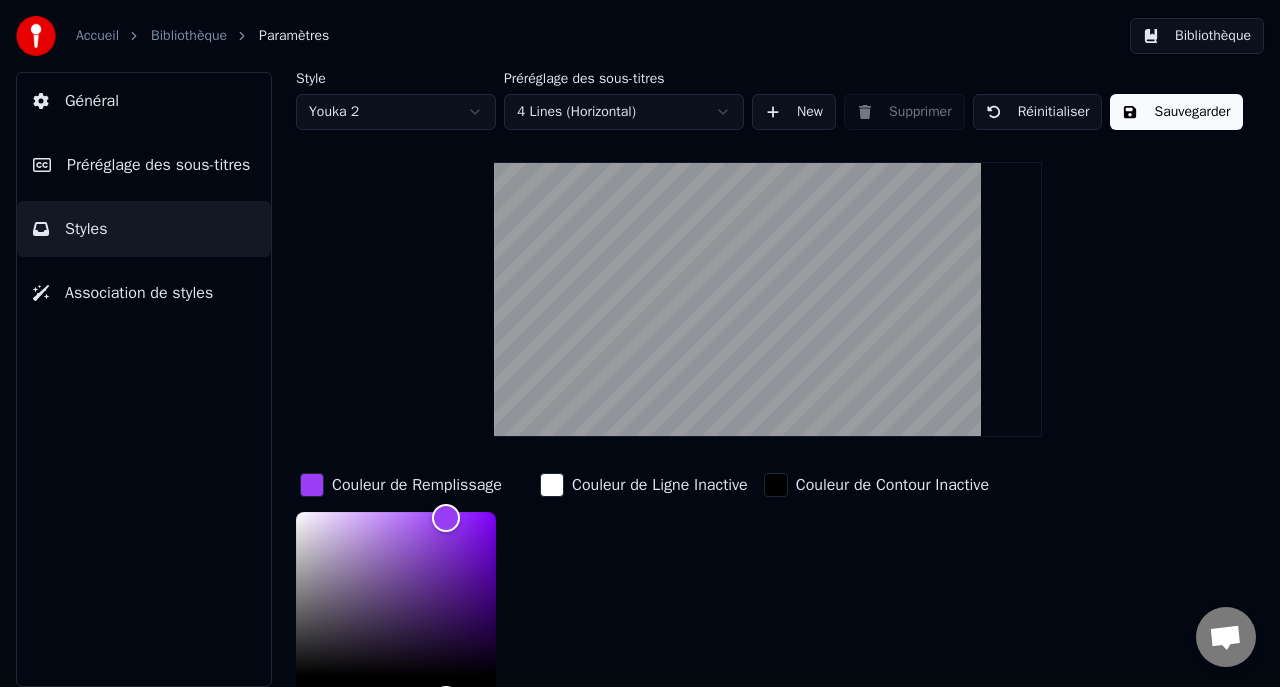 click on "Accueil Bibliothèque Paramètres Bibliothèque Général Préréglage des sous-titres Styles Association de styles Style Youka 2 Préréglage des sous-titres 4 Lines (Horizontal) New Supprimer Réinitialiser Sauvegarder Couleur de Remplissage ******* Couleur de Ligne Inactive Couleur de Contour Inactive Couleur de Ombres ******* Nom de la Police Arial Bold Taille de Police ** Gras Italique Majuscule Espacement * Contour * Ombre * Messages Adam de Youka Desktop Autres canaux Continuer par Email Réseau hors-ligne. Reconnexion... Aucun message ne peut être échangé pour le moment. Youka Desktop Bonjour ! Comment puis-je vous aider ?  Lundi, 4 Août cree un duo 04/08/2025 Mardi, 5 Août Adam Vous pouvez utiliser l'éditeur de duo sous le menu d'édition, 05/08/2025 Envoyer un fichier Insérer un emoji Envoyer un fichier Message audio We run on Crisp" at bounding box center (640, 343) 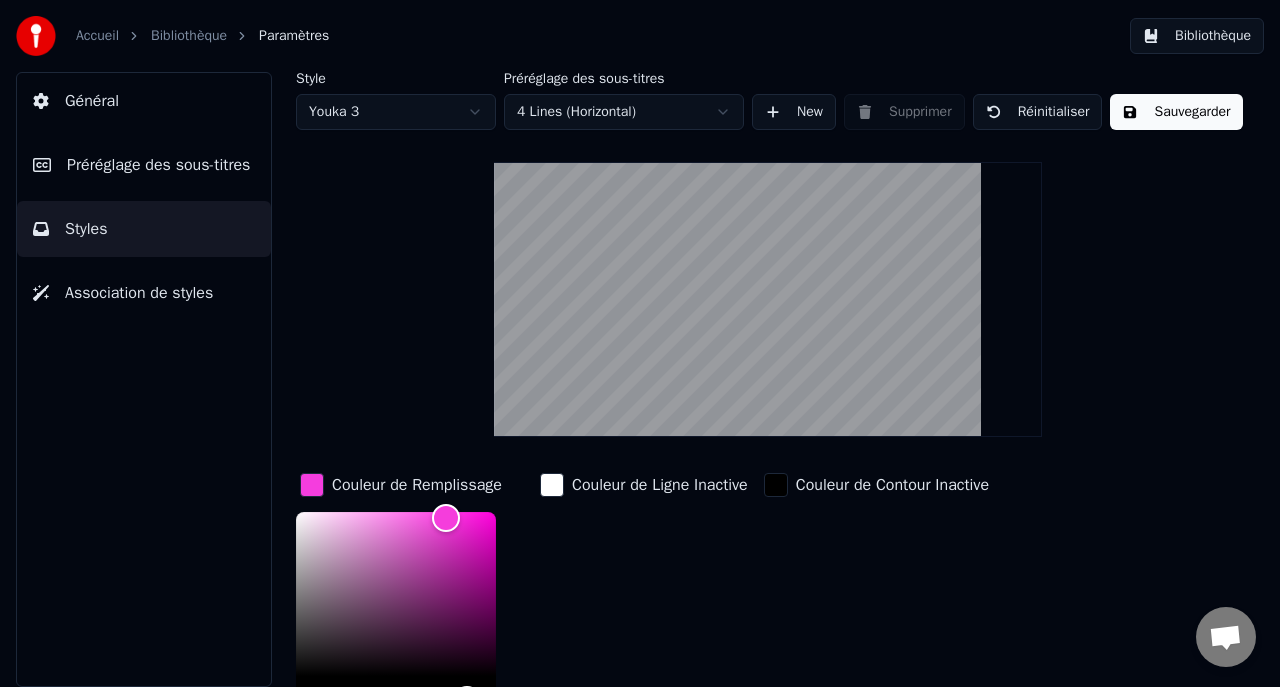 click on "Accueil Bibliothèque Paramètres Bibliothèque Général Préréglage des sous-titres Styles Association de styles Style Youka 3 Préréglage des sous-titres 4 Lines (Horizontal) New Supprimer Réinitialiser Sauvegarder Couleur de Remplissage ******* Couleur de Ligne Inactive Couleur de Contour Inactive Couleur de Ombres ******* Nom de la Police Arial Bold Taille de Police ** Gras Italique Majuscule Espacement * Contour * Ombre * Messages Adam de Youka Desktop Autres canaux Continuer par Email Réseau hors-ligne. Reconnexion... Aucun message ne peut être échangé pour le moment. Youka Desktop Bonjour ! Comment puis-je vous aider ?  Lundi, 4 Août cree un duo 04/08/2025 Mardi, 5 Août Adam Vous pouvez utiliser l'éditeur de duo sous le menu d'édition, 05/08/2025 Envoyer un fichier Insérer un emoji Envoyer un fichier Message audio We run on Crisp" at bounding box center [640, 343] 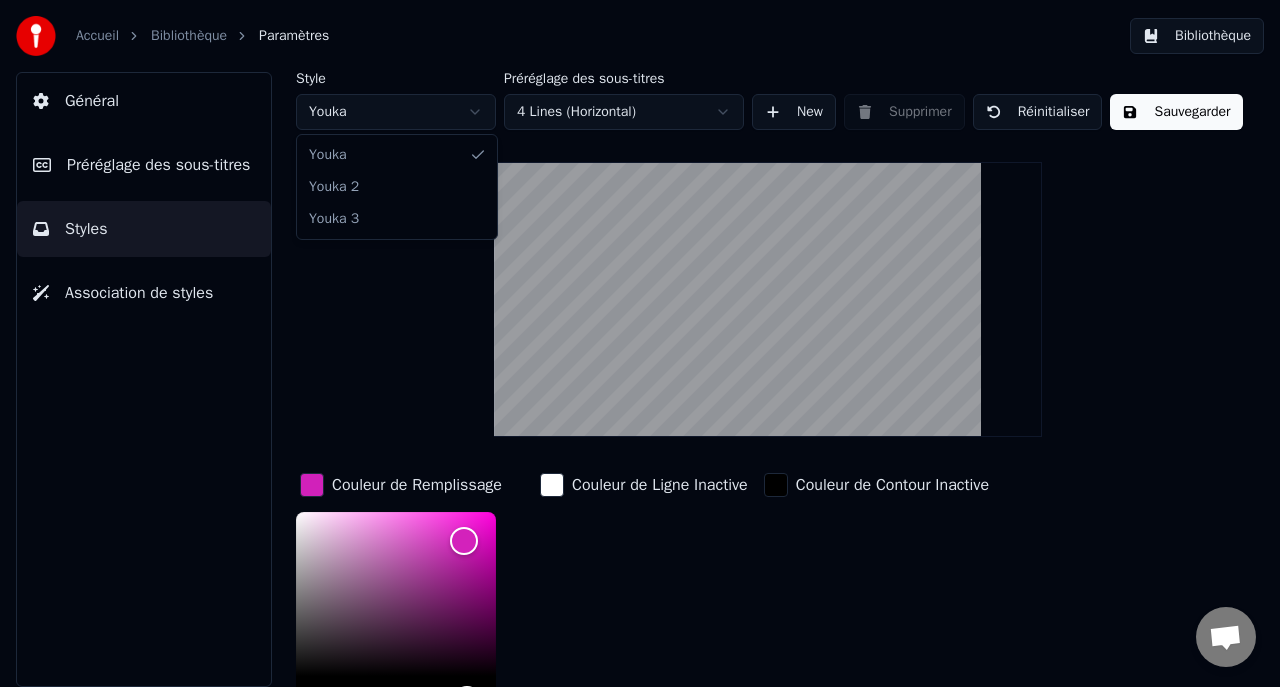 click on "Accueil Bibliothèque Paramètres Bibliothèque Général Préréglage des sous-titres Styles Association de styles Style Youka Préréglage des sous-titres 4 Lines (Horizontal) New Supprimer Réinitialiser Sauvegarder Couleur de Remplissage ******* Couleur de Ligne Inactive Couleur de Contour Inactive Couleur de Ombres ******* Nom de la Police Arial Bold Taille de Police ** Gras Italique Majuscule Espacement * Contour * Ombre * Messages Adam de Youka Desktop Autres canaux Continuer par Email Réseau hors-ligne. Reconnexion... Aucun message ne peut être échangé pour le moment. Youka Desktop Bonjour ! Comment puis-je vous aider ?  Lundi, 4 Août cree un duo 04/08/2025 Mardi, 5 Août Adam Vous pouvez utiliser l'éditeur de duo sous le menu d'édition, 05/08/2025 Envoyer un fichier Insérer un emoji Envoyer un fichier Message audio We run on Crisp Youka Youka 2 Youka 3" at bounding box center [640, 343] 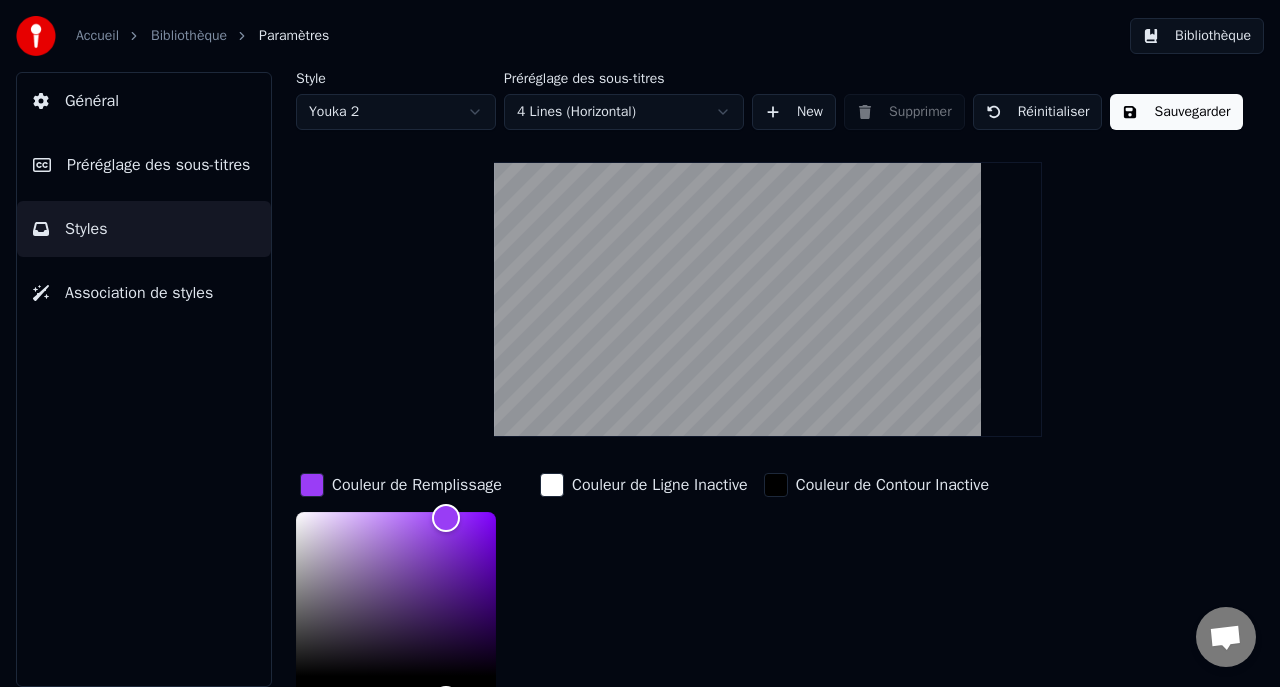 click on "Accueil Bibliothèque Paramètres Bibliothèque Général Préréglage des sous-titres Styles Association de styles Style Youka 2 Préréglage des sous-titres 4 Lines (Horizontal) New Supprimer Réinitialiser Sauvegarder Couleur de Remplissage ******* Couleur de Ligne Inactive Couleur de Contour Inactive Couleur de Ombres ******* Nom de la Police Arial Bold Taille de Police ** Gras Italique Majuscule Espacement * Contour * Ombre * Messages Adam de Youka Desktop Autres canaux Continuer par Email Réseau hors-ligne. Reconnexion... Aucun message ne peut être échangé pour le moment. Youka Desktop Bonjour ! Comment puis-je vous aider ?  Lundi, 4 Août cree un duo 04/08/2025 Mardi, 5 Août Adam Vous pouvez utiliser l'éditeur de duo sous le menu d'édition, 05/08/2025 Envoyer un fichier Insérer un emoji Envoyer un fichier Message audio We run on Crisp" at bounding box center [640, 343] 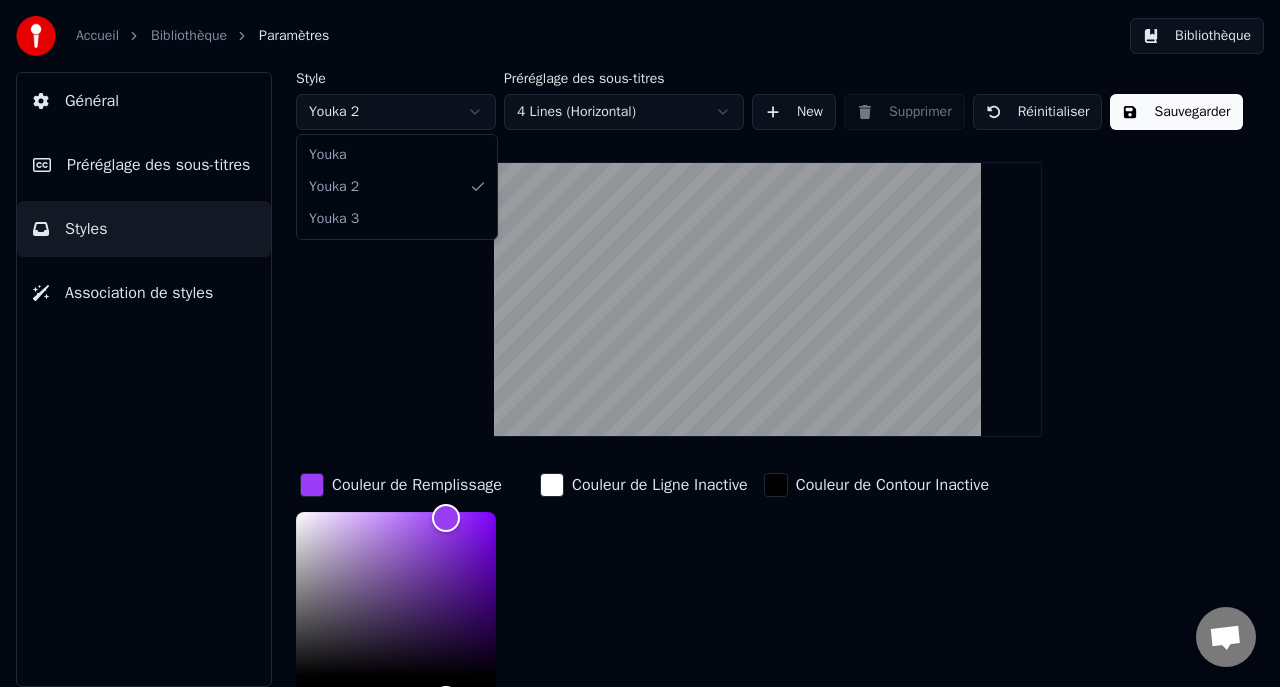 type on "*******" 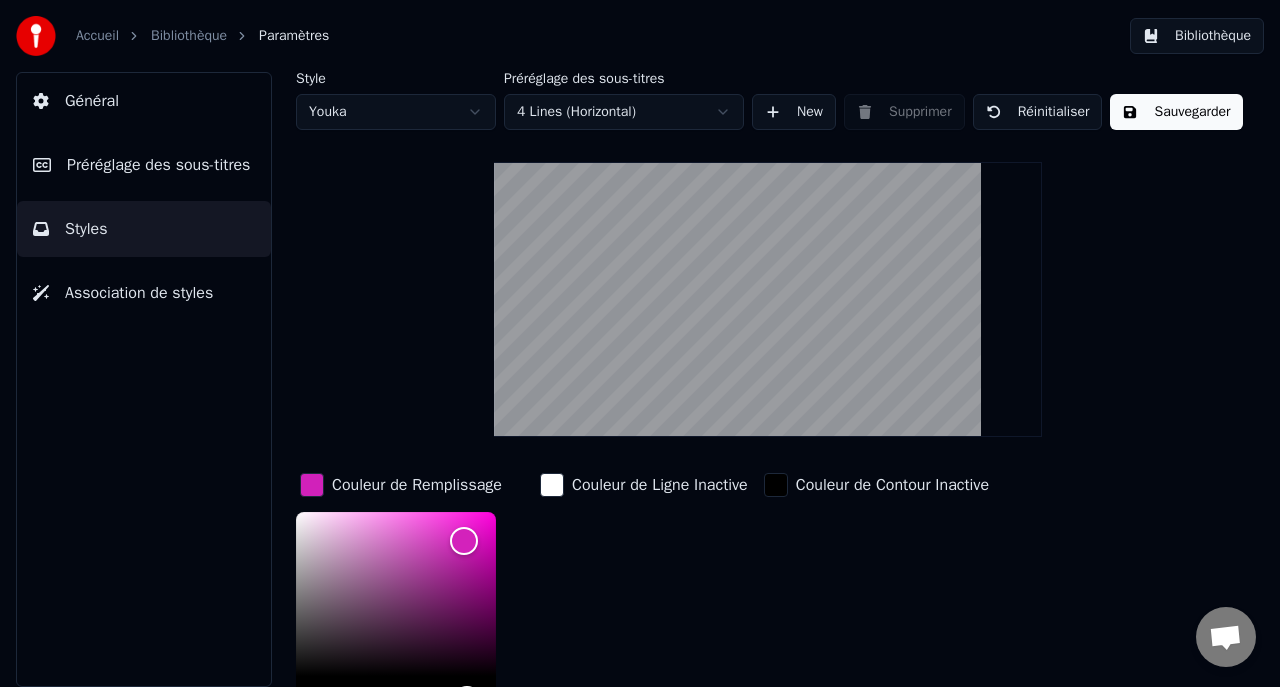 click on "New" at bounding box center [794, 112] 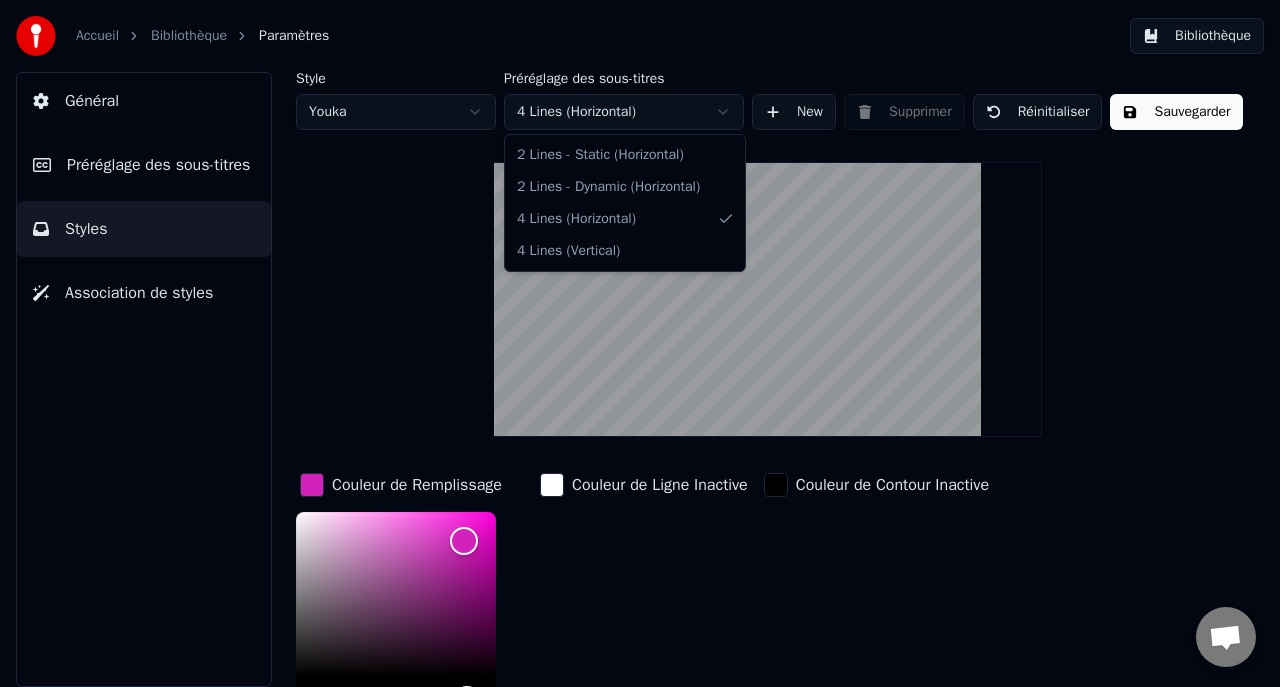 click on "Accueil Bibliothèque Paramètres Bibliothèque Général Préréglage des sous-titres Styles Association de styles Style Youka Préréglage des sous-titres 4 Lines (Horizontal) New Supprimer Réinitialiser Sauvegarder Couleur de Remplissage ******* Couleur de Ligne Inactive Couleur de Contour Inactive Couleur de Ombres ******* Nom de la Police Arial Bold Taille de Police ** Gras Italique Majuscule Espacement * Contour * Ombre * Messages Adam de Youka Desktop Autres canaux Continuer par Email Réseau hors-ligne. Reconnexion... Aucun message ne peut être échangé pour le moment. Youka Desktop Bonjour ! Comment puis-je vous aider ?  Lundi, 4 Août cree un duo 04/08/2025 Mardi, 5 Août Adam Vous pouvez utiliser l'éditeur de duo sous le menu d'édition, 05/08/2025 Envoyer un fichier Insérer un emoji Envoyer un fichier Message audio We run on Crisp 2 Lines - Static (Horizontal) 2 Lines - Dynamic (Horizontal) 4 Lines (Horizontal) 4 Lines (Vertical)" at bounding box center [640, 343] 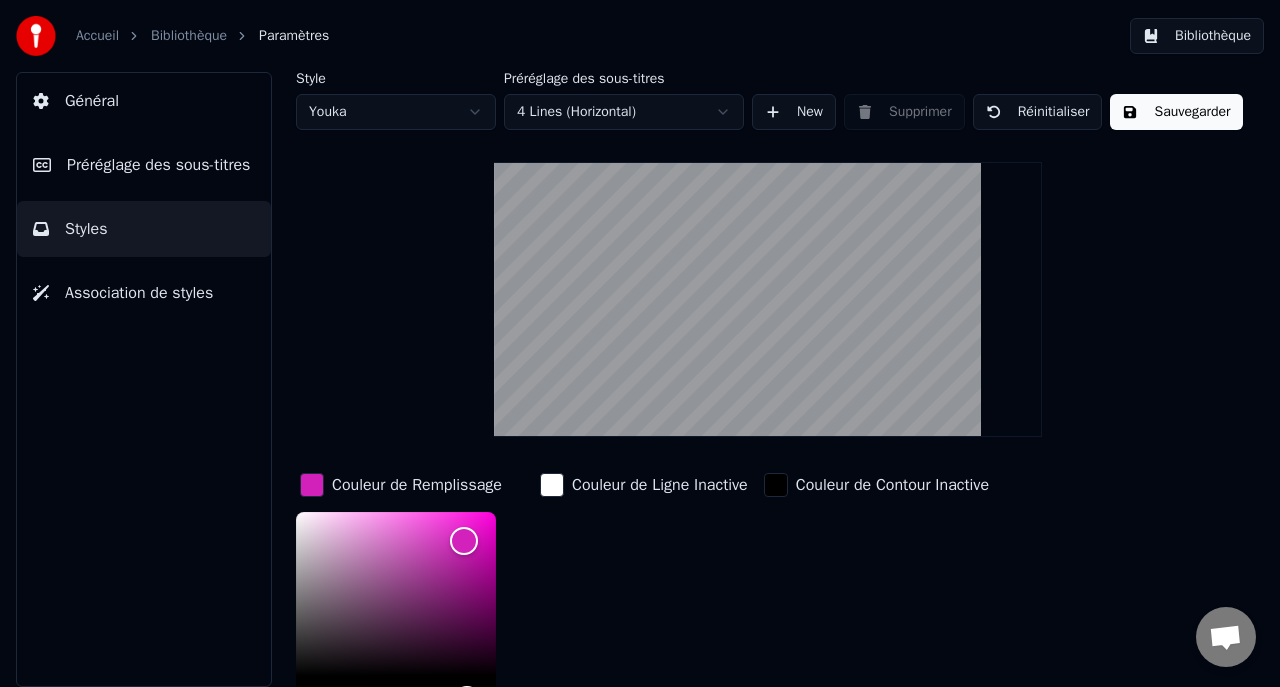 click on "Sauvegarder" at bounding box center (1176, 112) 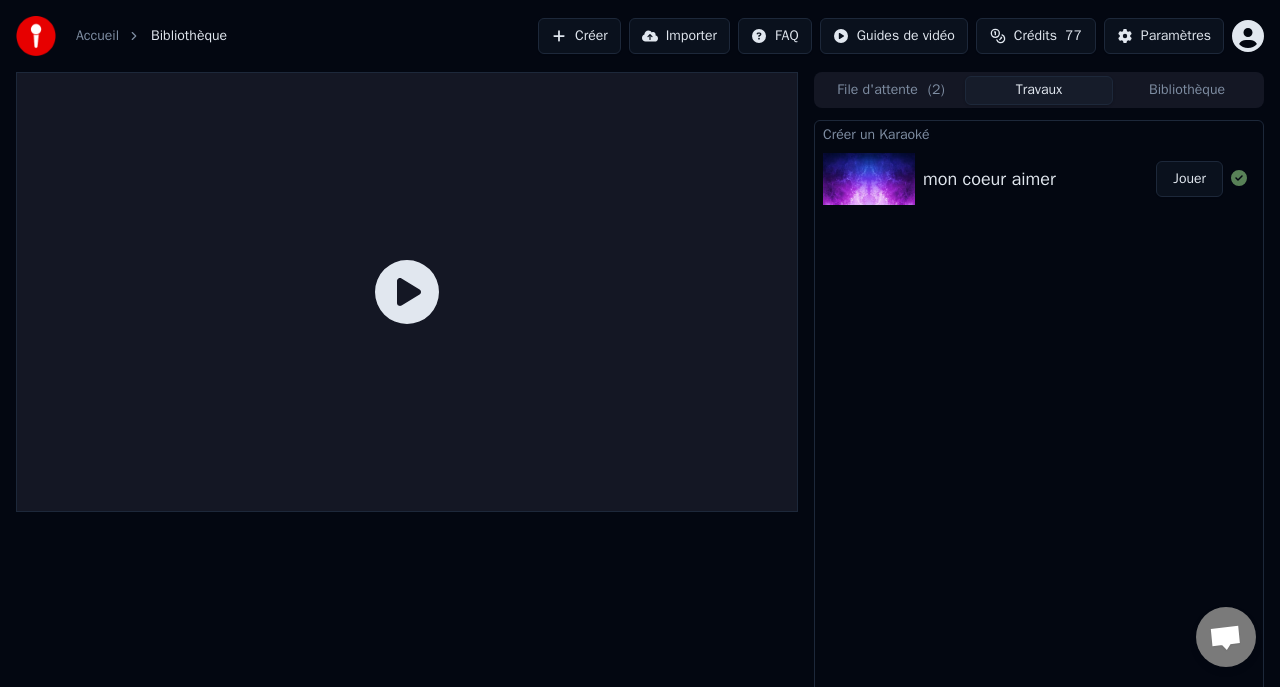 click at bounding box center [869, 179] 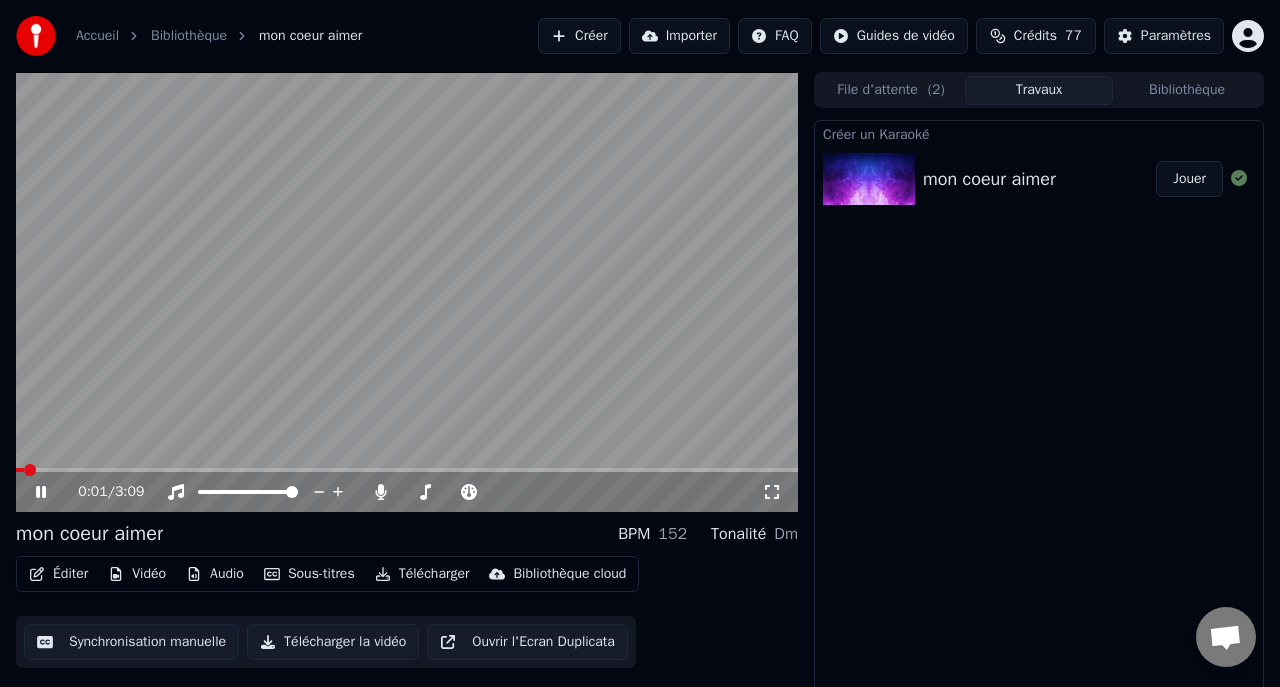 click at bounding box center (407, 470) 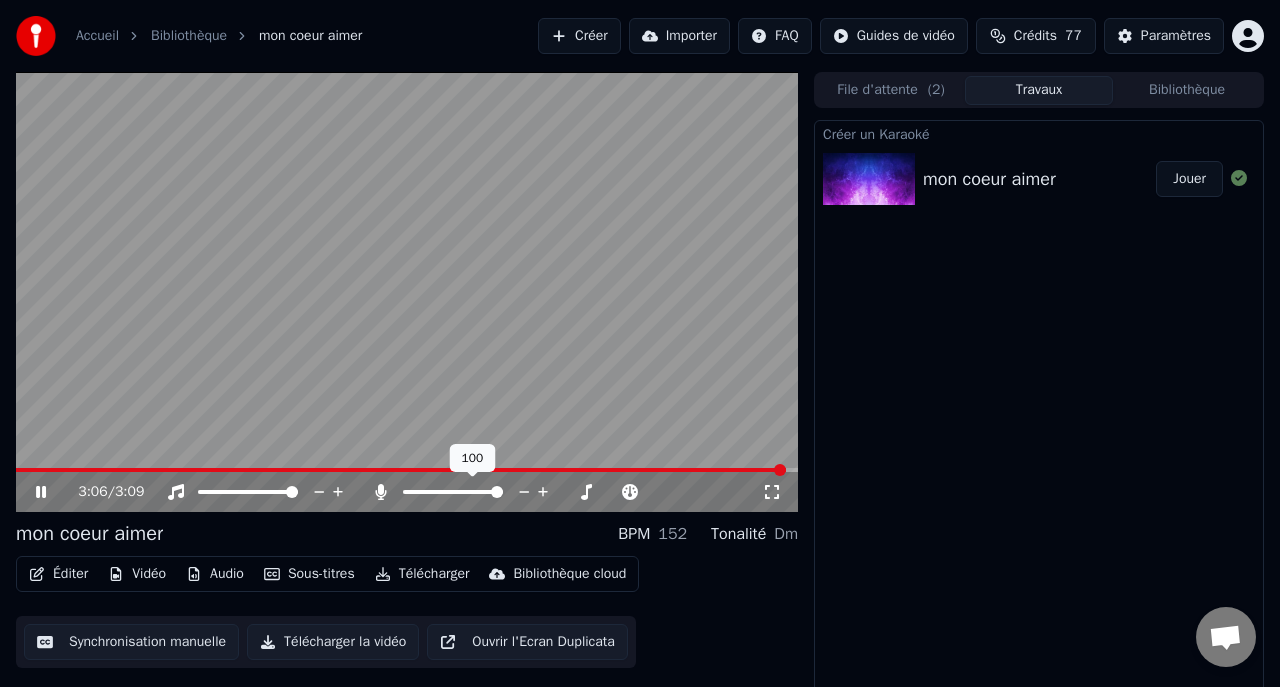 click 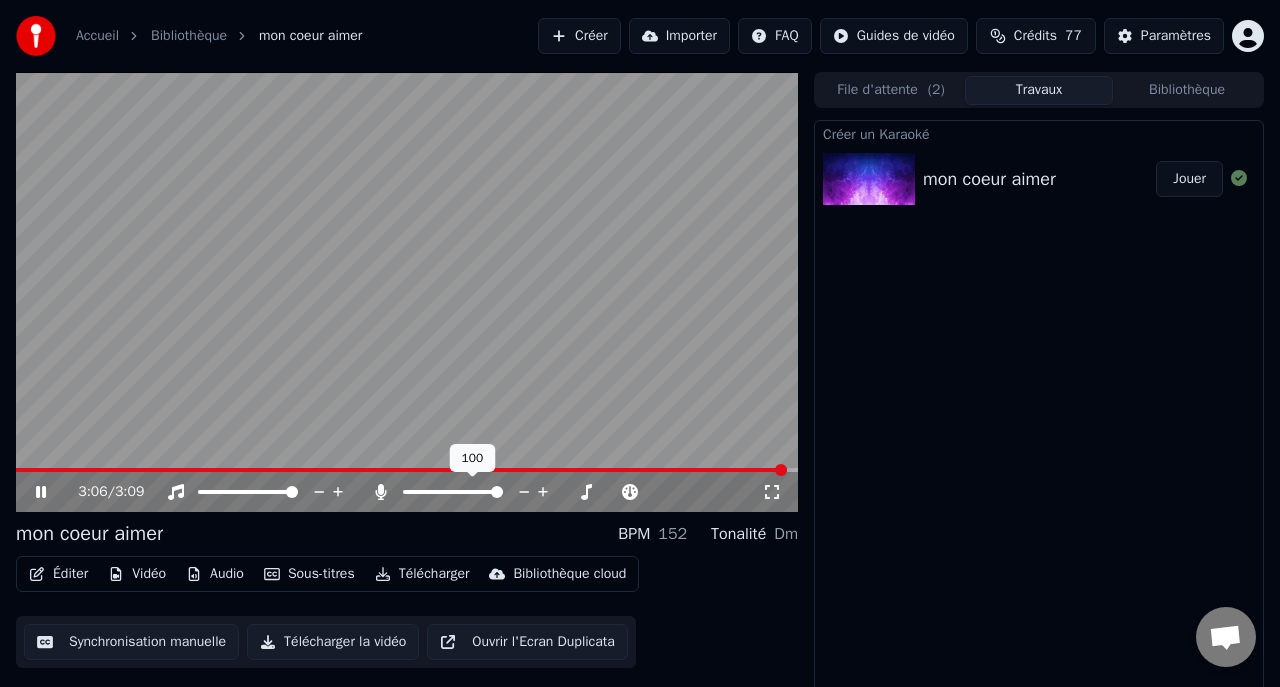 click 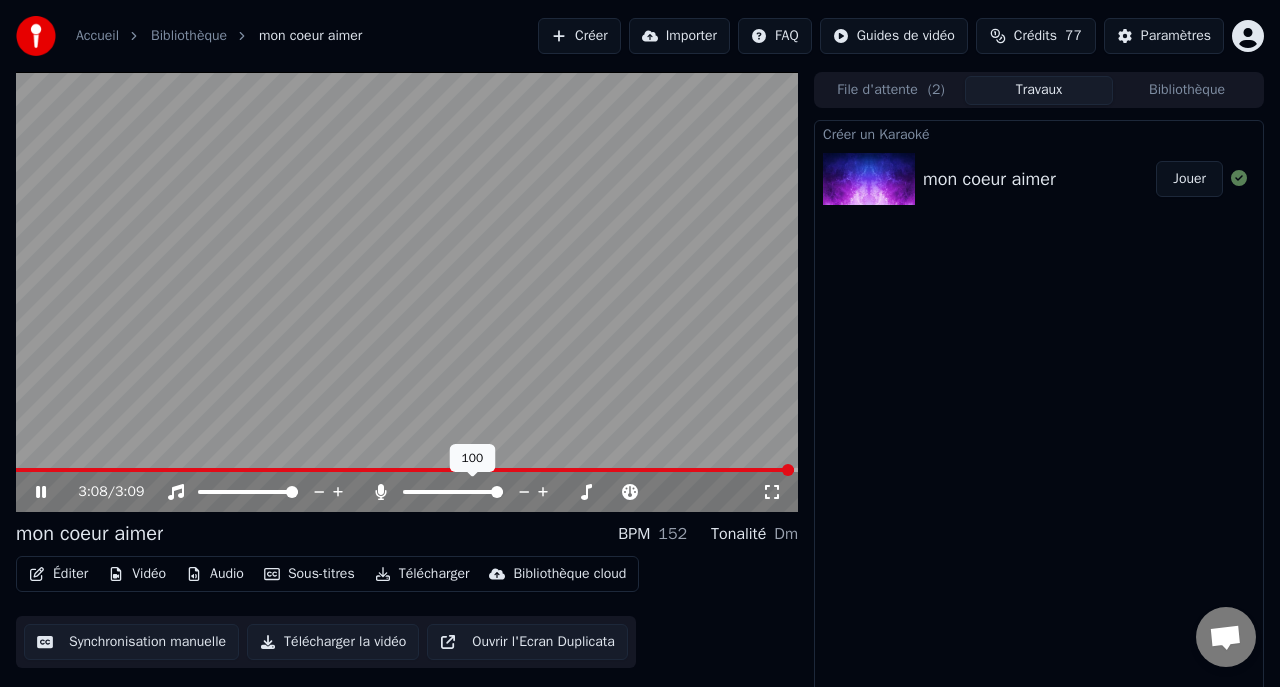 click 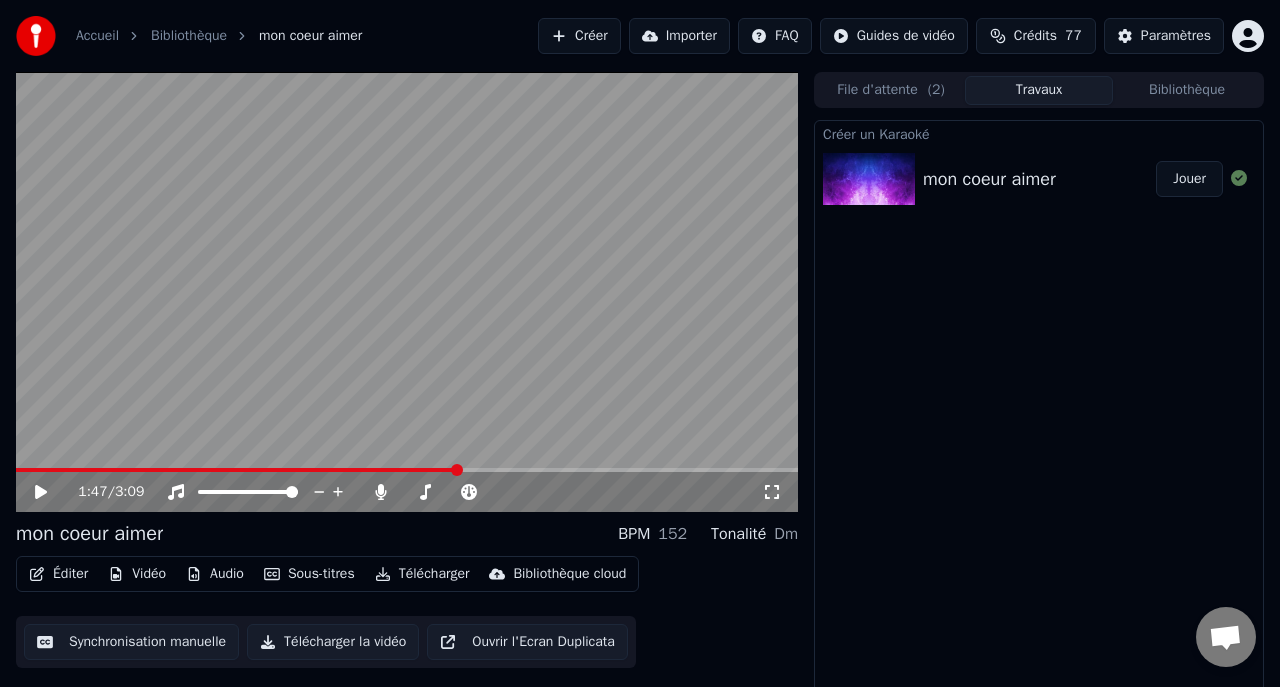 click at bounding box center (237, 470) 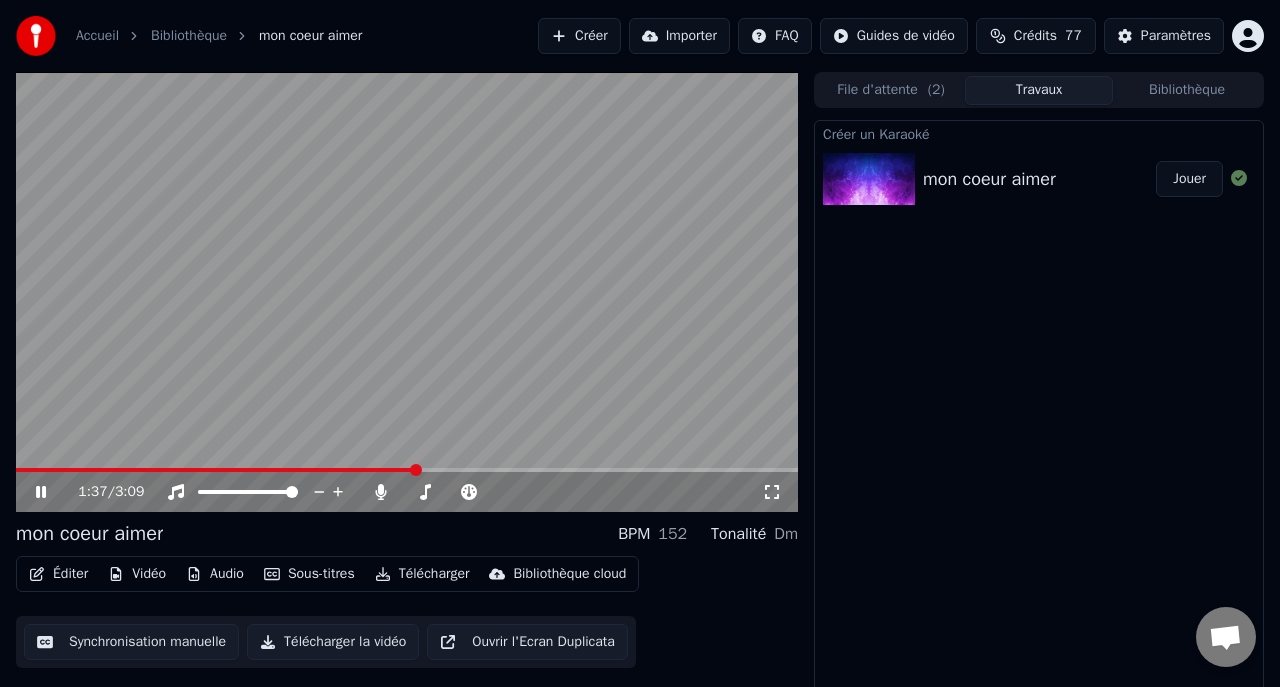 click at bounding box center (216, 470) 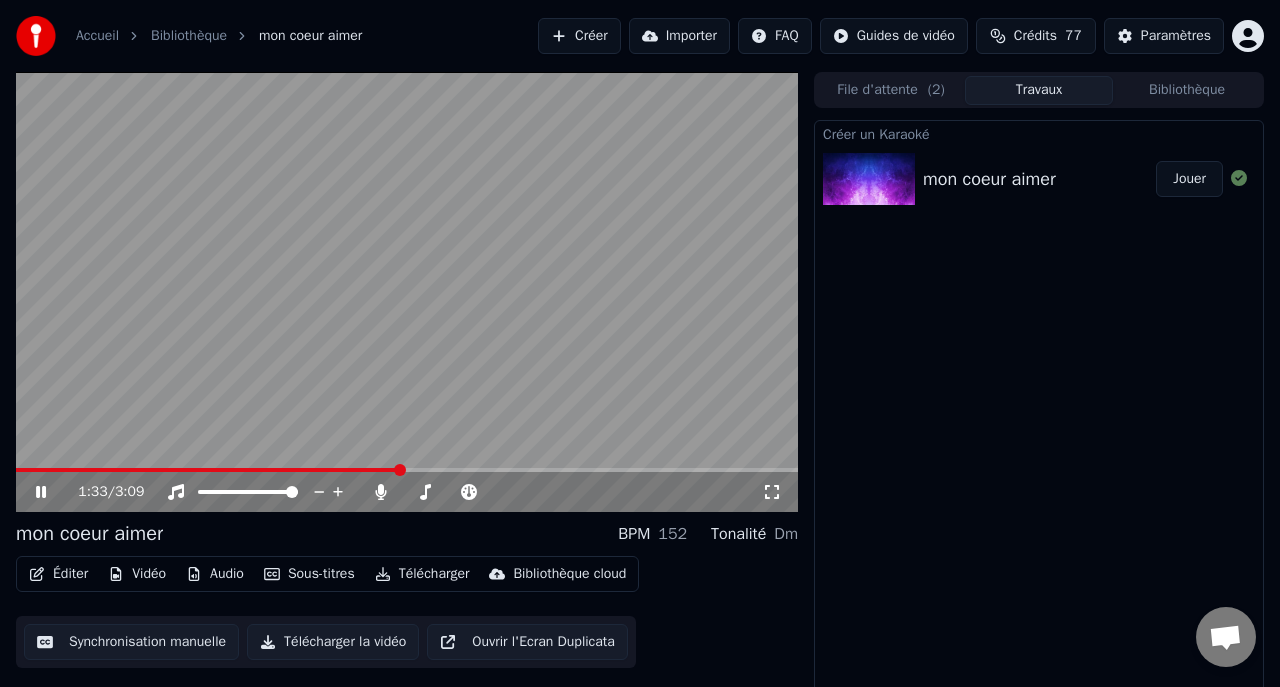 click at bounding box center (208, 470) 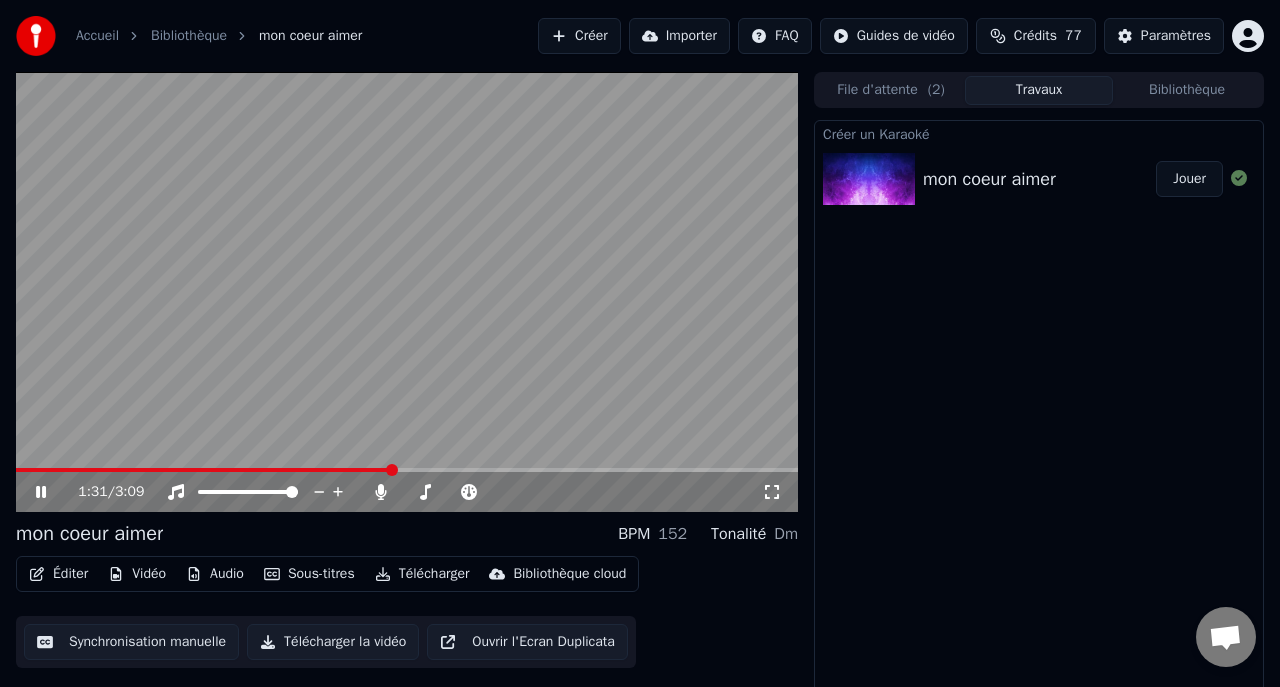 click at bounding box center [204, 470] 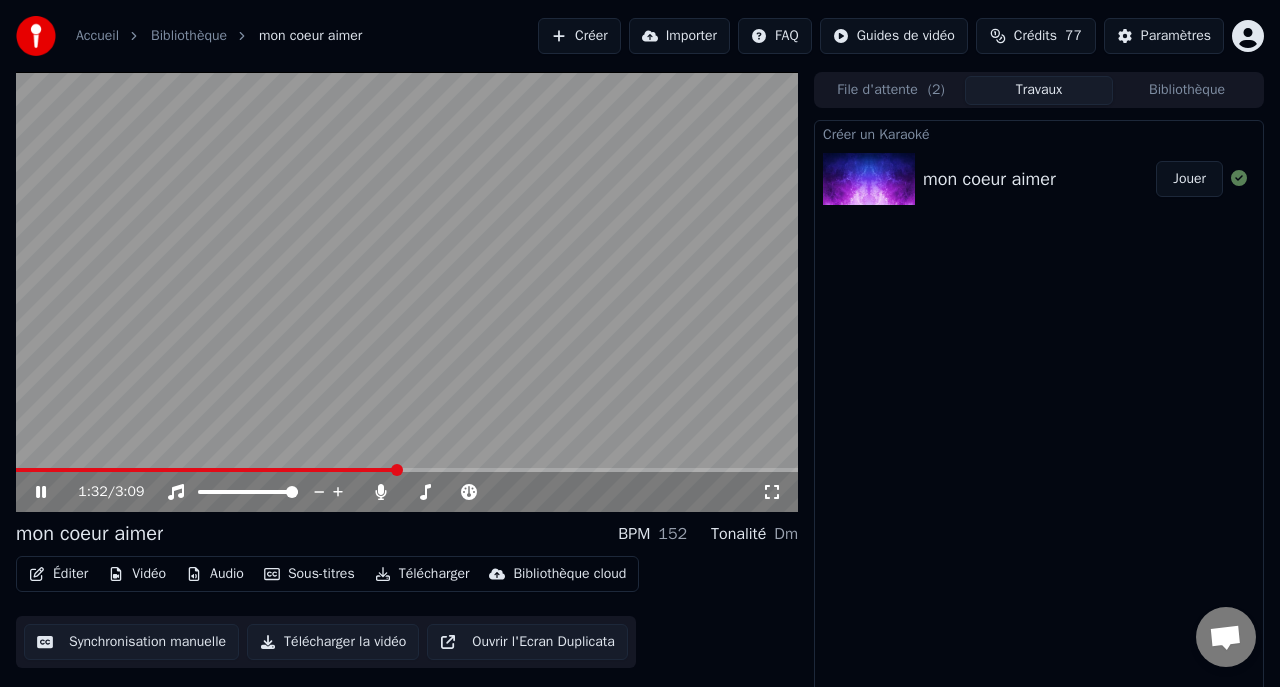 click at bounding box center [407, 292] 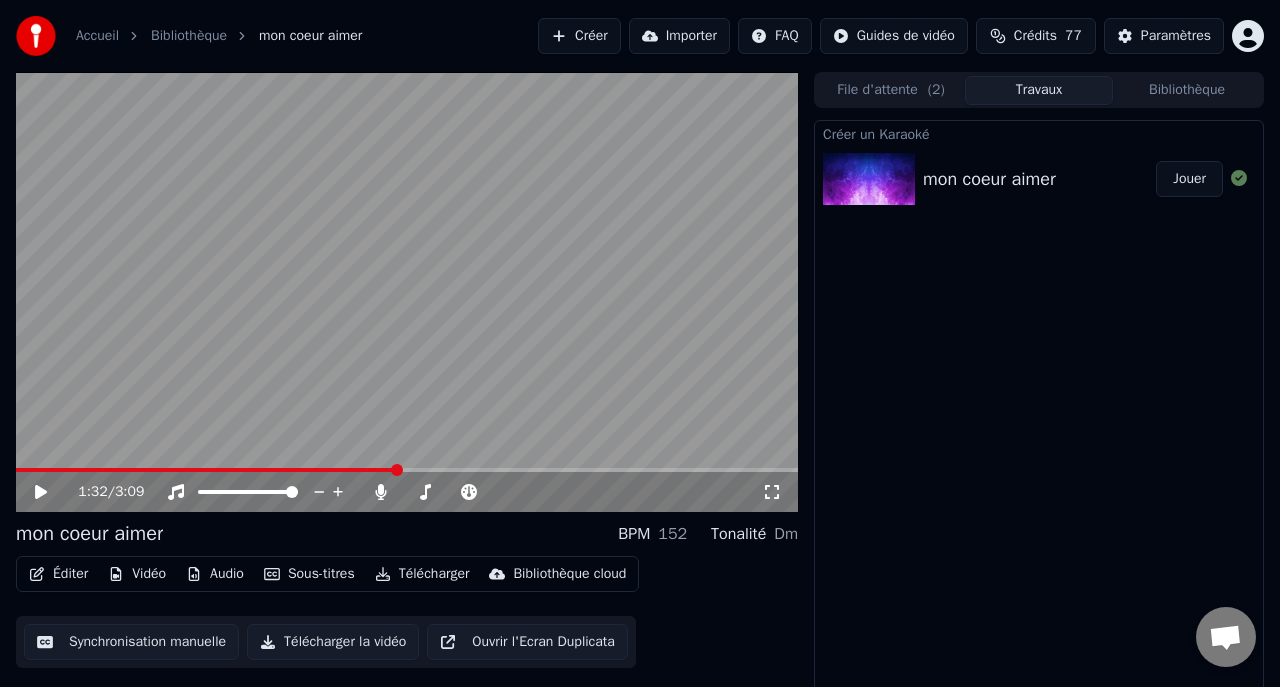 click on "1:32  /  3:09" at bounding box center [407, 492] 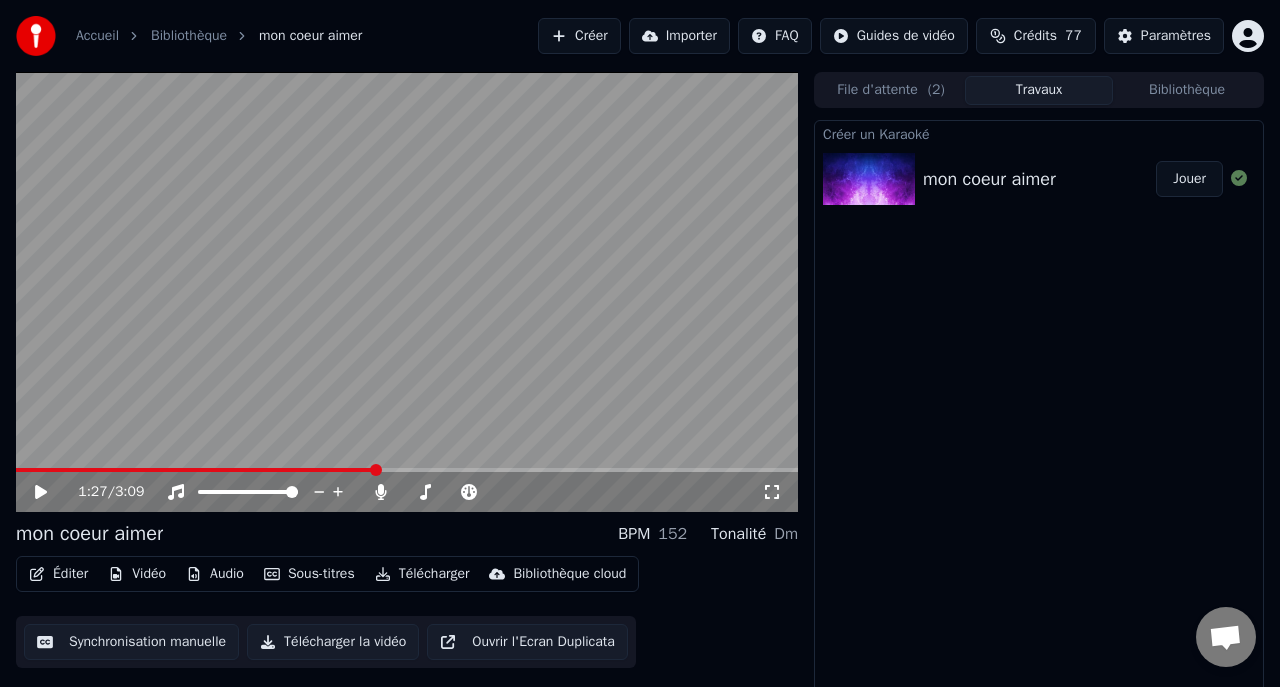 click at bounding box center [195, 470] 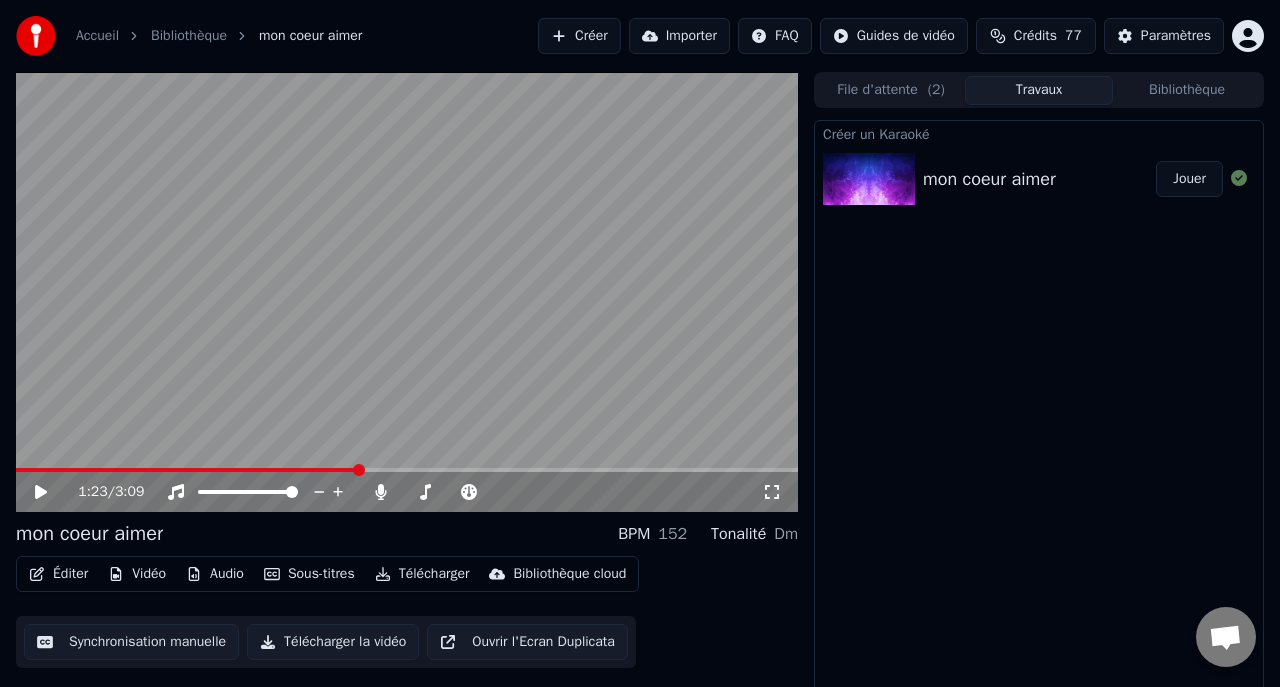 click at bounding box center (187, 470) 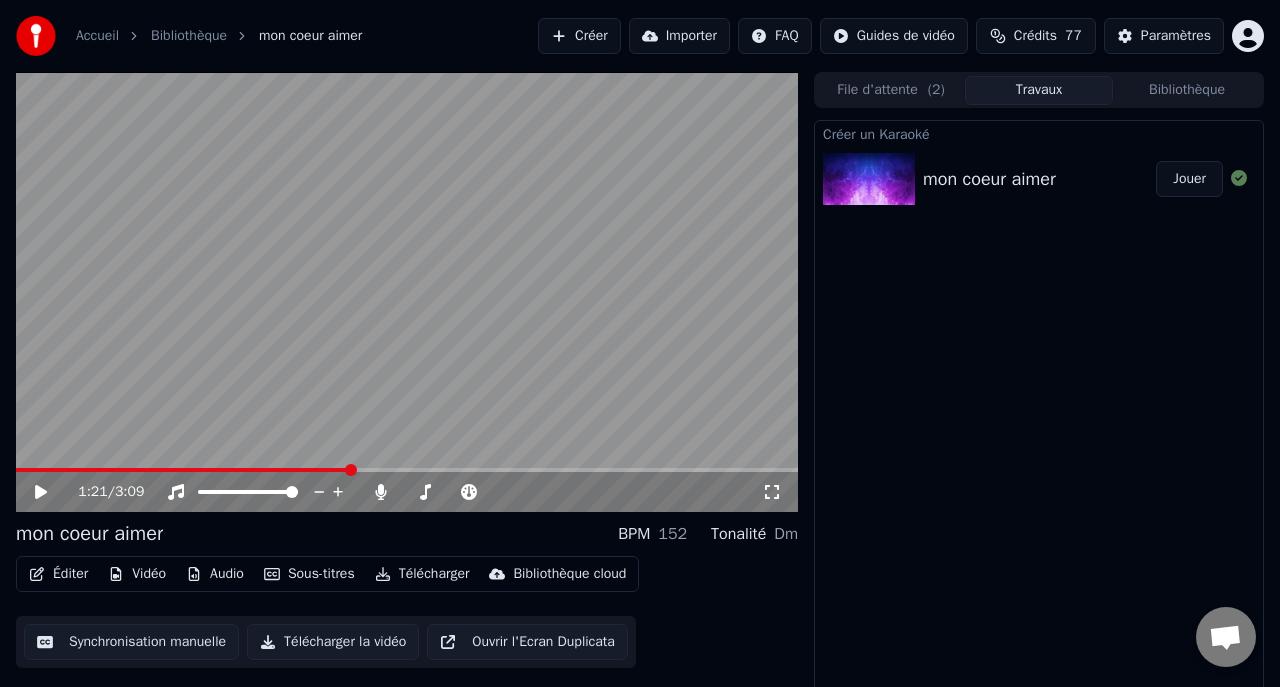 click 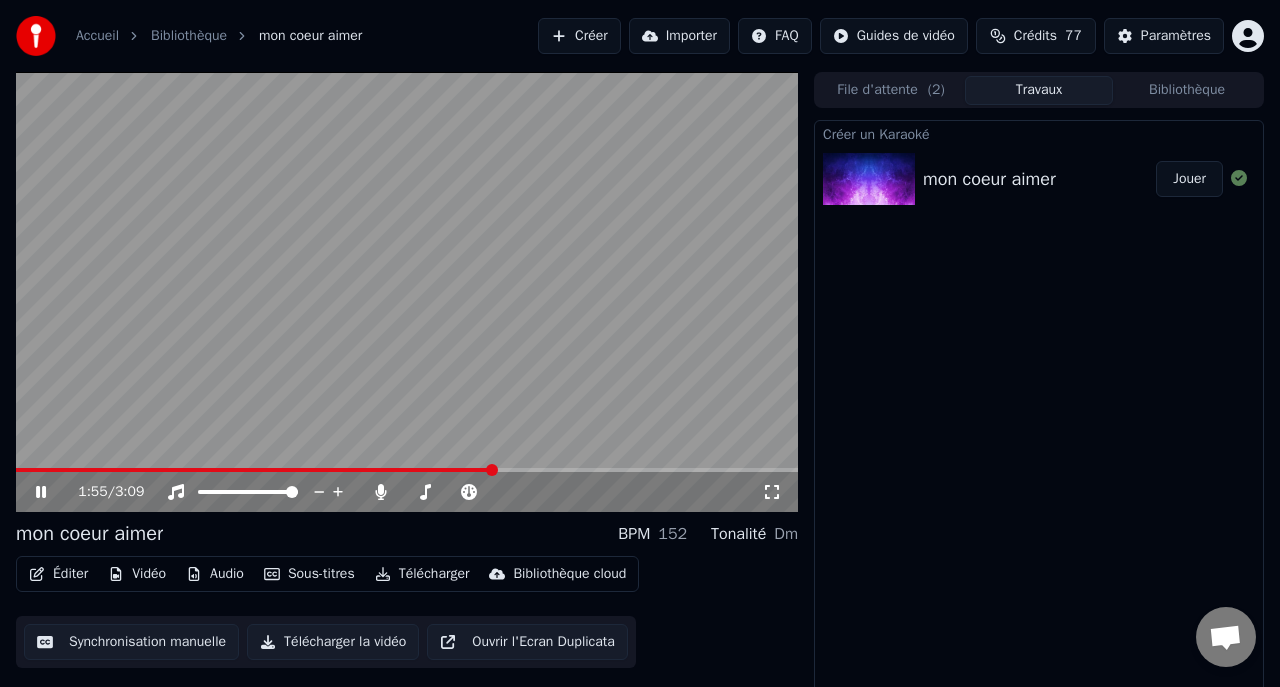 click at bounding box center (407, 292) 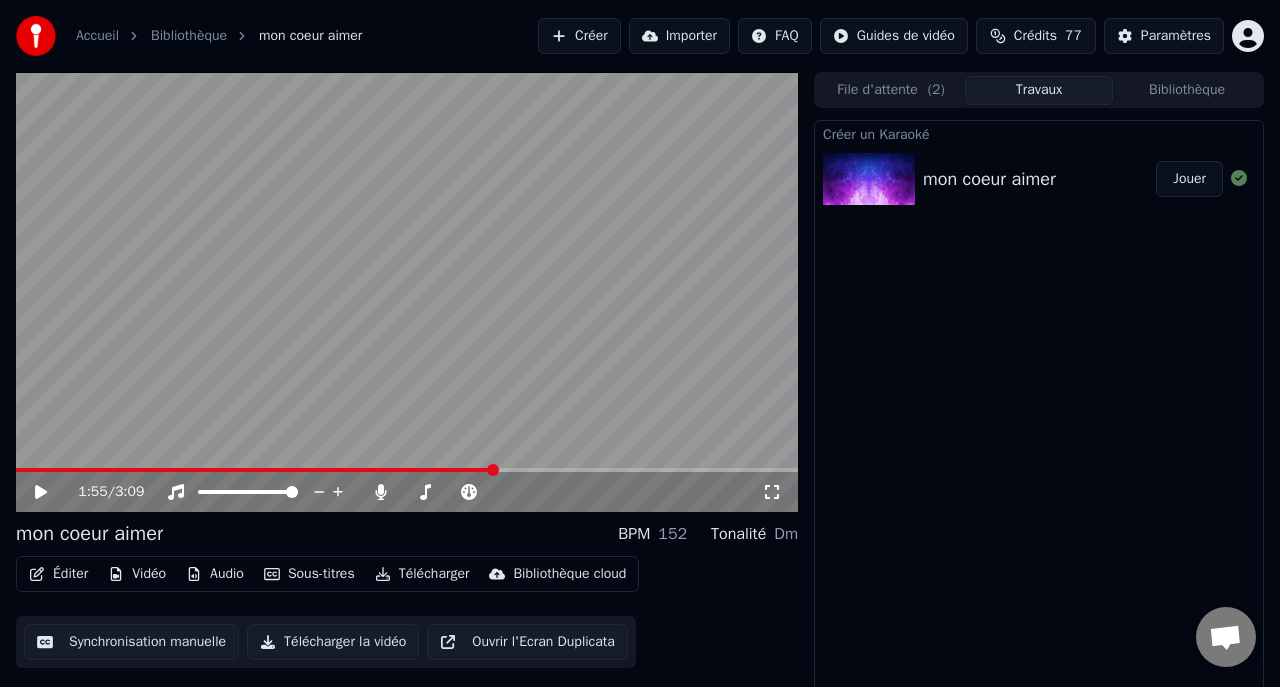 click at bounding box center (255, 470) 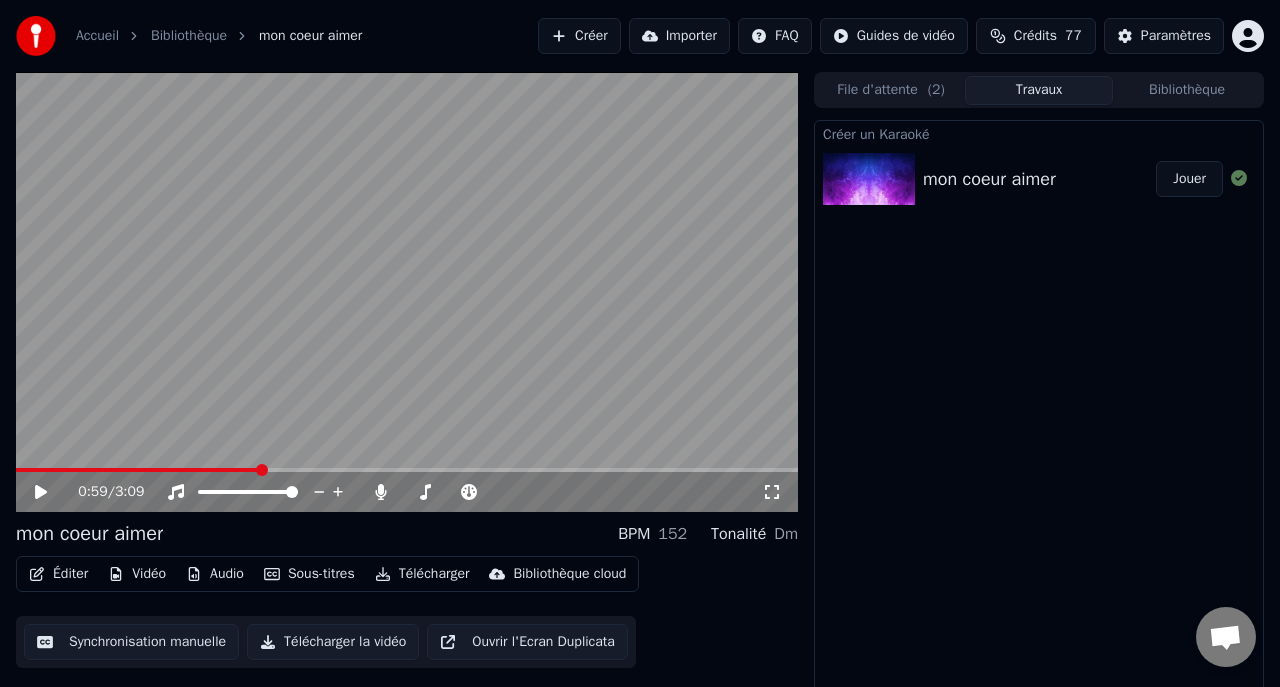 click at bounding box center [262, 470] 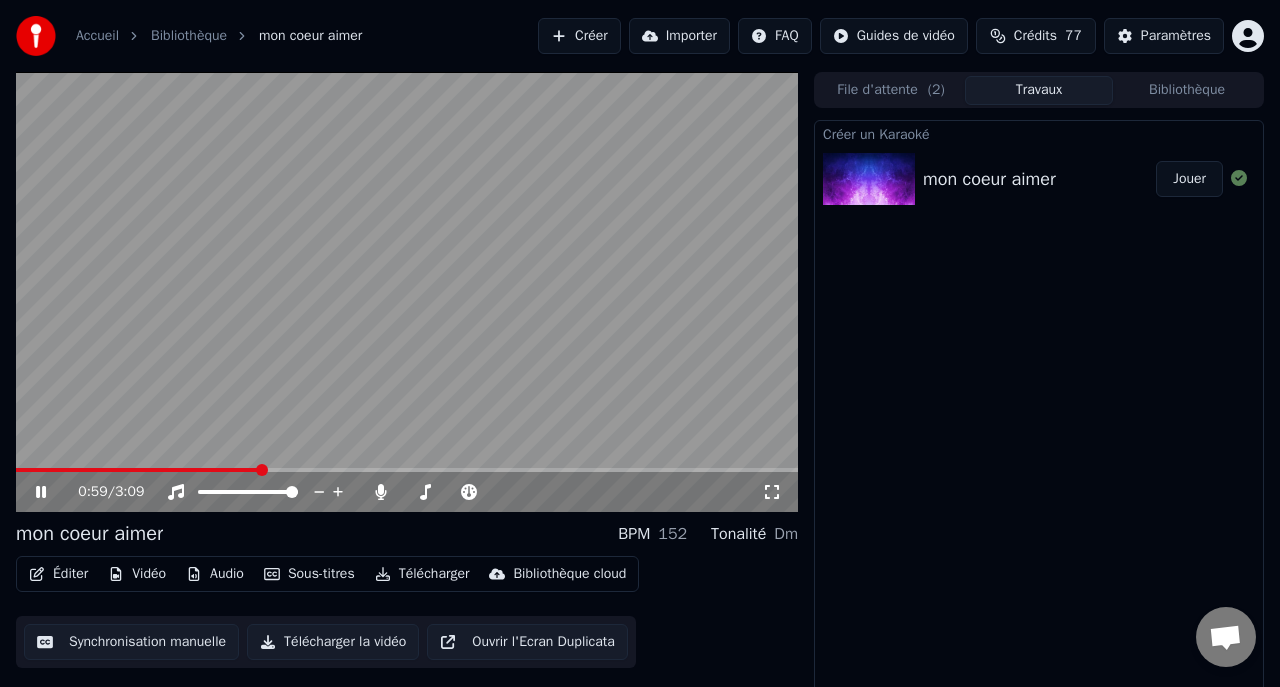 click at bounding box center (138, 470) 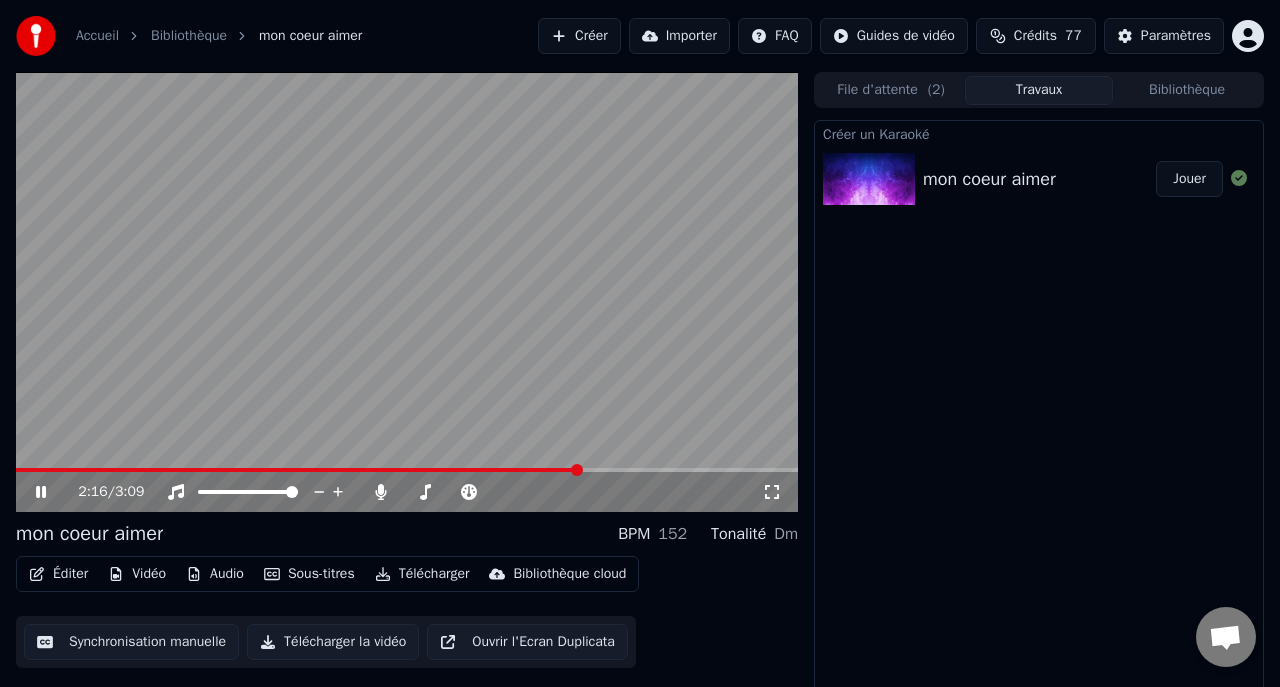 click 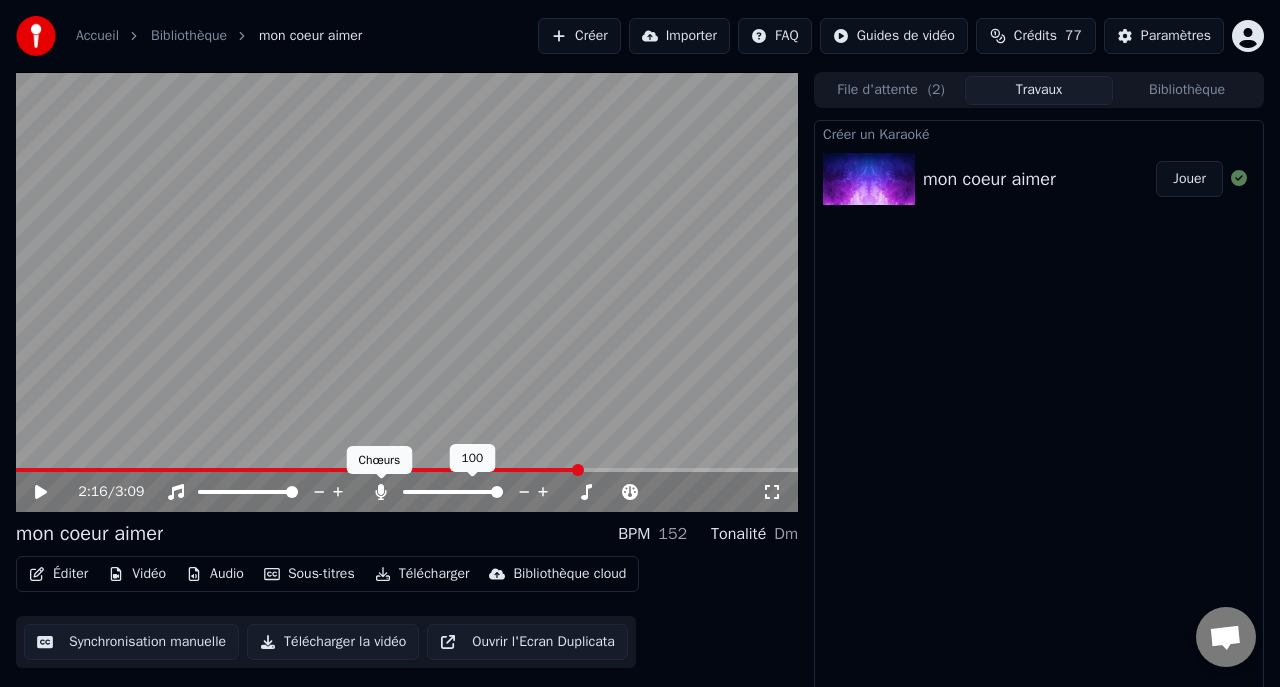 click 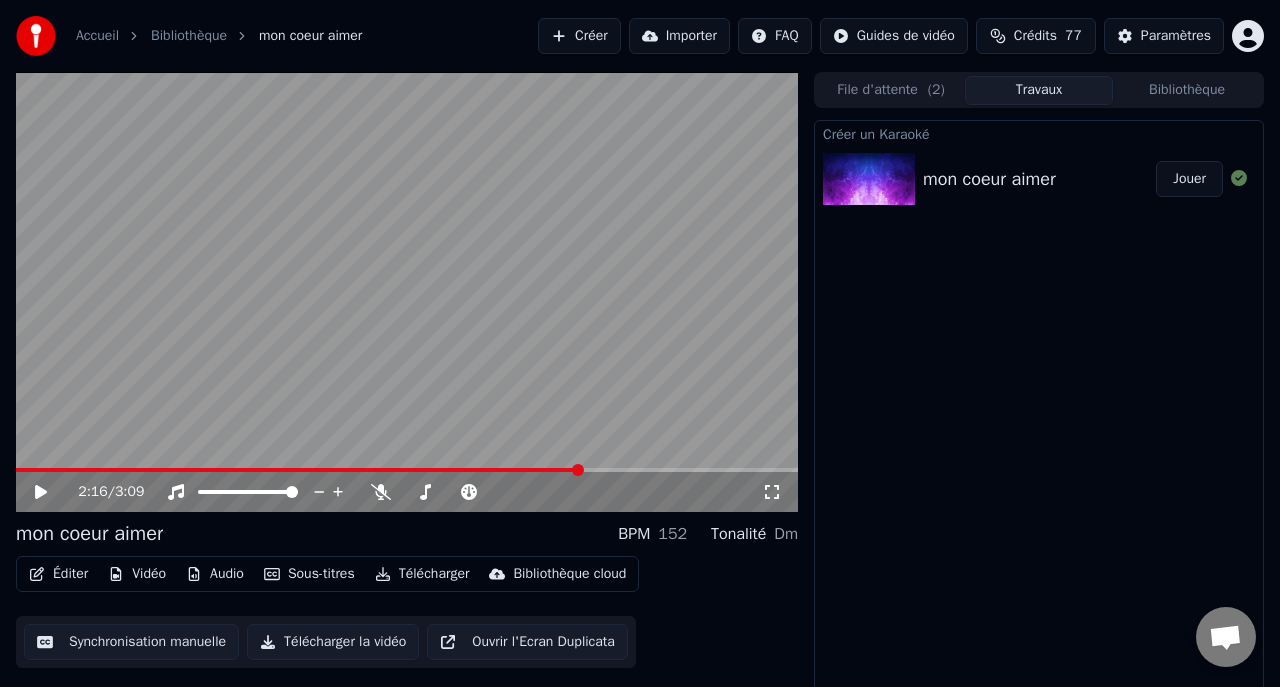 click 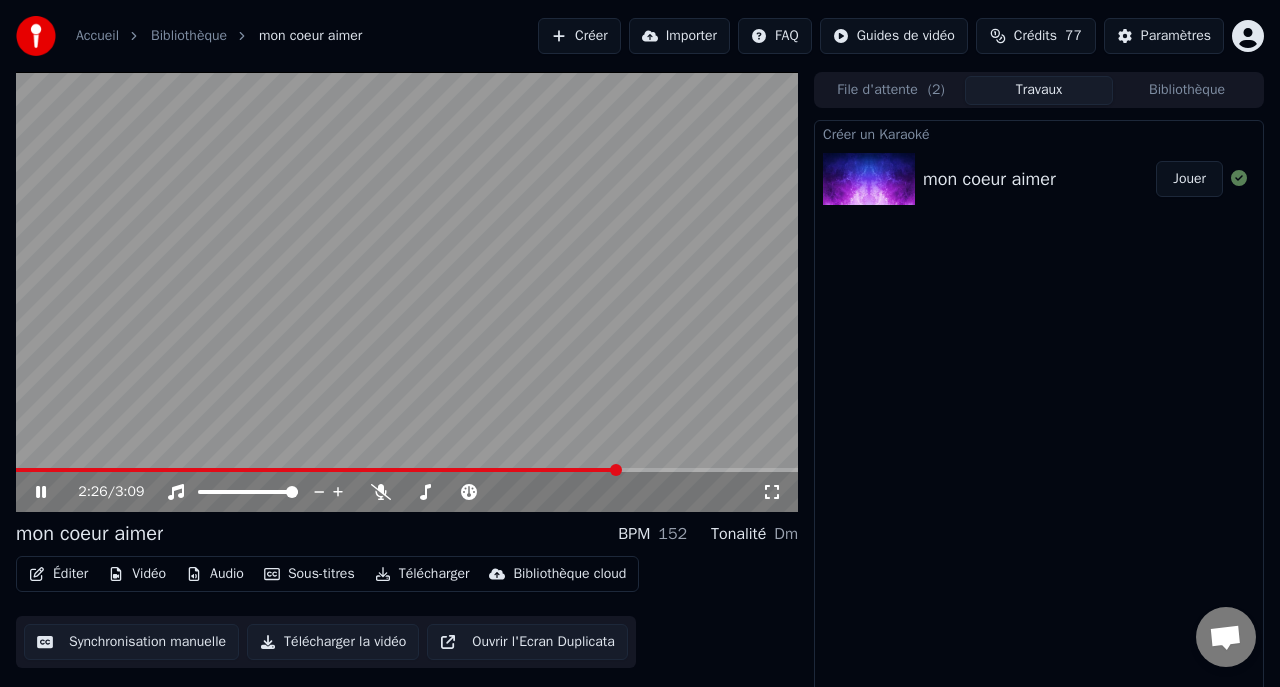 click on "Audio" at bounding box center [215, 574] 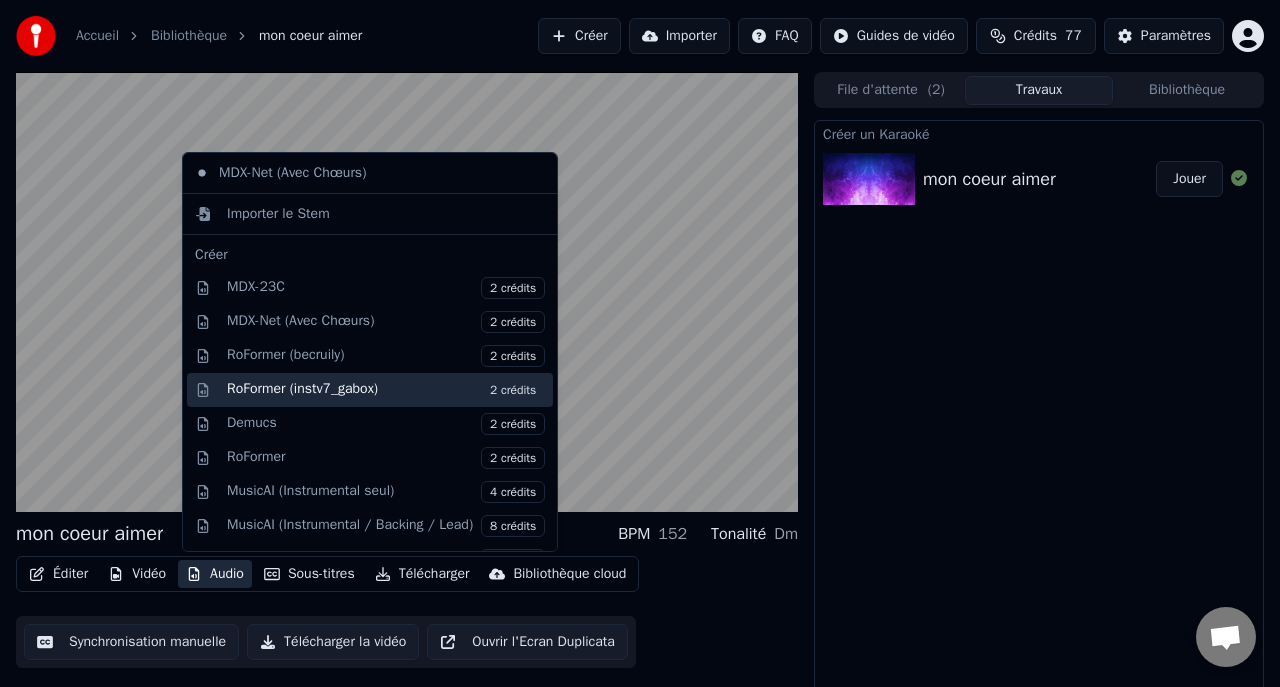 scroll, scrollTop: 109, scrollLeft: 0, axis: vertical 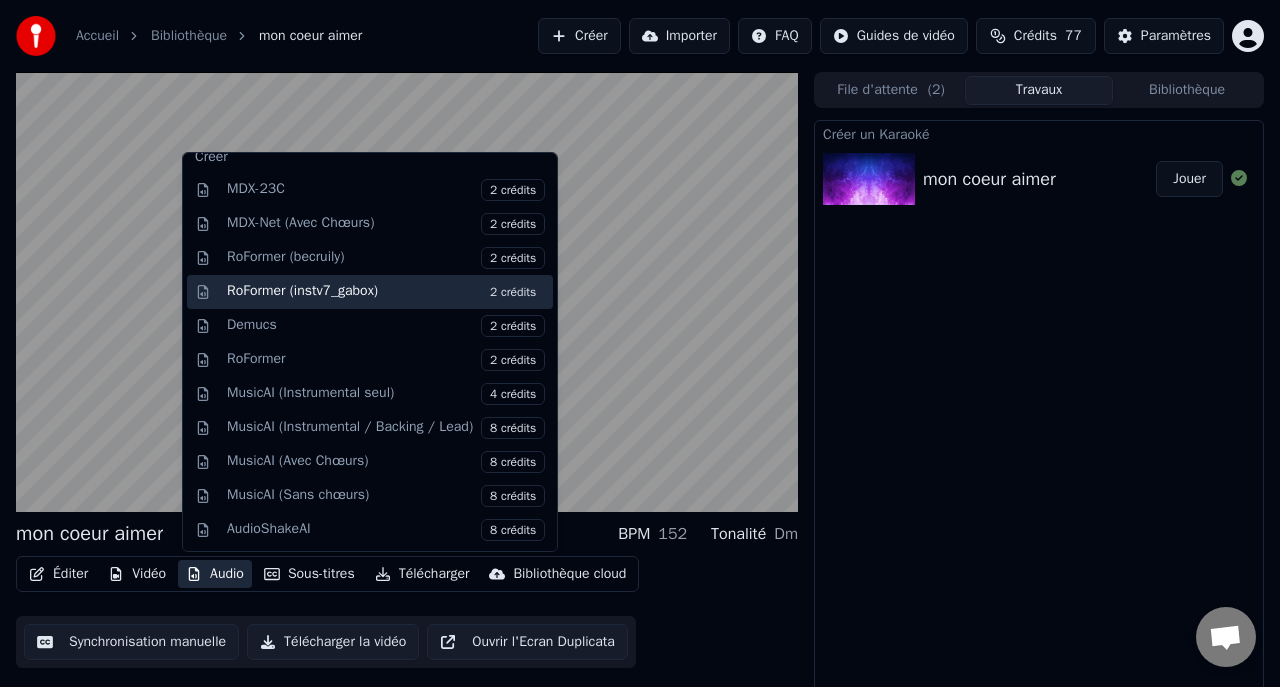 click on "RoFormer (instv7_gabox) 2 crédits" at bounding box center (386, 292) 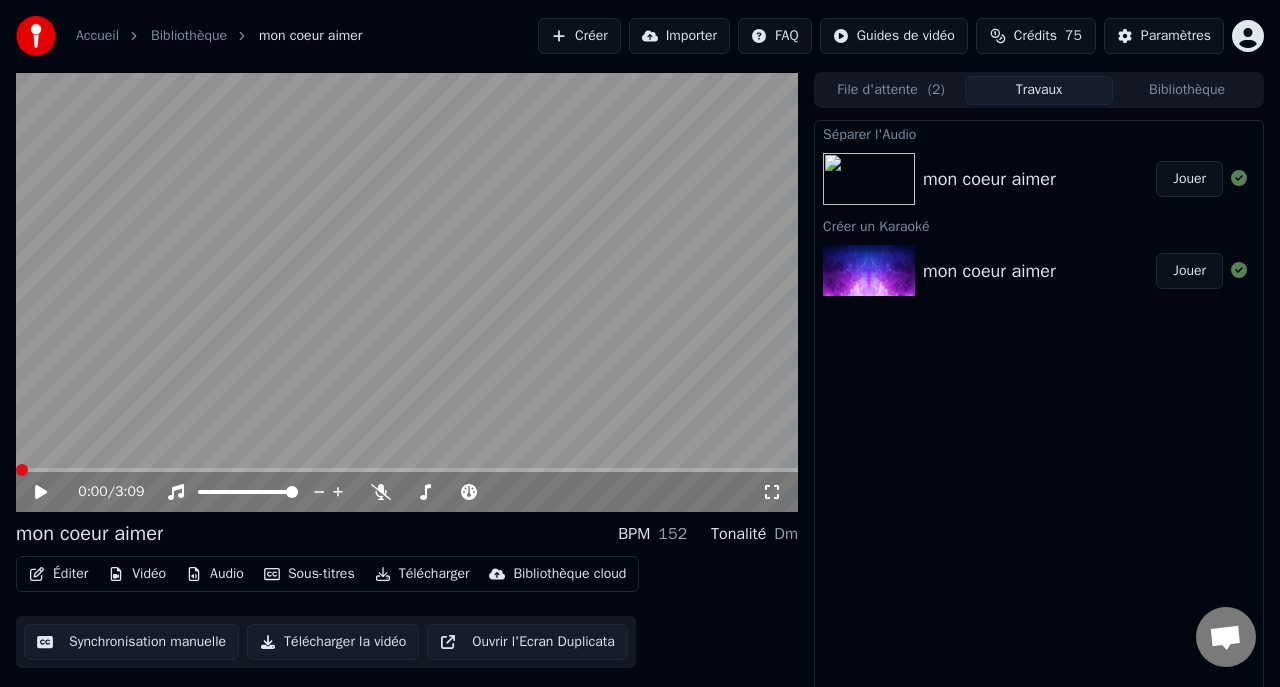 click on "Jouer" at bounding box center (1189, 179) 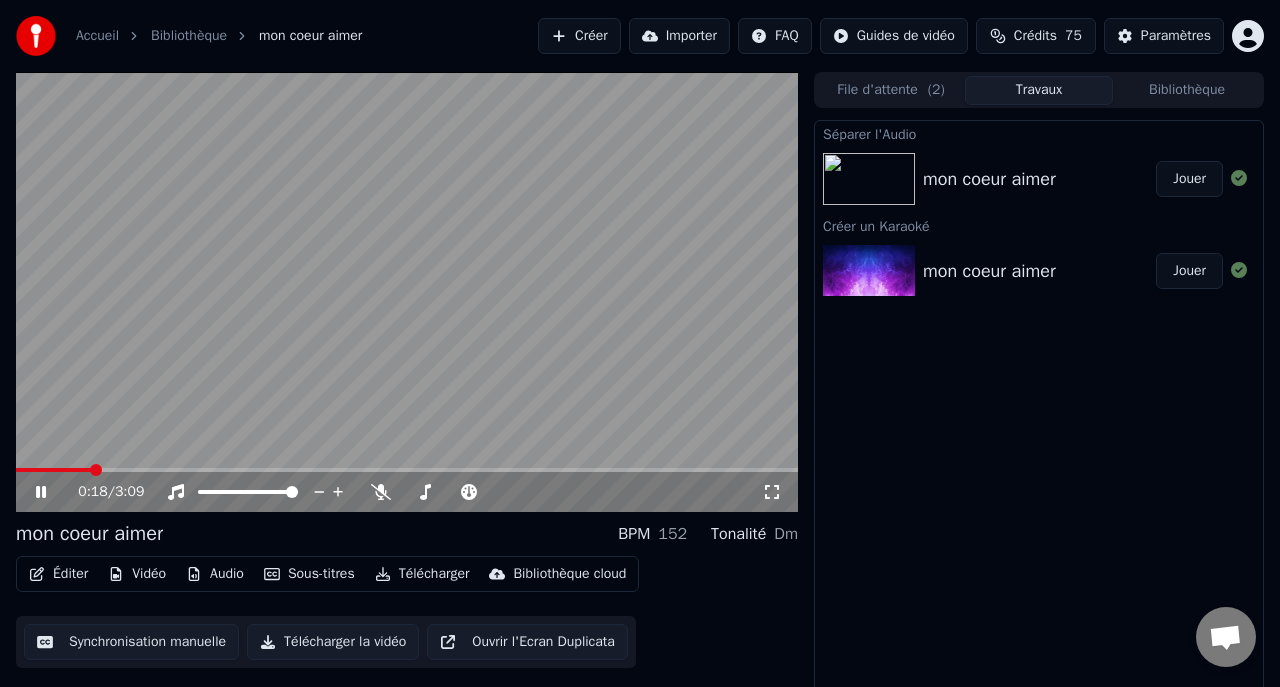 click on "Audio" at bounding box center [215, 574] 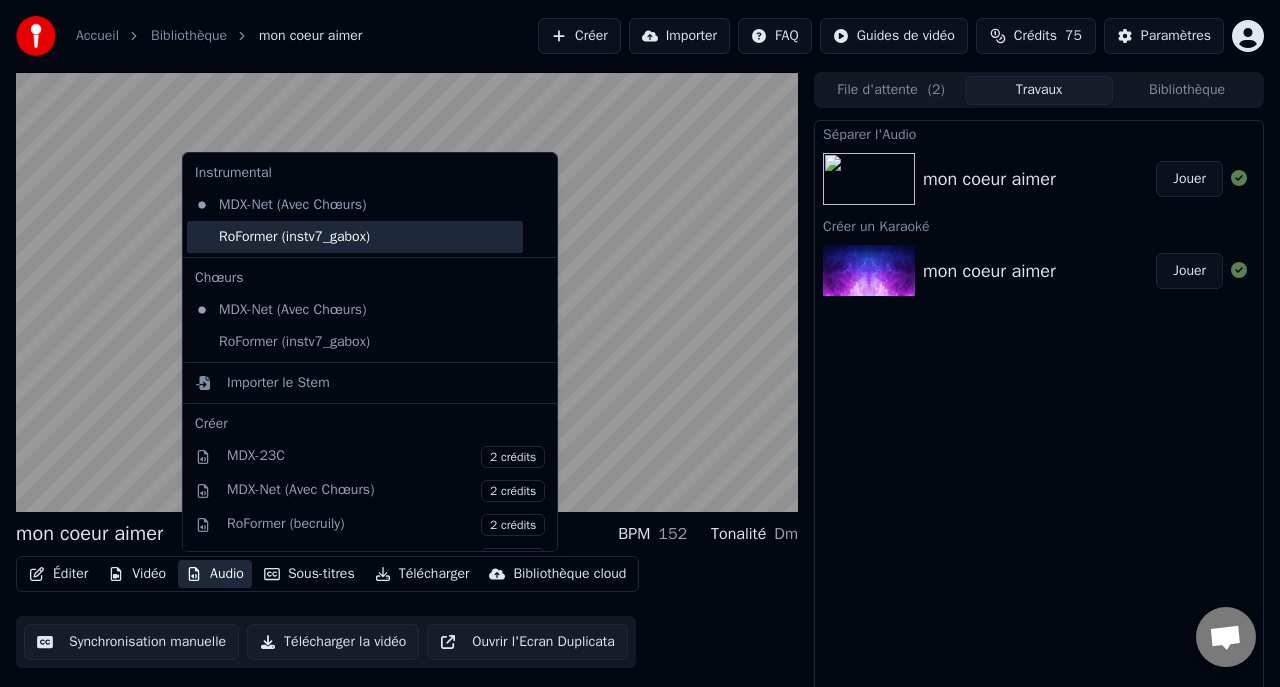 click on "RoFormer (instv7_gabox)" at bounding box center (355, 237) 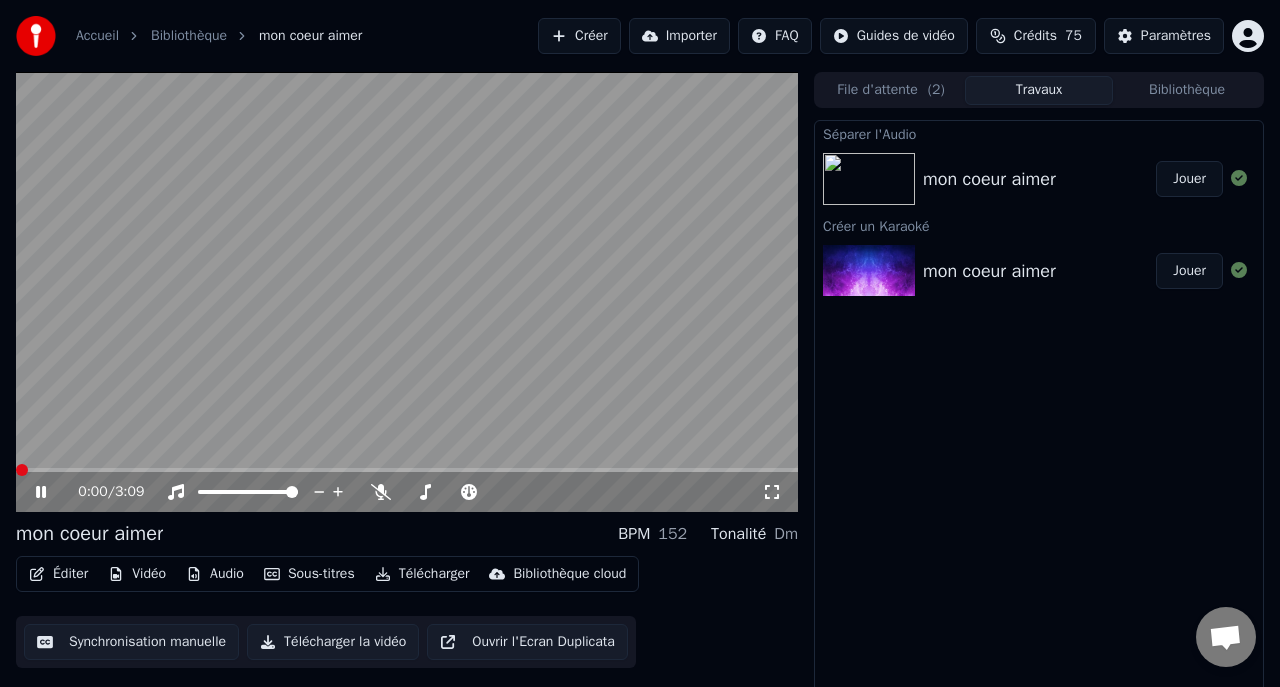 click at bounding box center [22, 470] 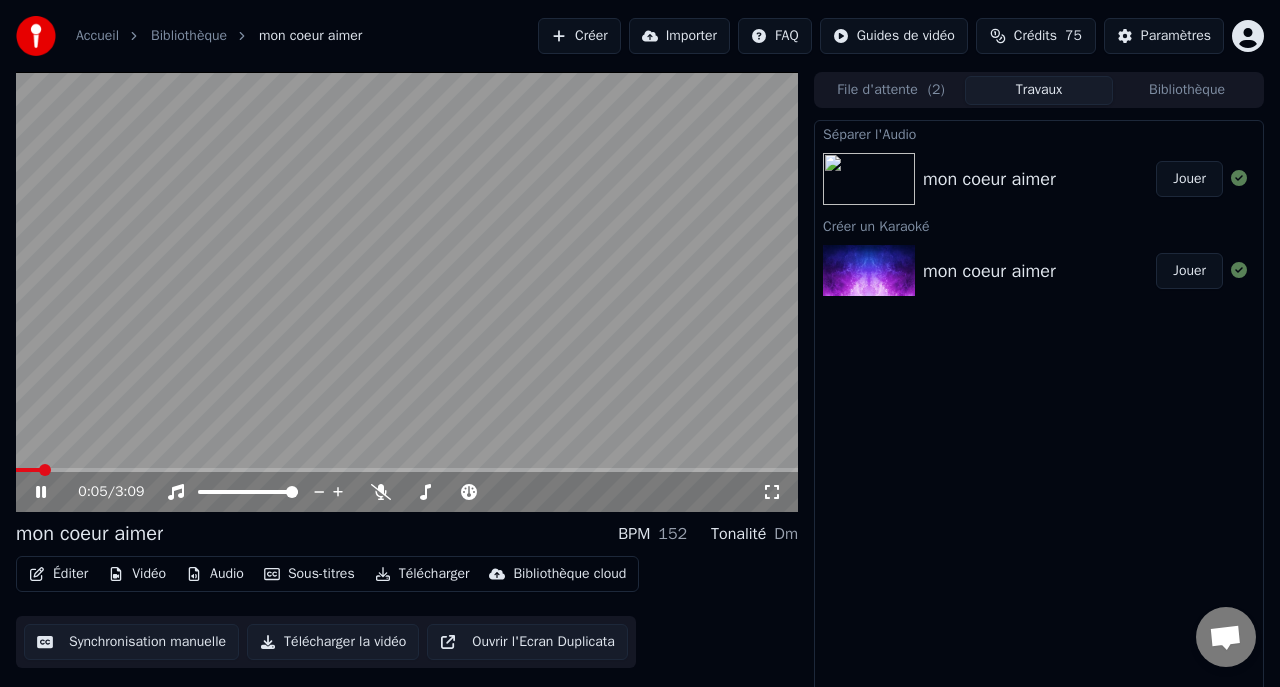 click on "Audio" at bounding box center [215, 574] 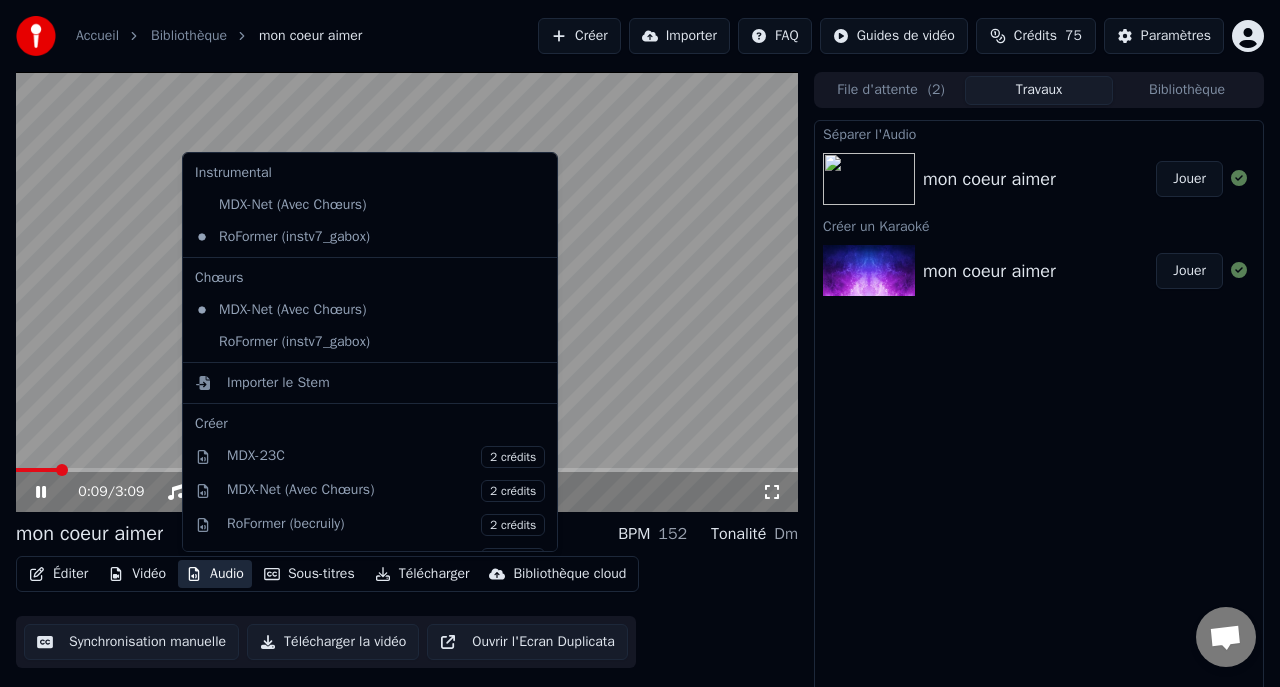 click at bounding box center (407, 292) 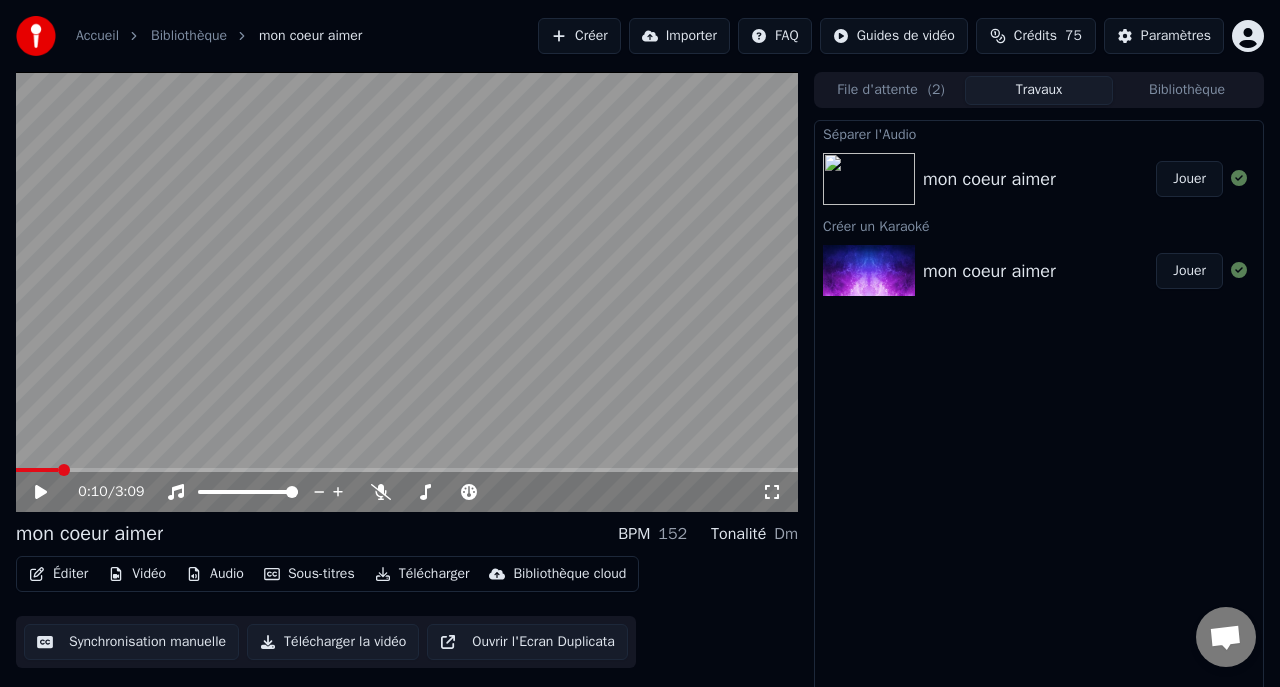 click at bounding box center [407, 292] 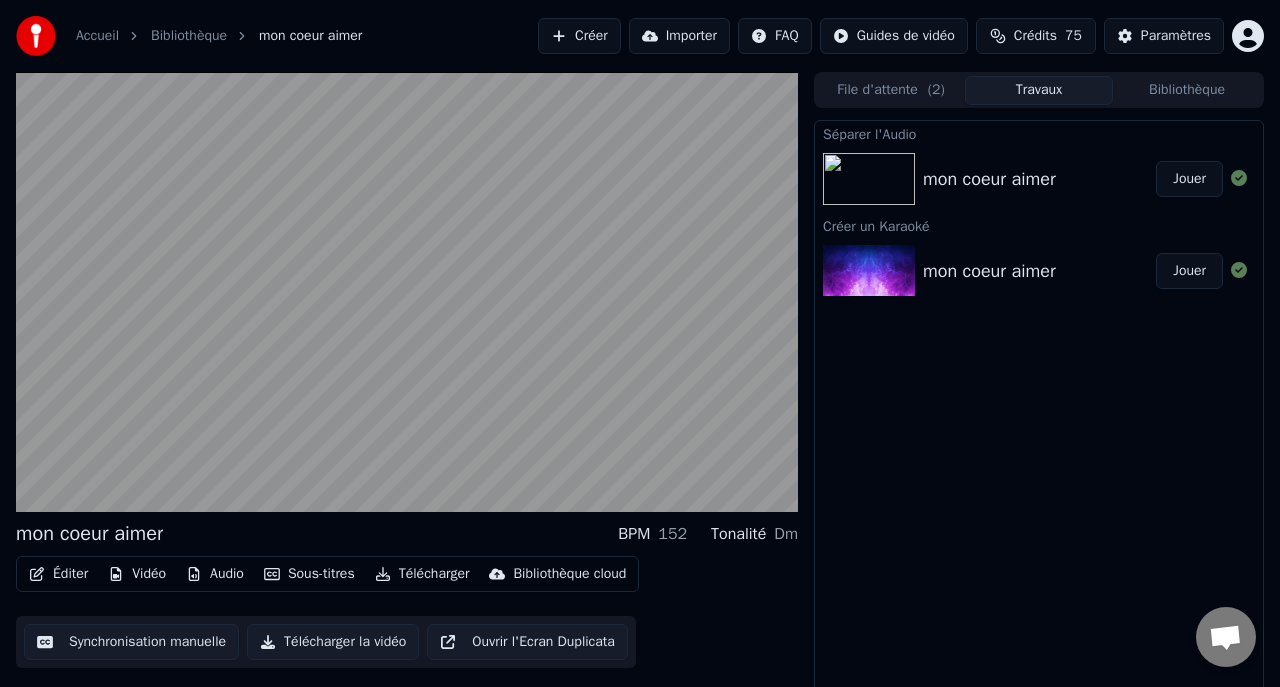 click on "Télécharger" at bounding box center [422, 574] 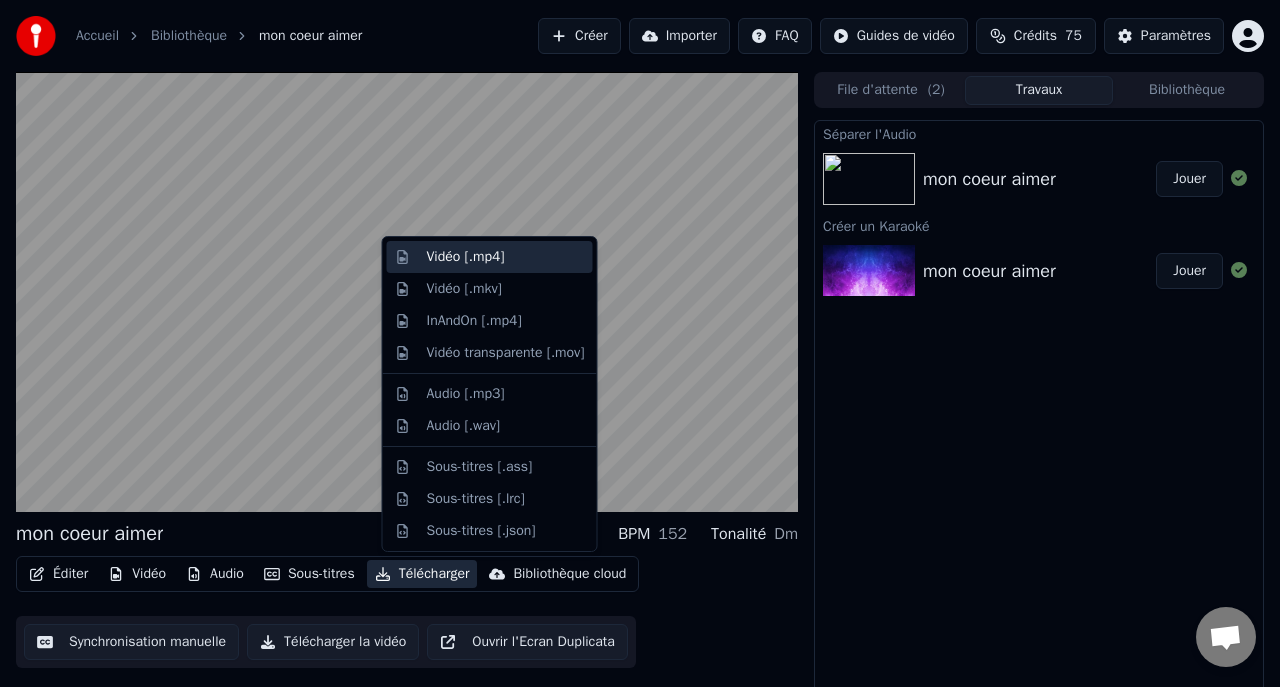click on "Vidéo [.mp4]" at bounding box center (466, 257) 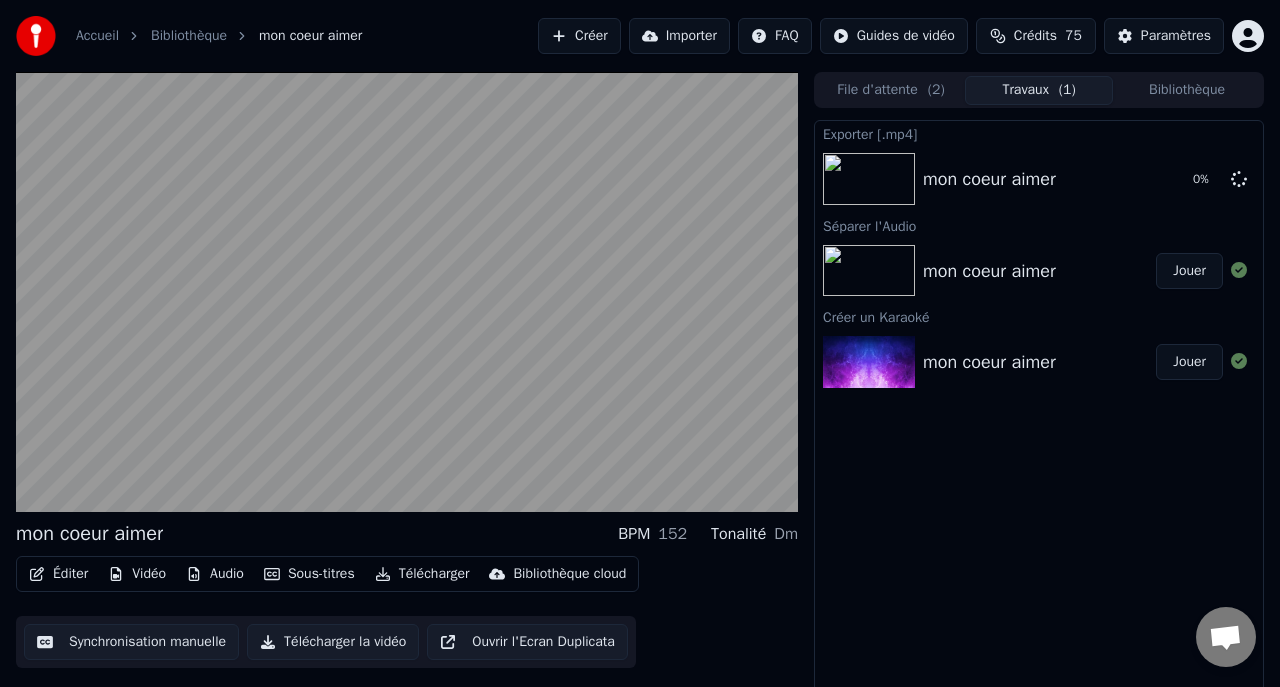 click on "Bibliothèque" at bounding box center (1187, 90) 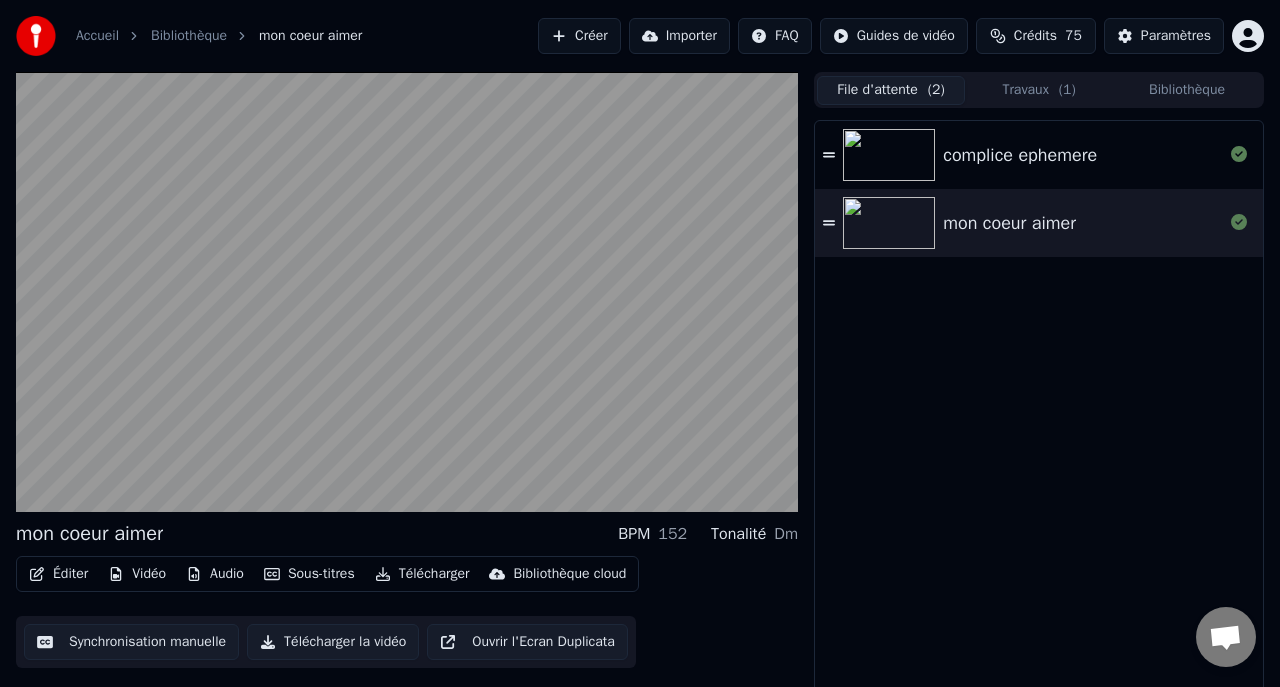 click on "File d'attente ( 2 )" at bounding box center [891, 90] 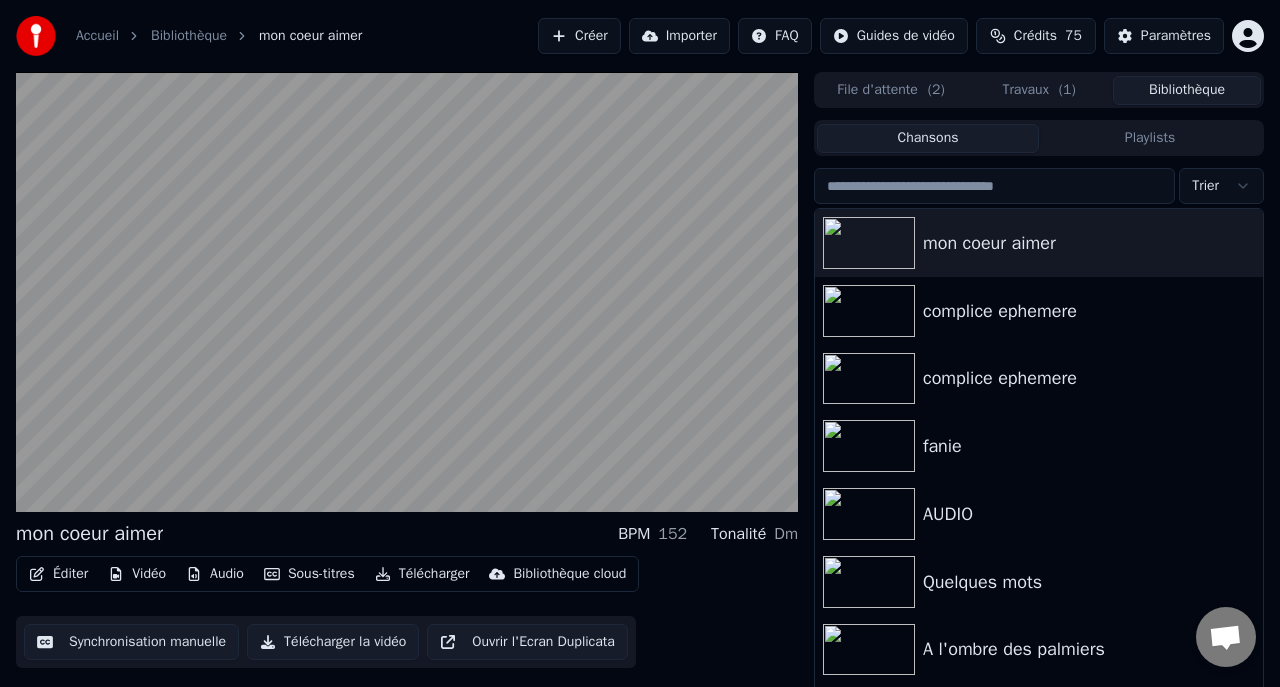 click on "Bibliothèque" at bounding box center (1187, 90) 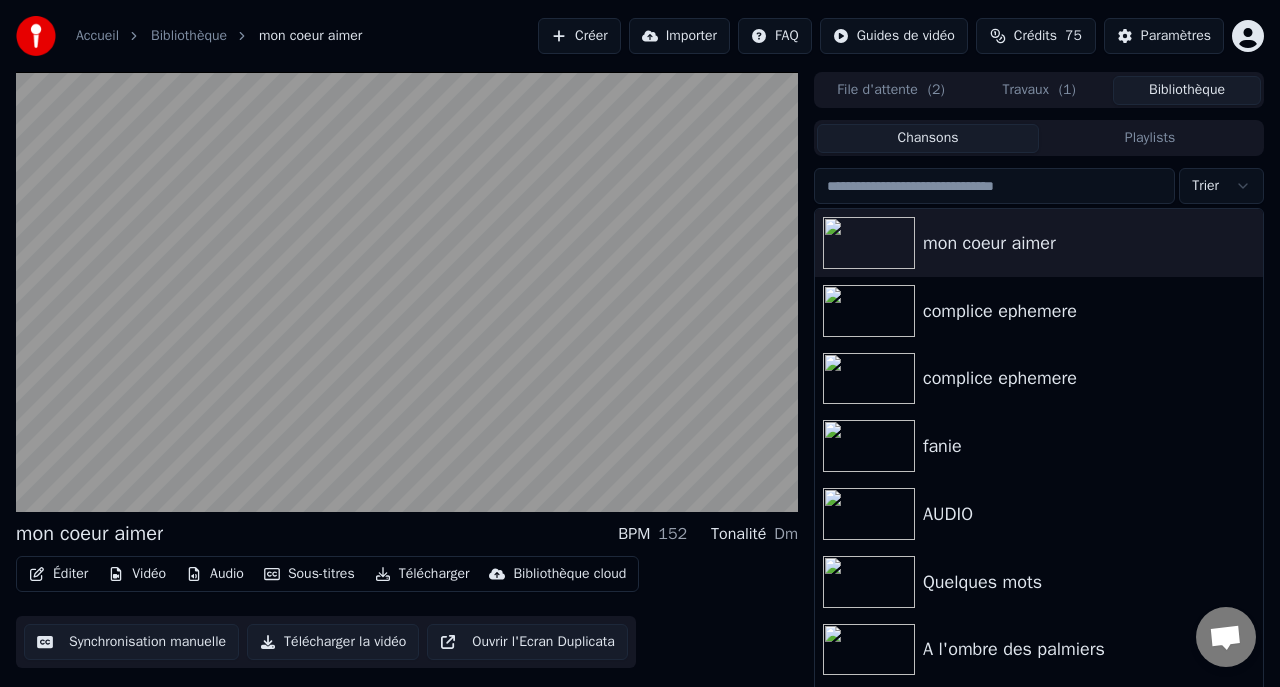 click on "Playlists" at bounding box center [1150, 138] 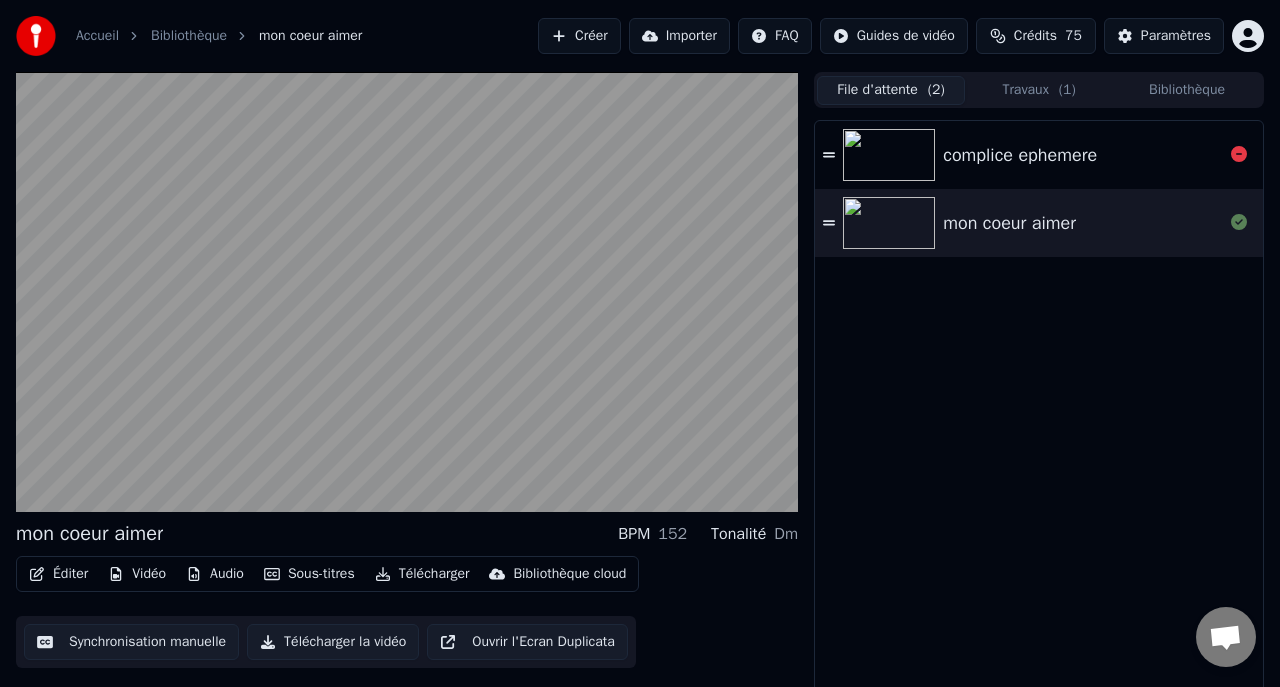 click on "complice ephemere" at bounding box center (1020, 155) 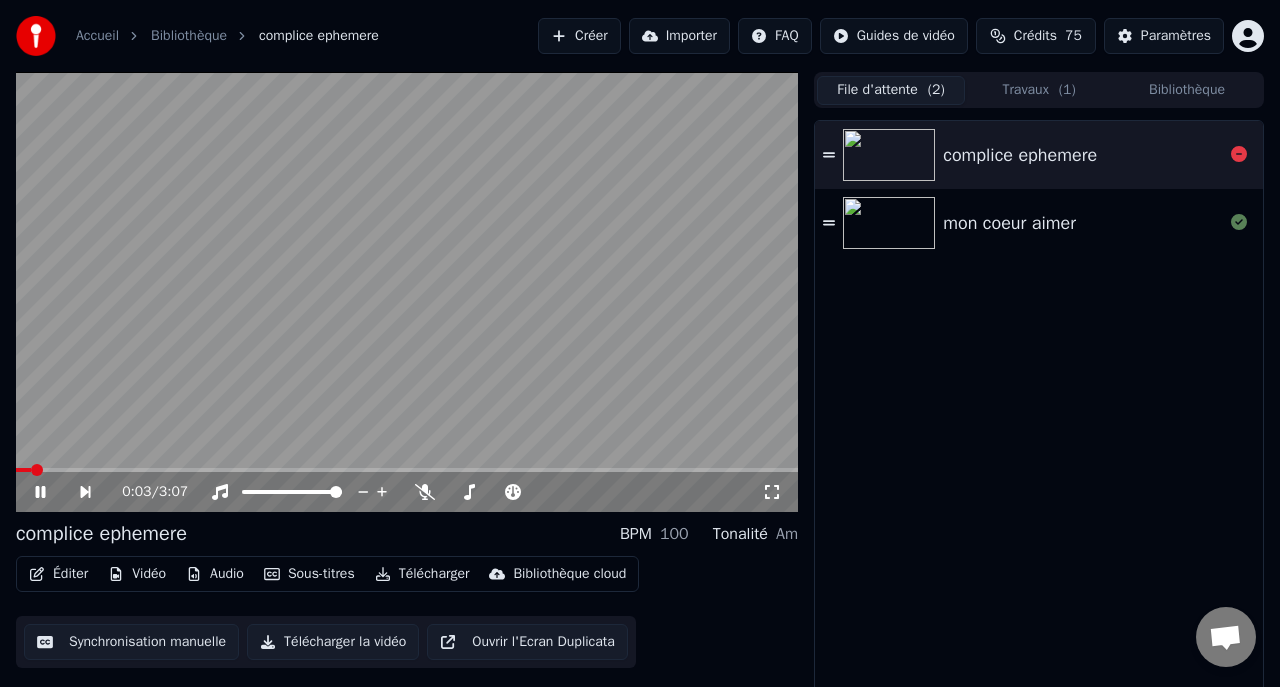 click on "complice ephemere" at bounding box center [1039, 155] 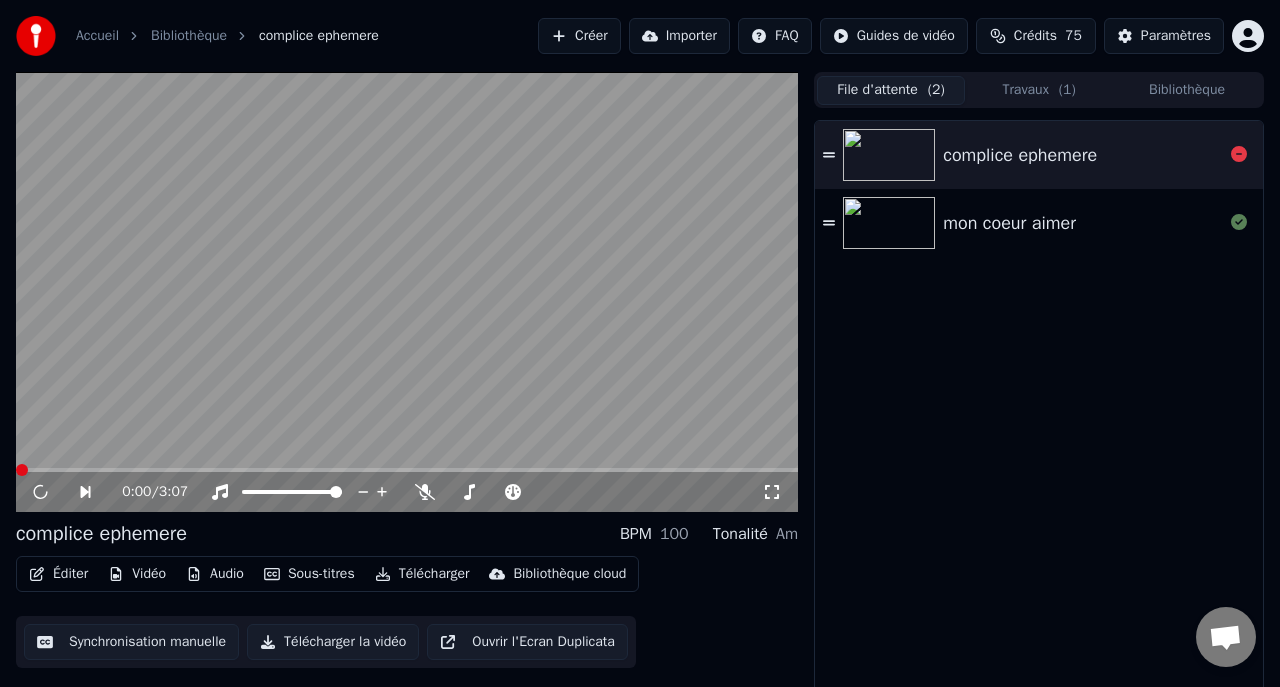 click 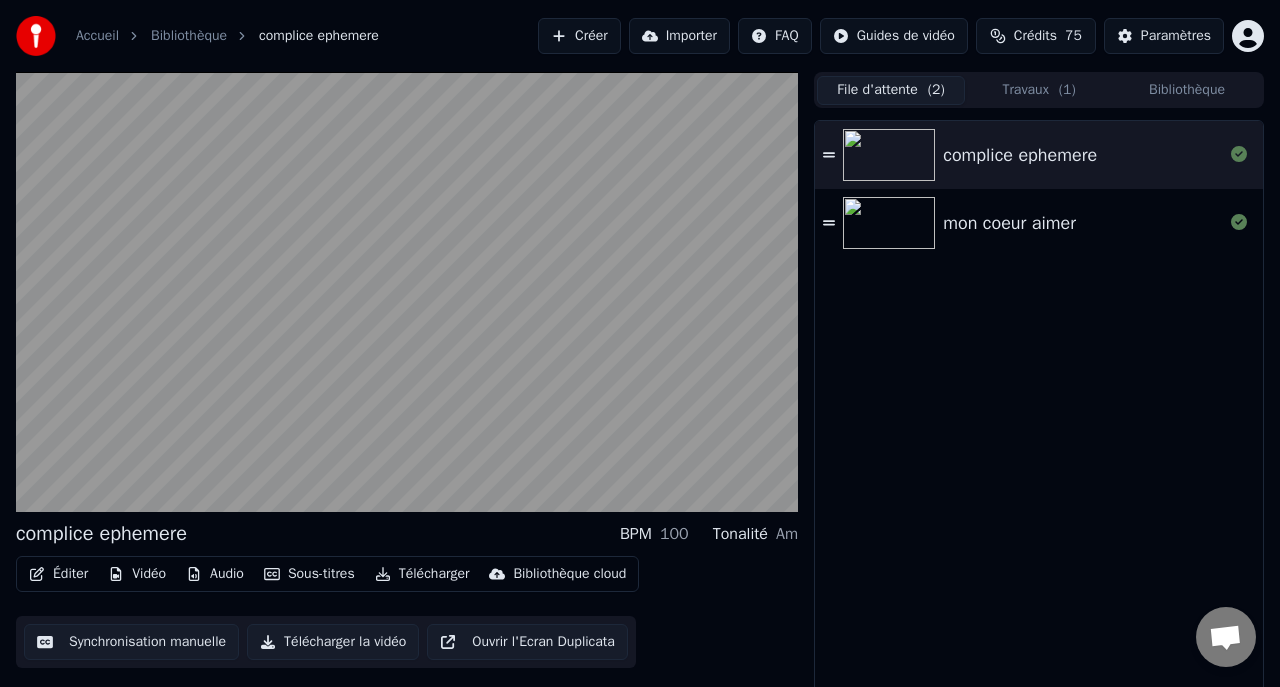 click on "complice ephemere mon coeur aimer" at bounding box center [1039, 412] 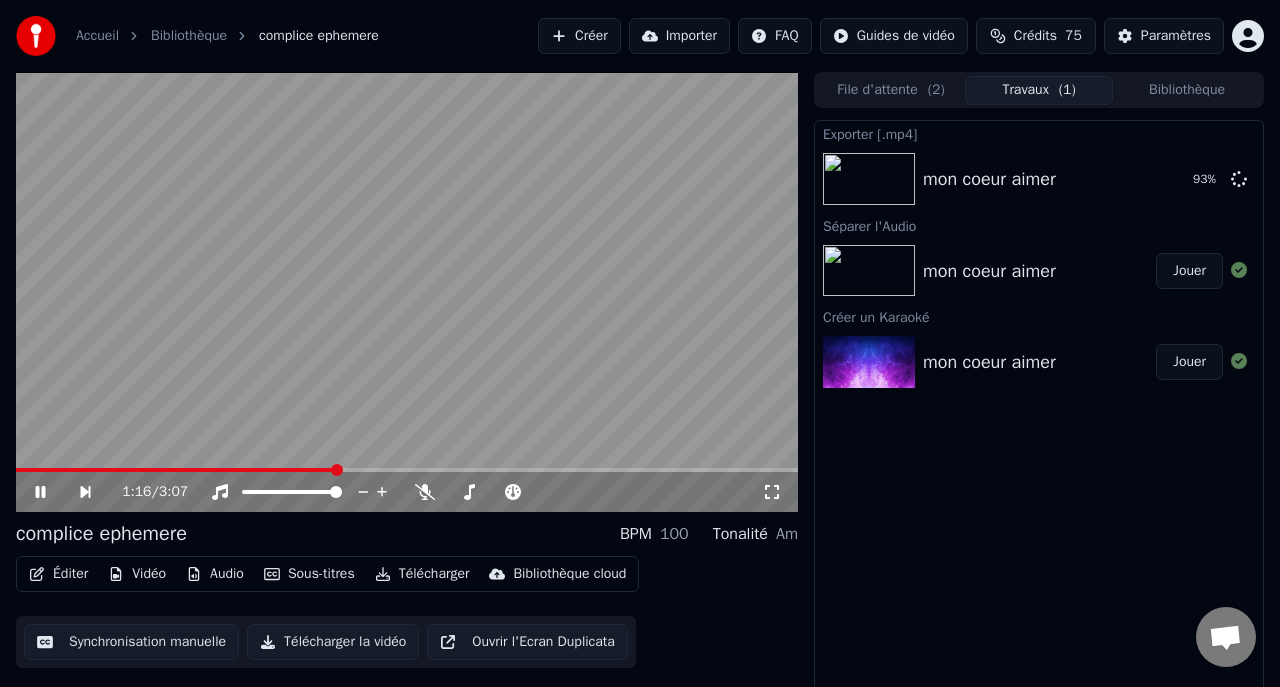 click on "Audio" at bounding box center (215, 574) 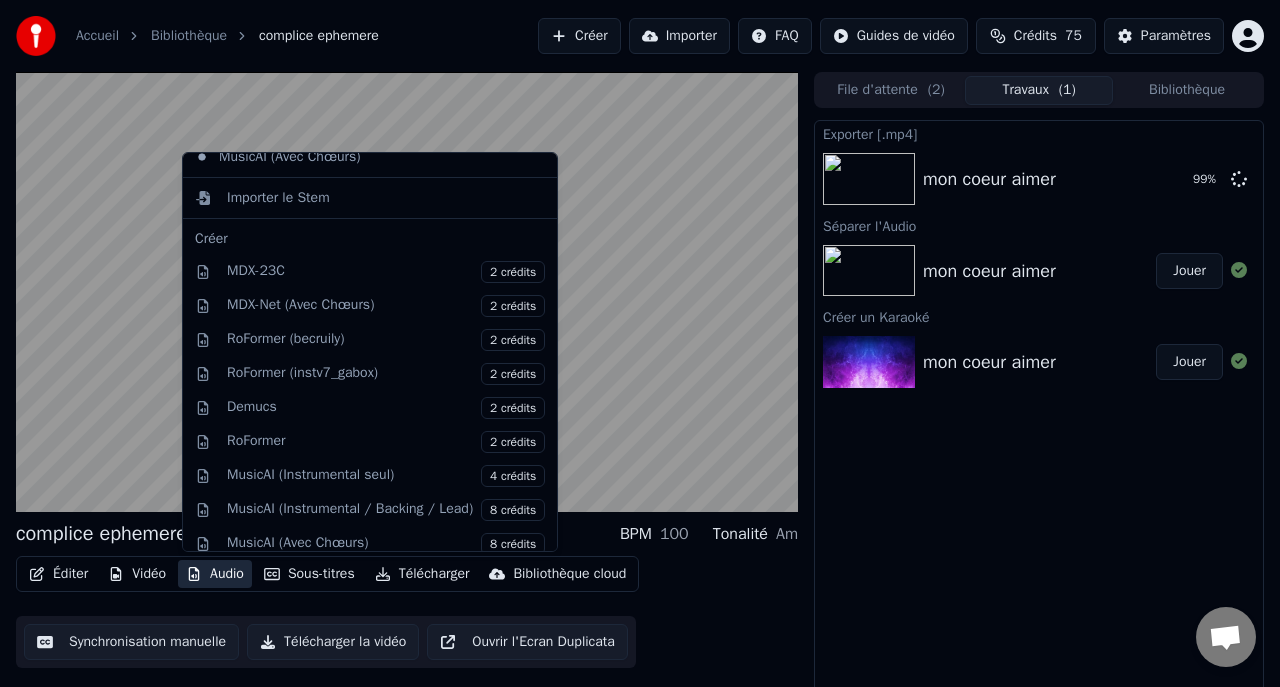 scroll, scrollTop: 188, scrollLeft: 0, axis: vertical 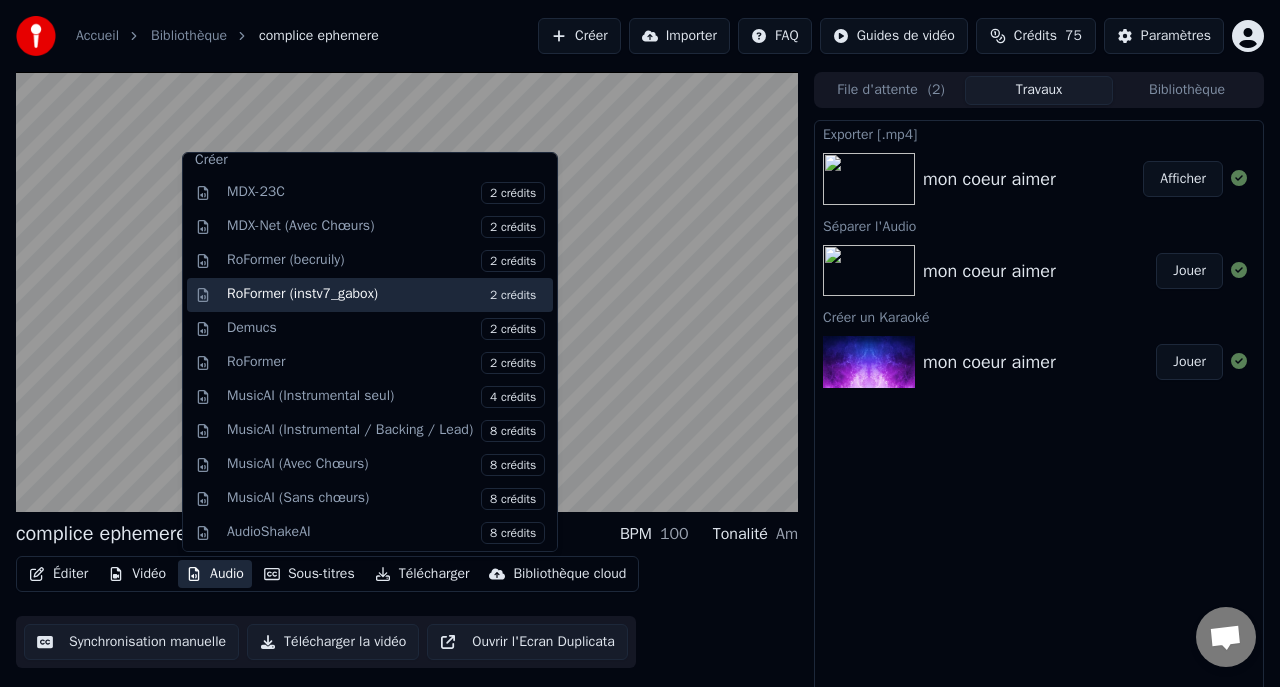 click on "RoFormer (instv7_gabox) 2 crédits" at bounding box center (386, 295) 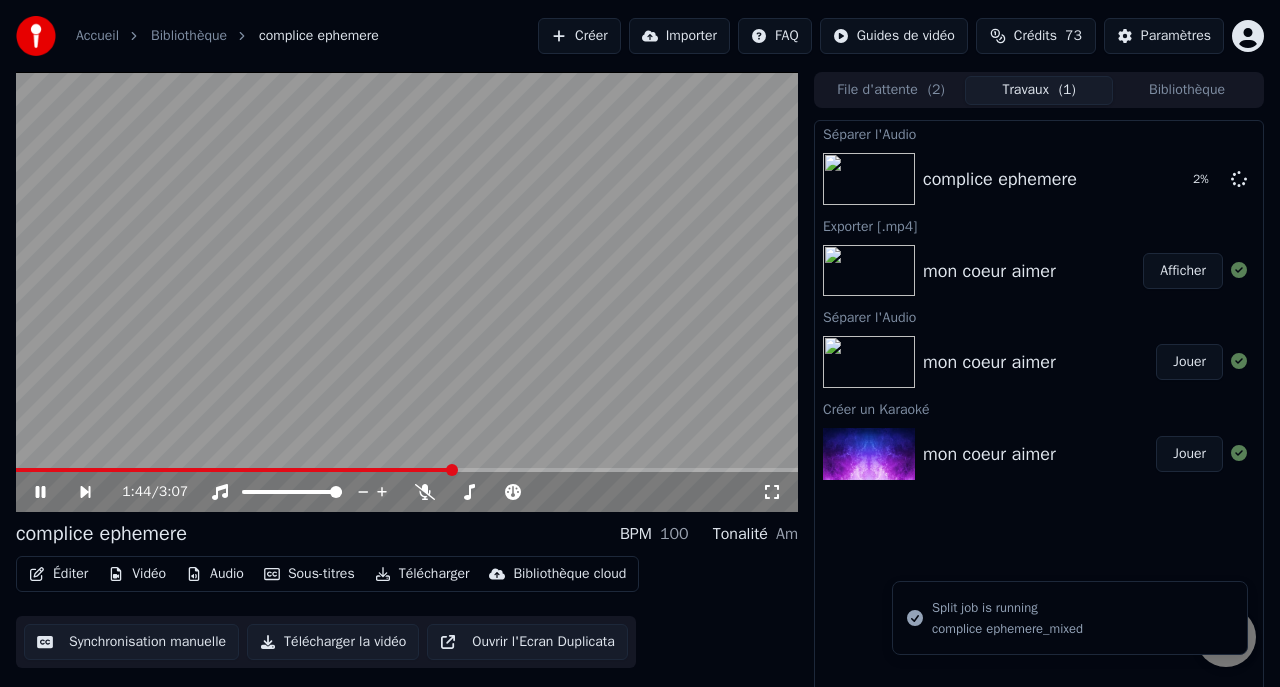 click on "Afficher" at bounding box center (1183, 271) 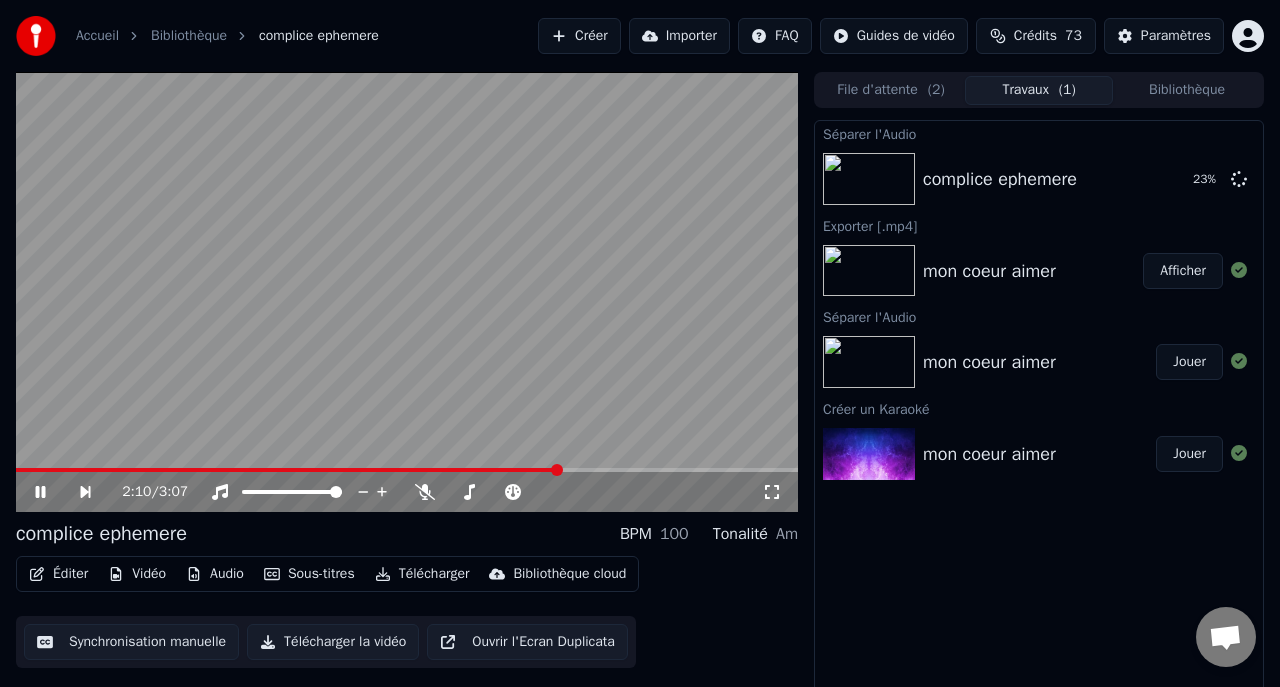 click 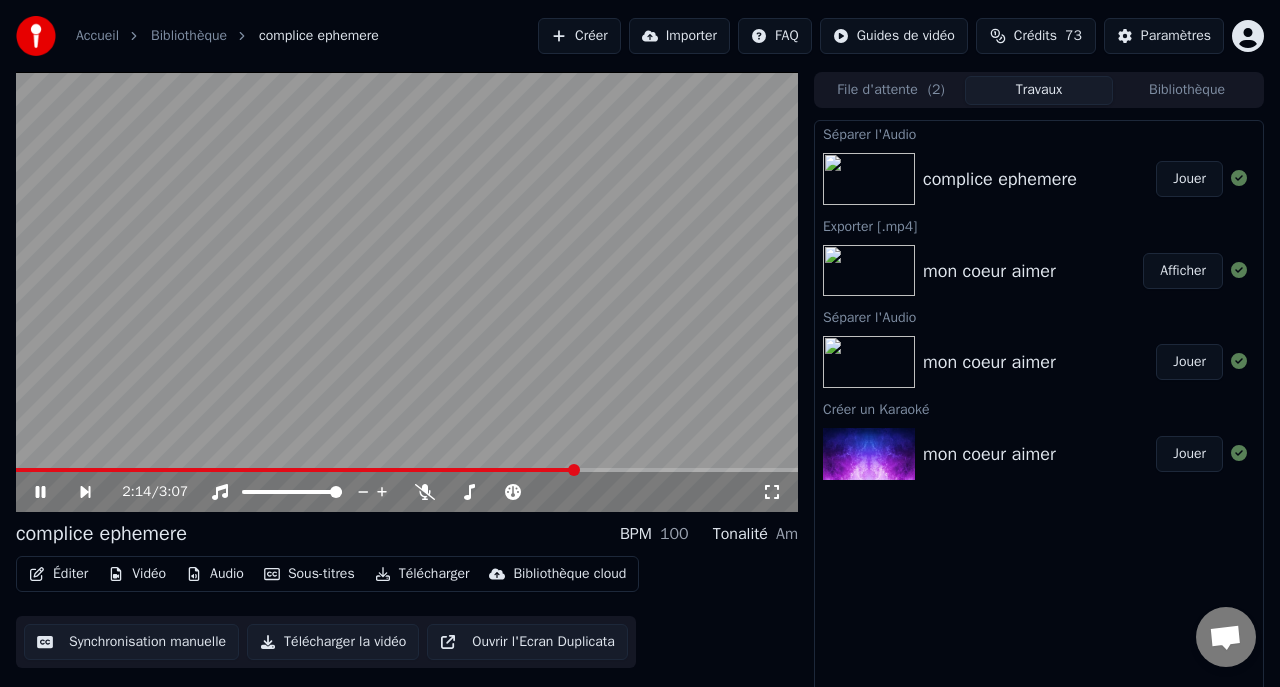 click 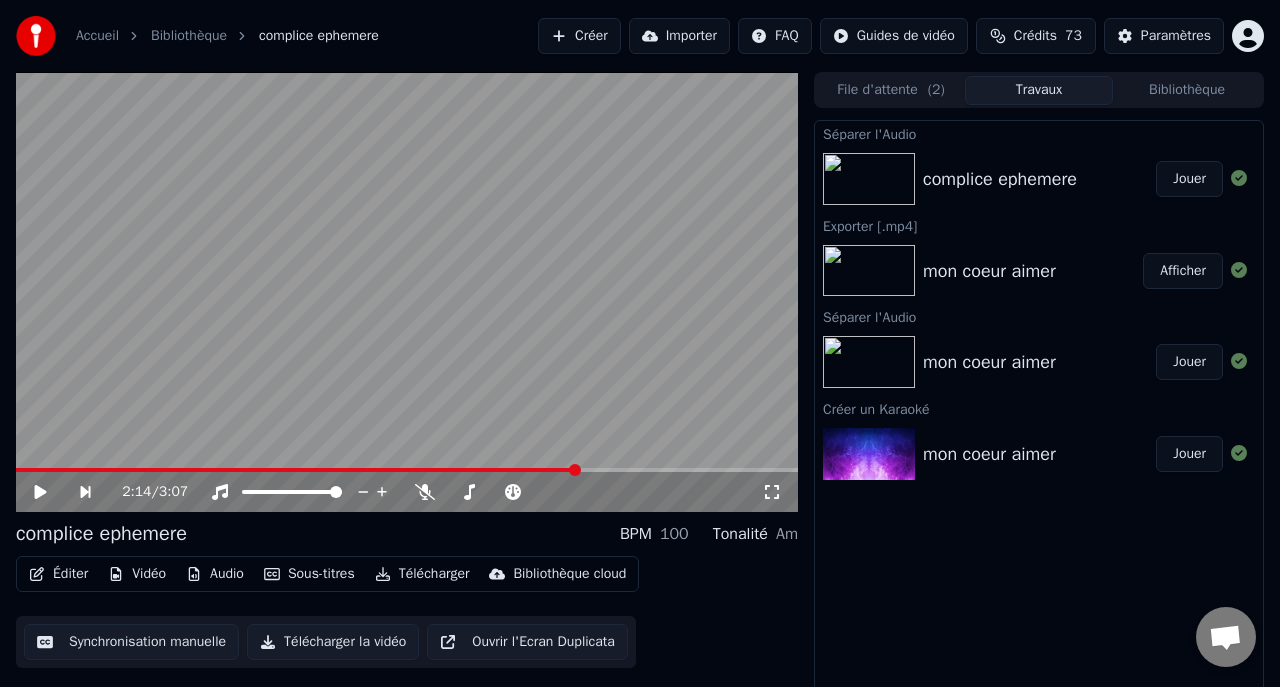 click on "Jouer" at bounding box center [1189, 179] 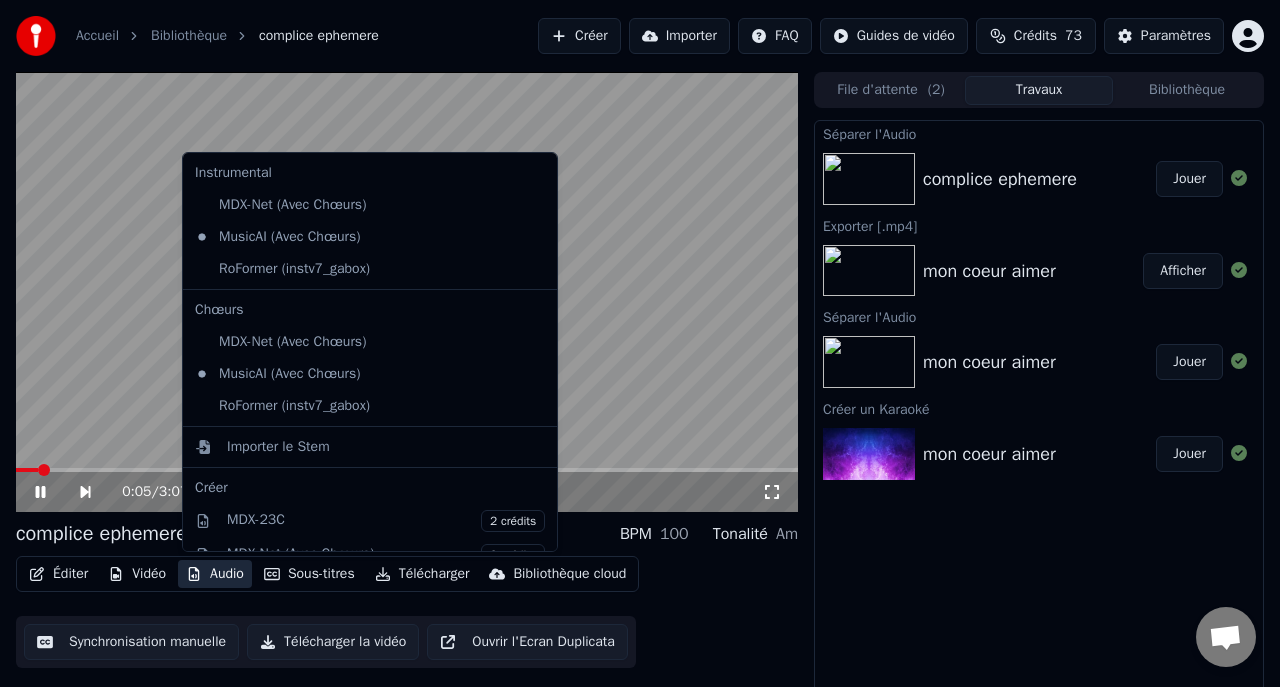 click on "Audio" at bounding box center (215, 574) 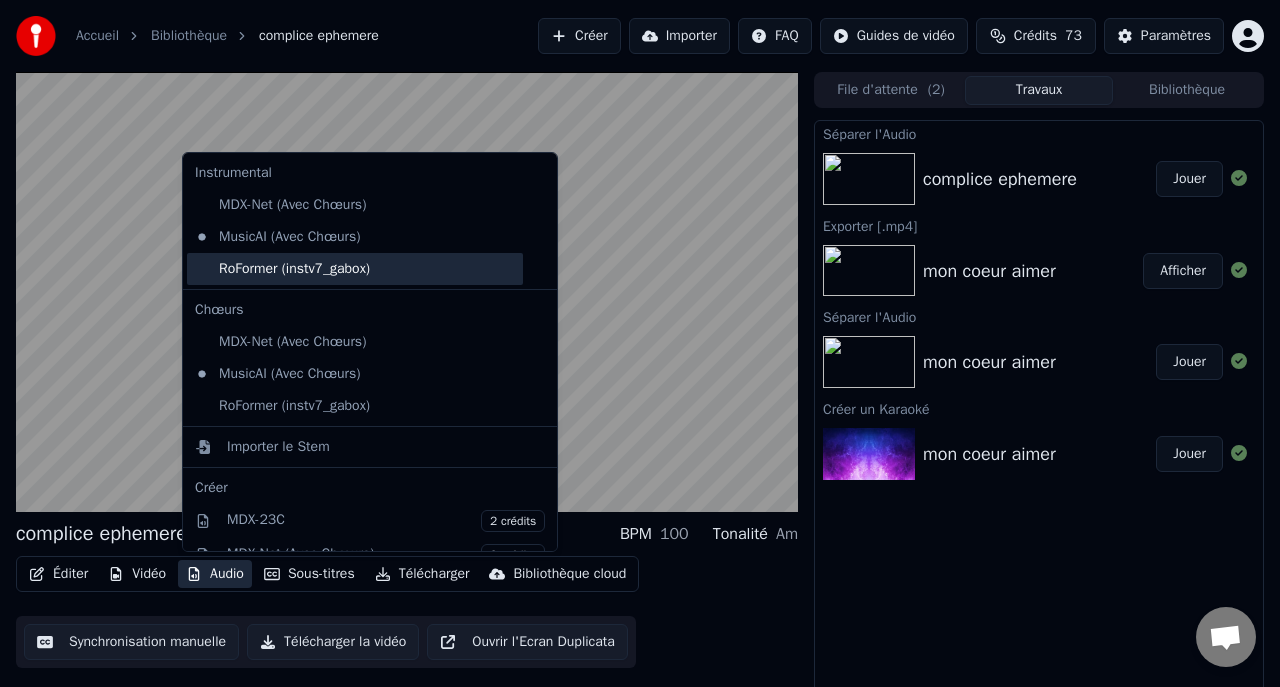 click on "RoFormer (instv7_gabox)" at bounding box center (355, 269) 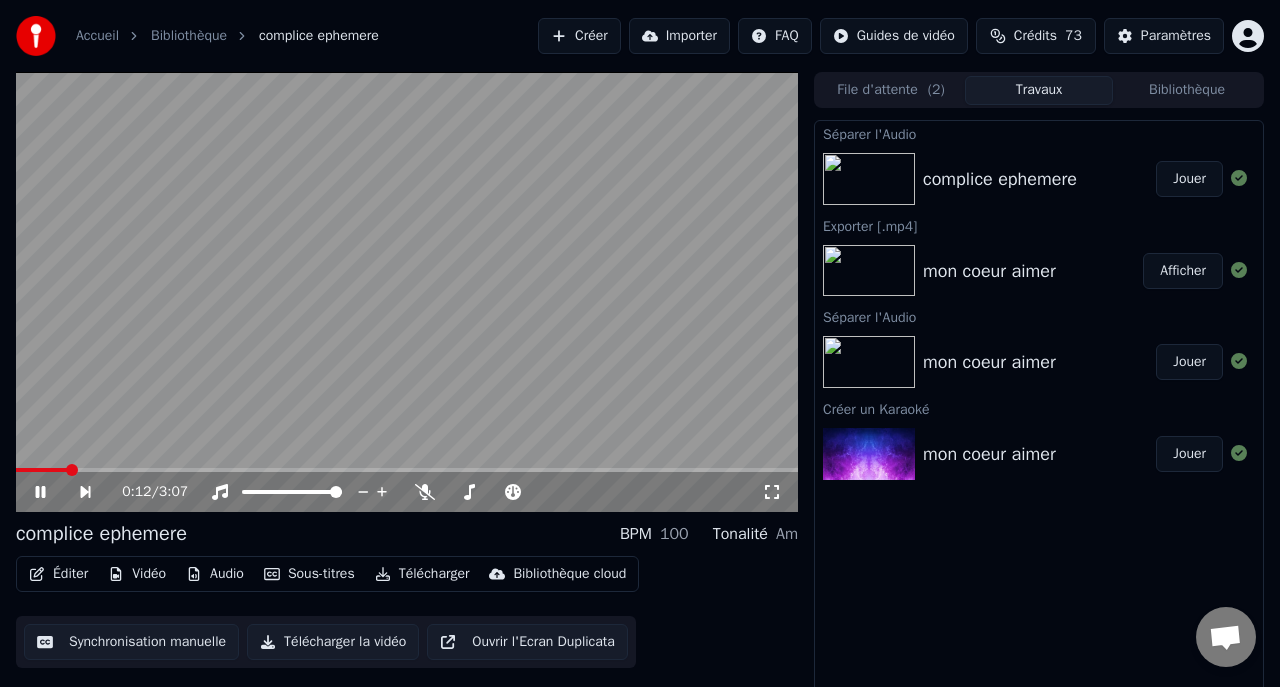 click on "Audio" at bounding box center [215, 574] 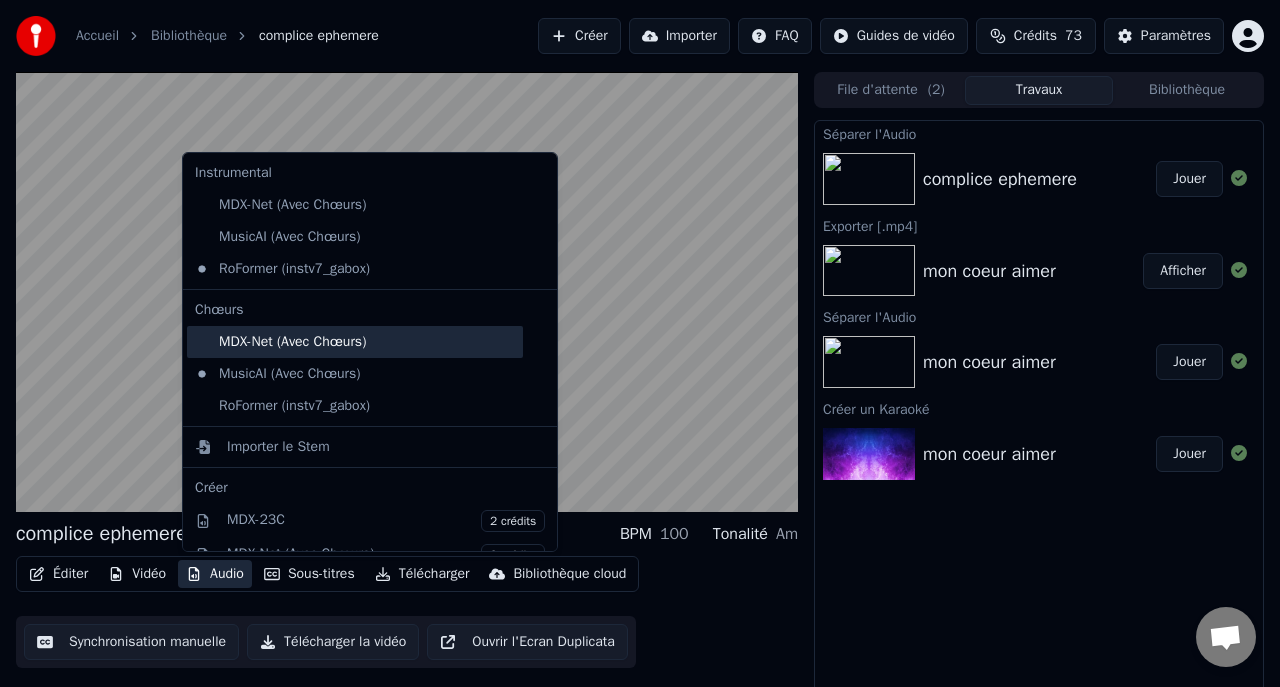 click on "MDX-Net (Avec Chœurs)" at bounding box center [355, 342] 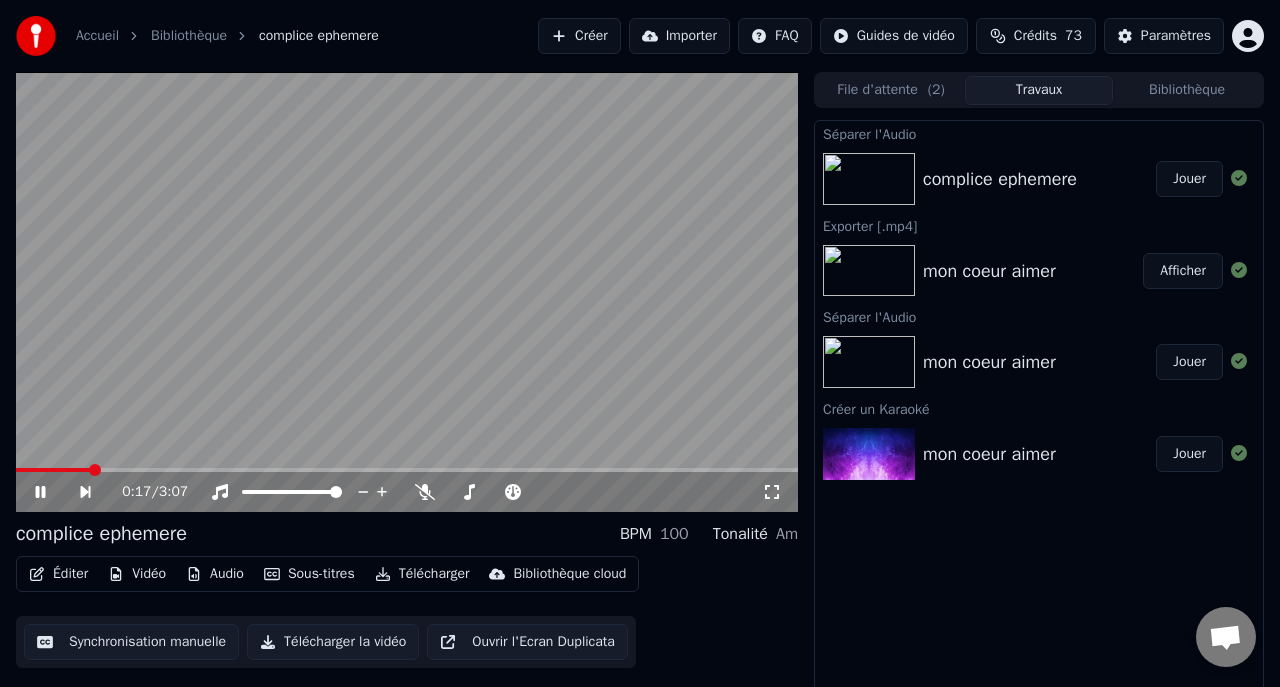 click on "Audio" at bounding box center (215, 574) 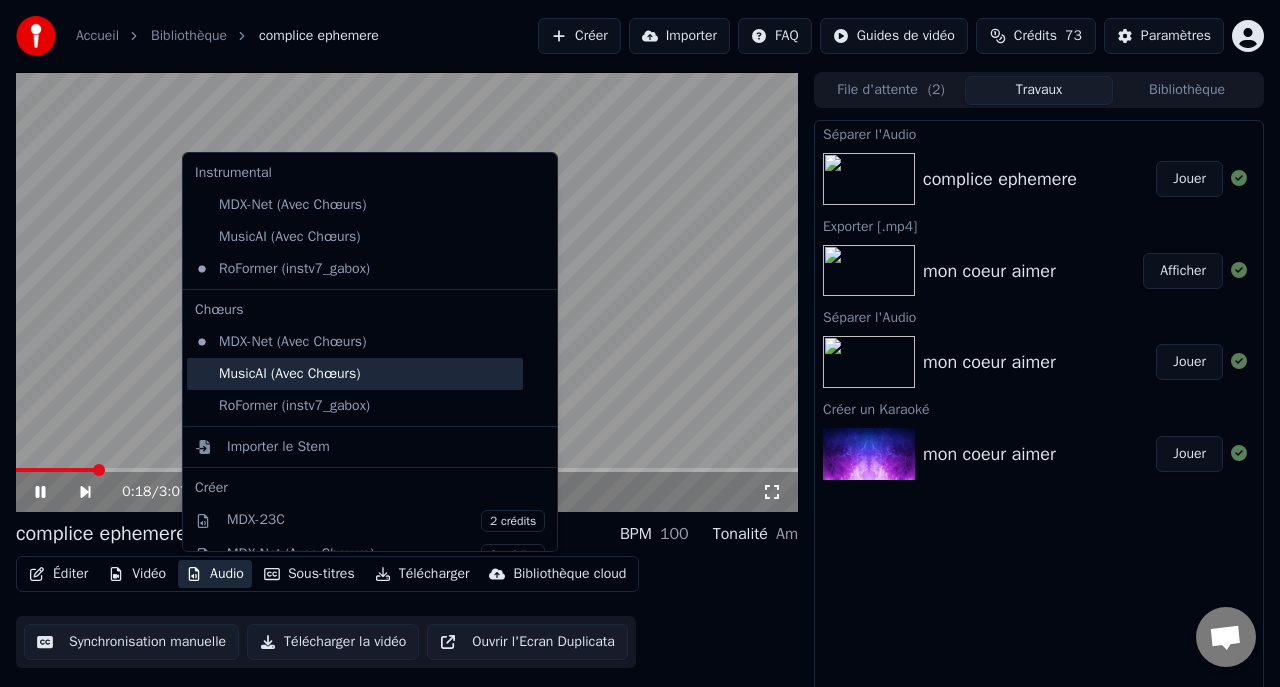 click on "MusicAI (Avec Chœurs)" at bounding box center (355, 374) 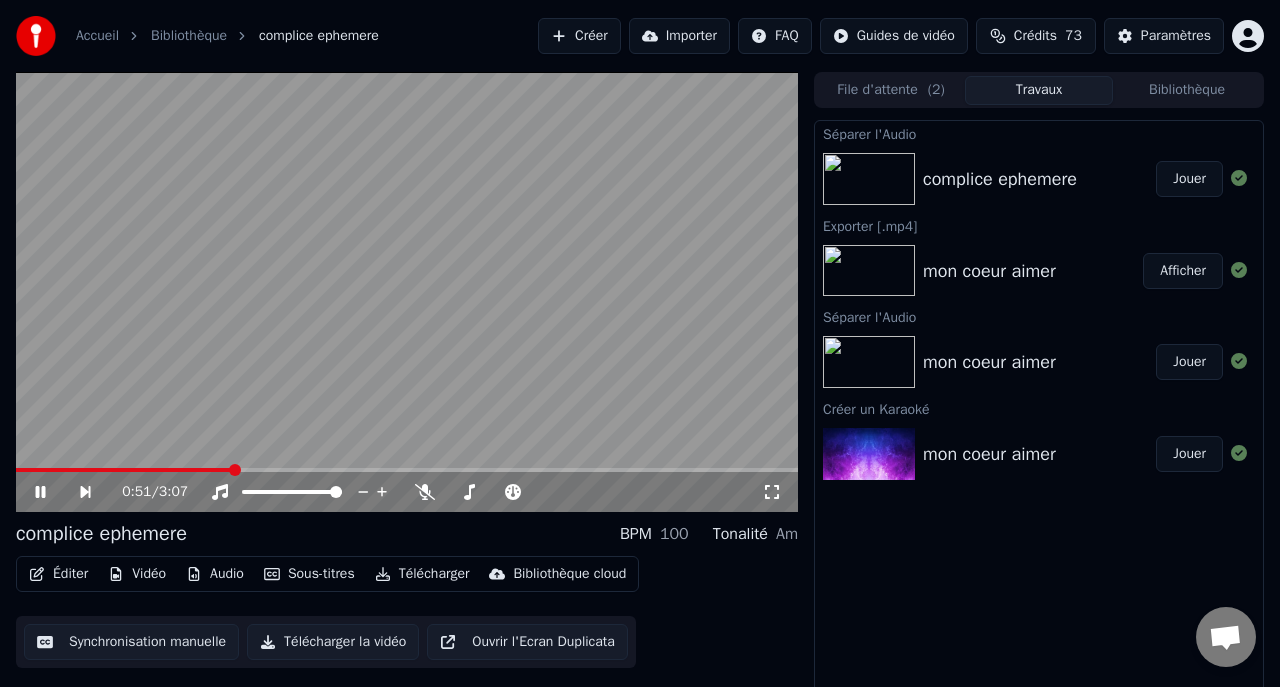 click 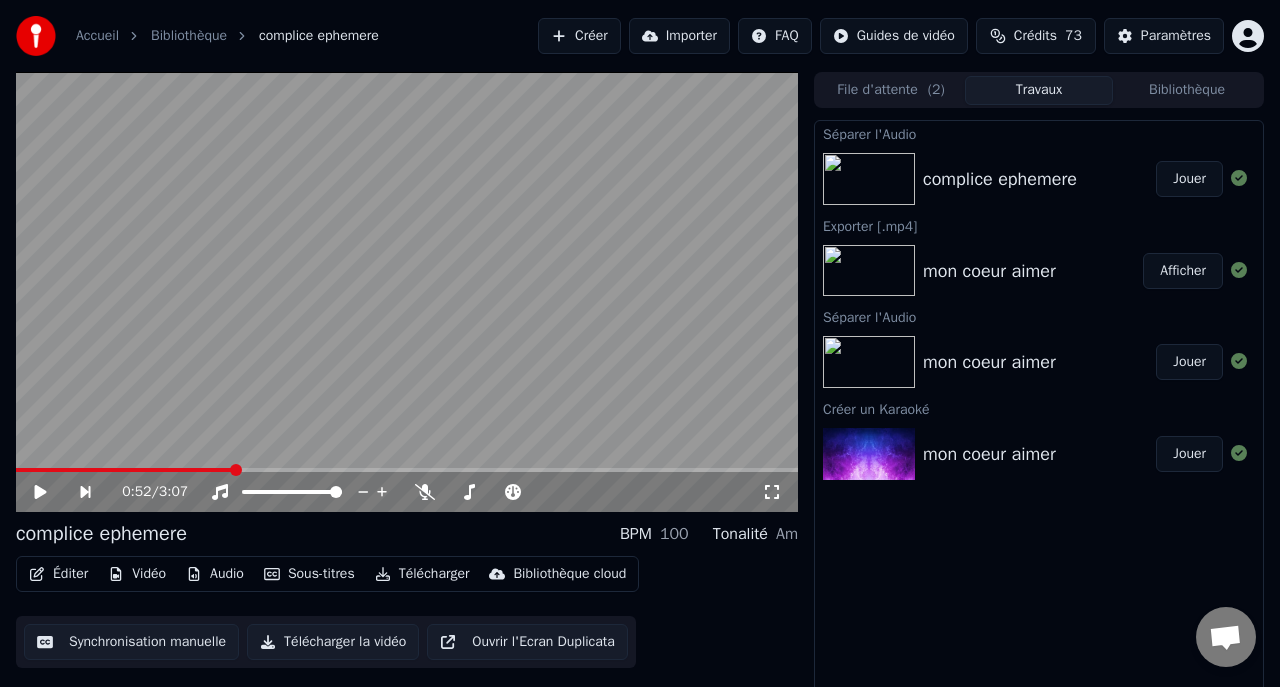 click 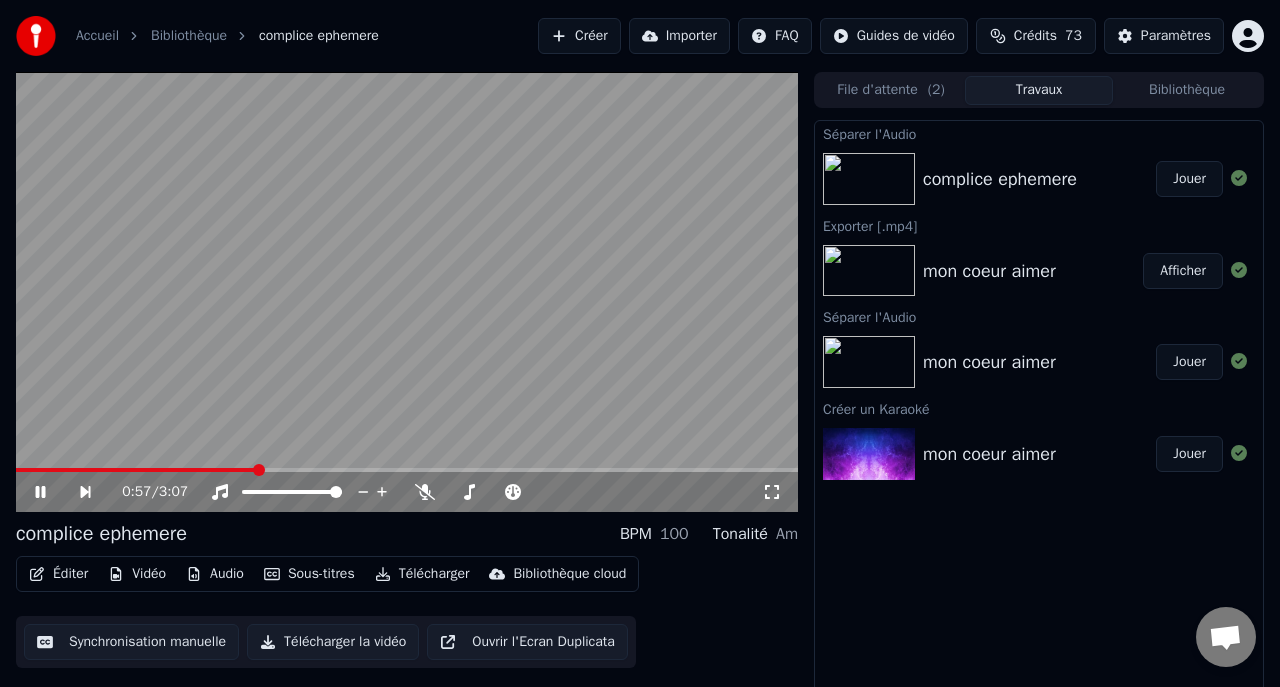 click on "Audio" at bounding box center (215, 574) 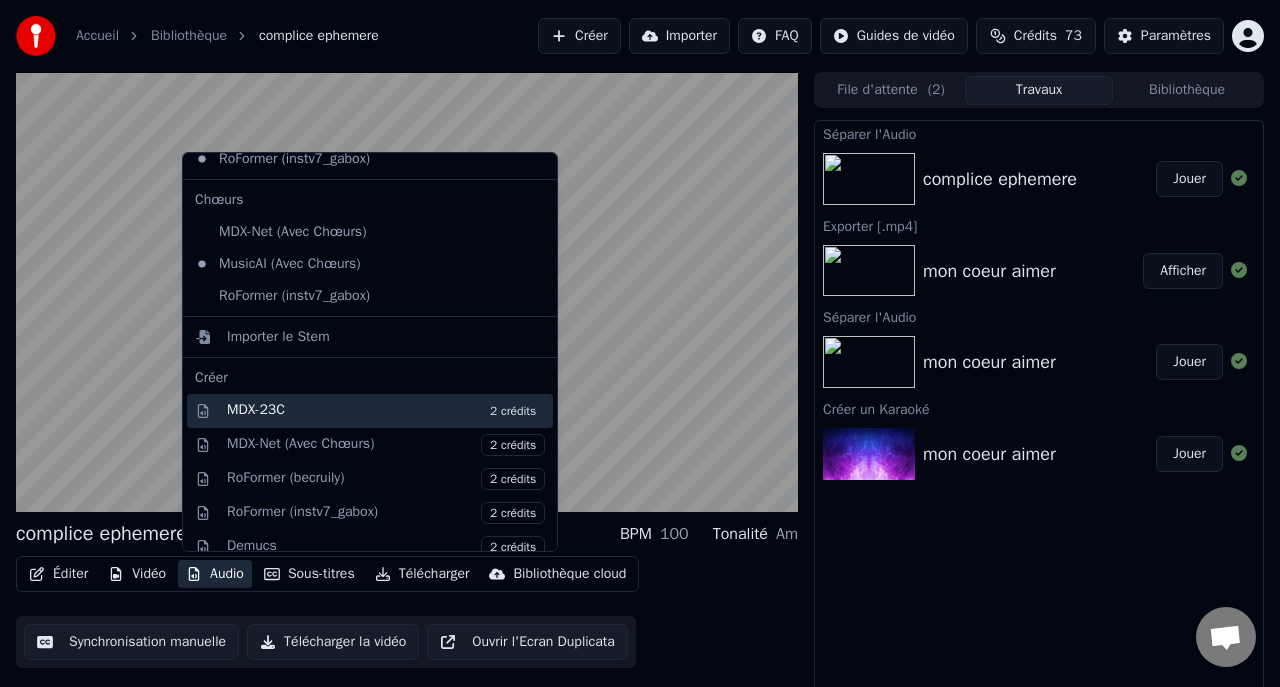 scroll, scrollTop: 331, scrollLeft: 0, axis: vertical 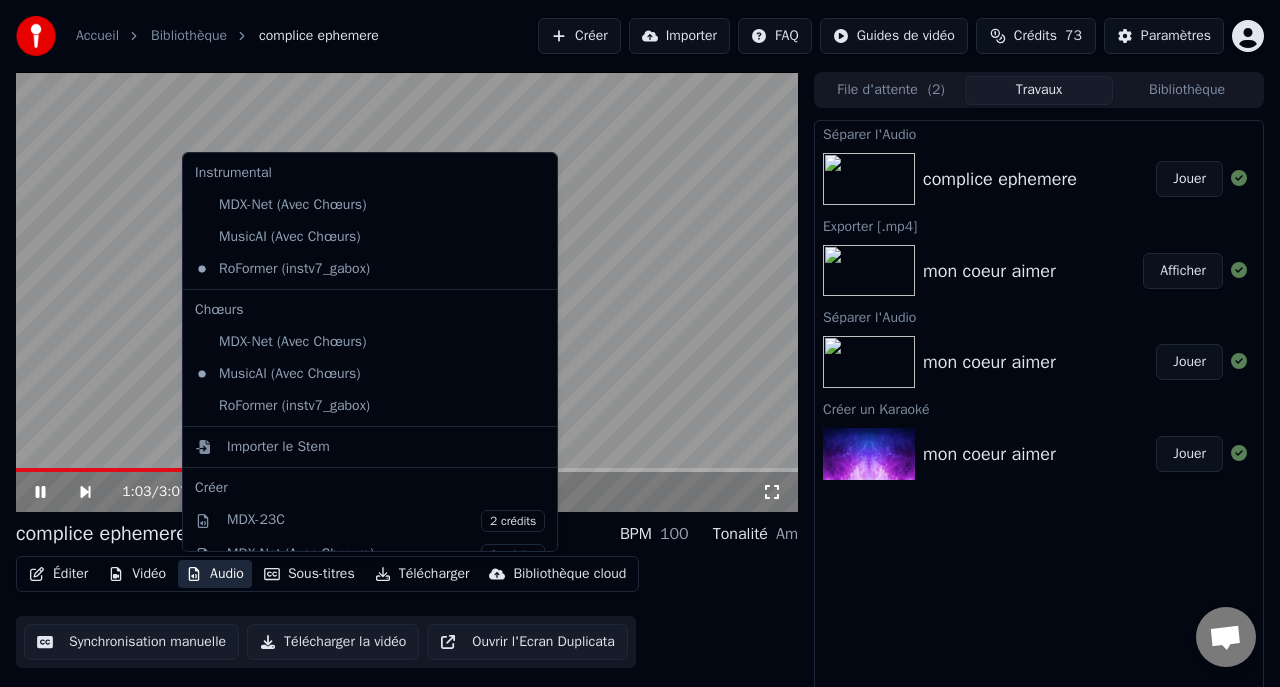 click on "Audio" at bounding box center [215, 574] 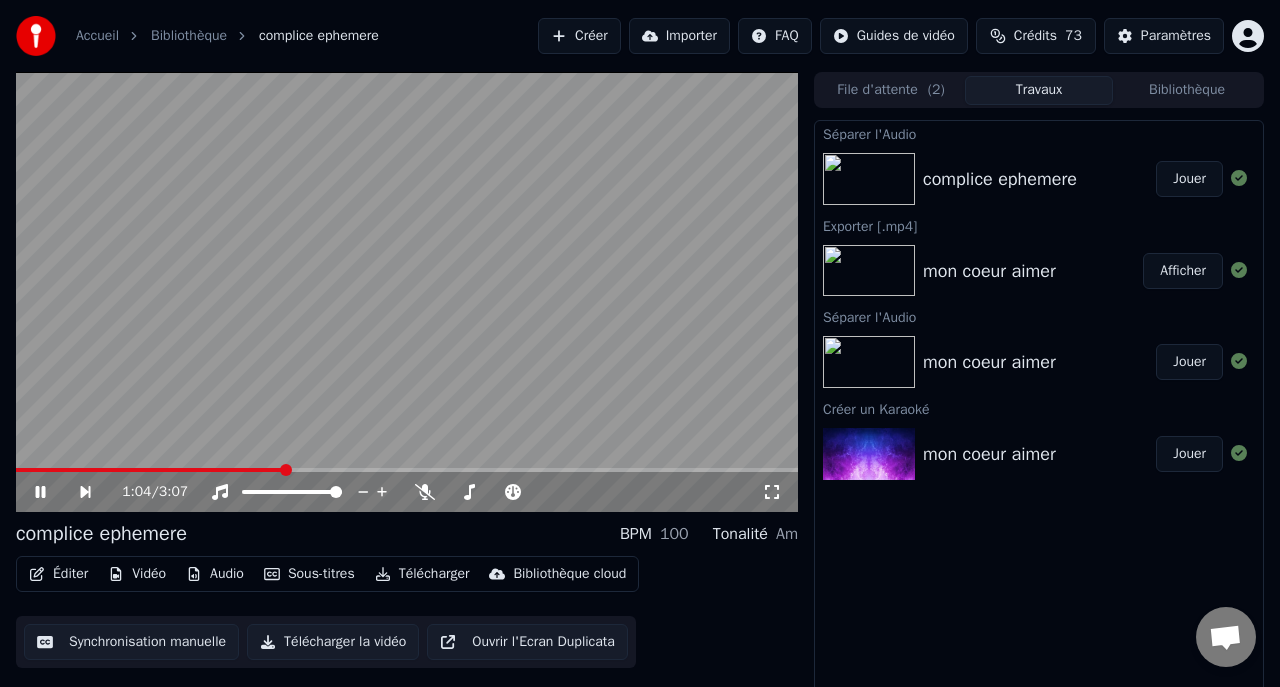click on "Audio" at bounding box center (215, 574) 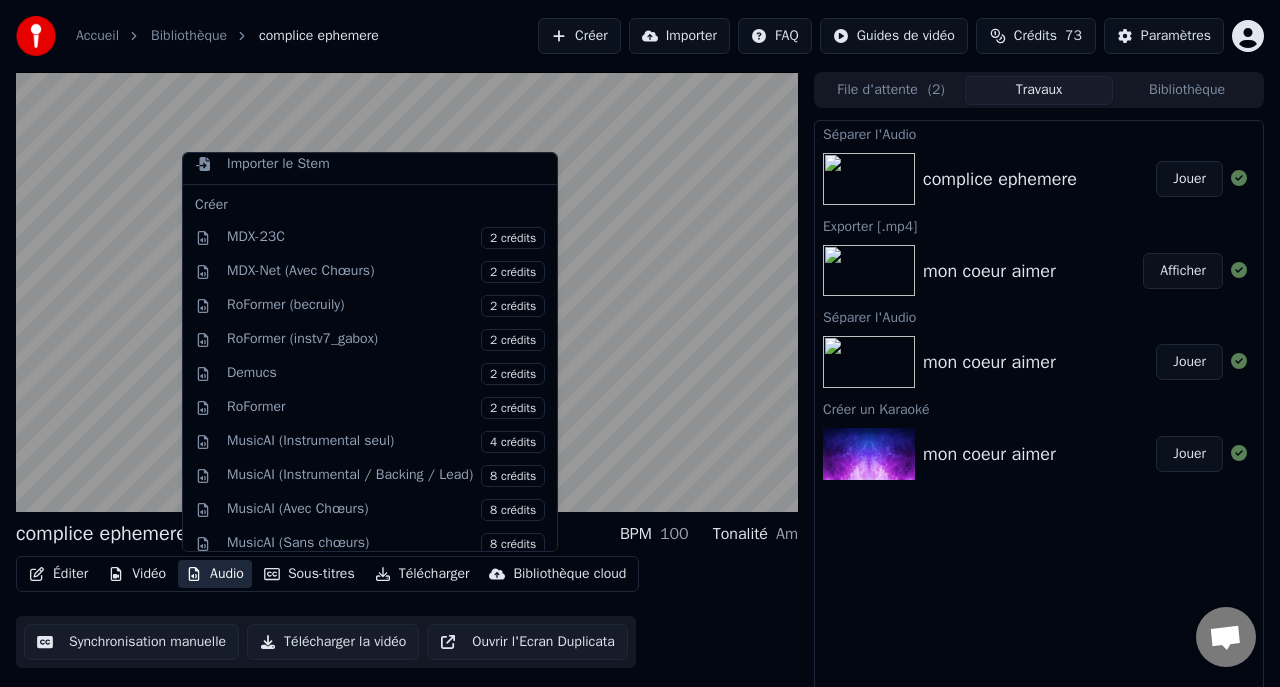 scroll, scrollTop: 331, scrollLeft: 0, axis: vertical 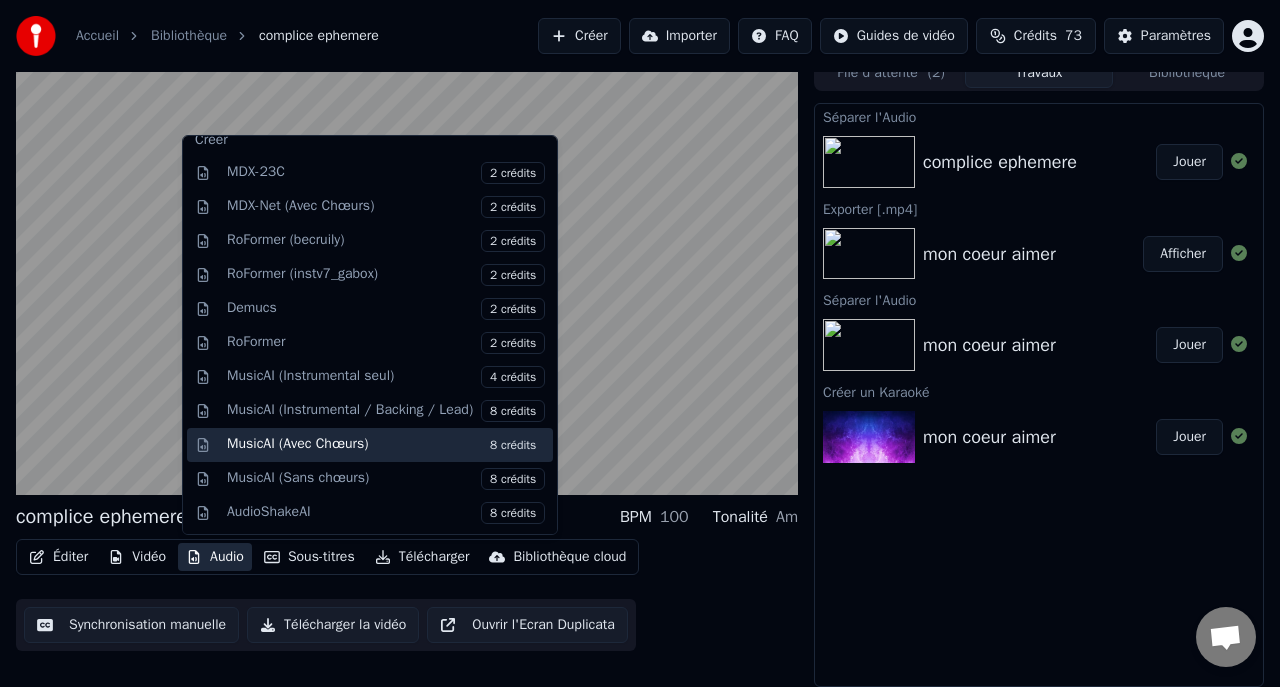 click on "MusicAI (Avec Chœurs) 8 crédits" at bounding box center (386, 445) 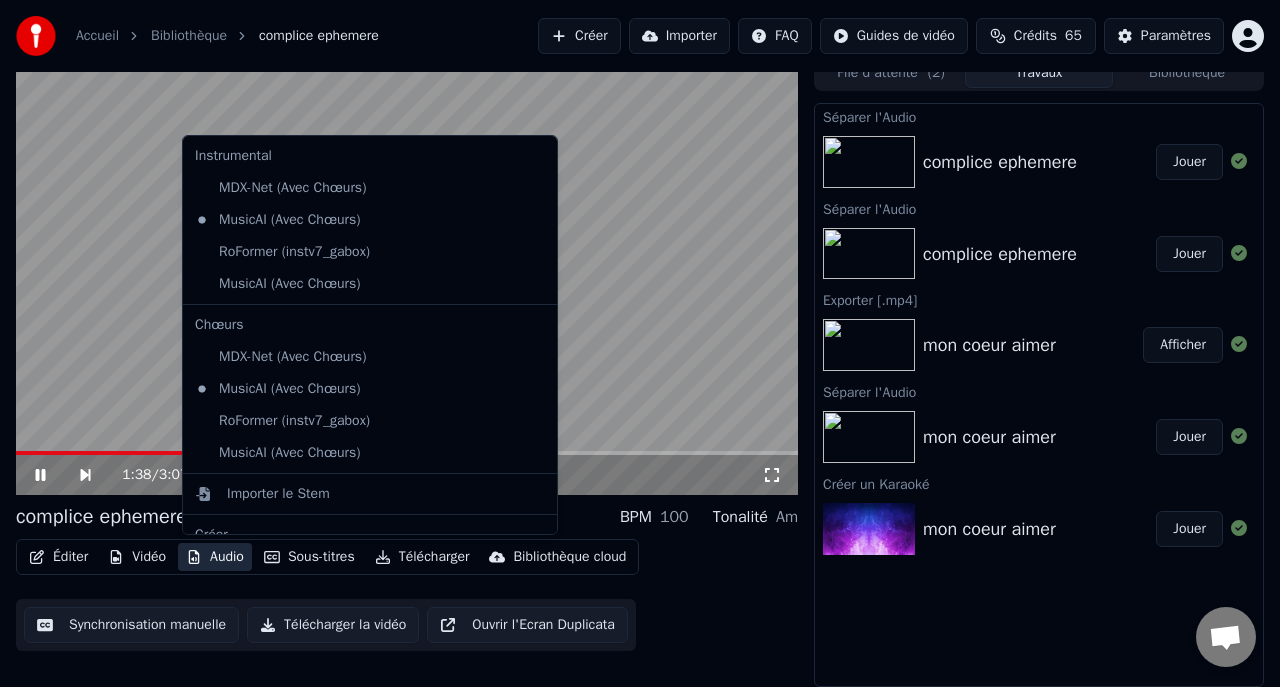 click on "Audio" at bounding box center [215, 557] 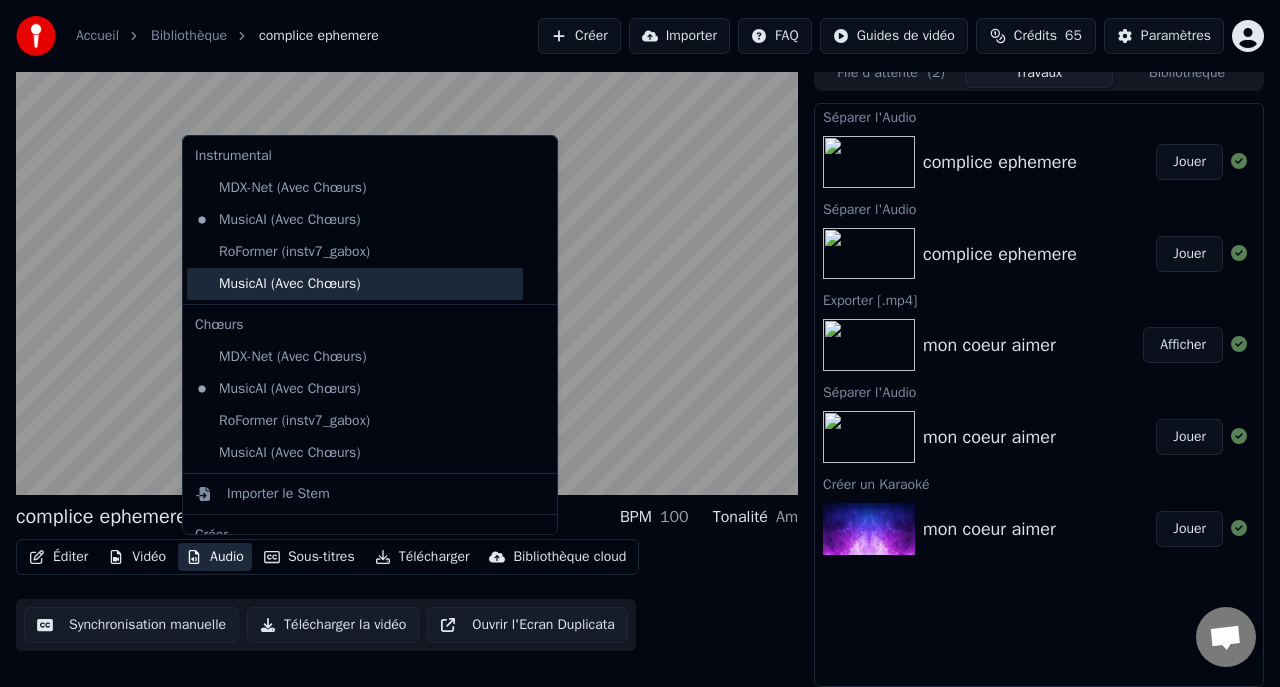 click on "MusicAI (Avec Chœurs)" at bounding box center (355, 284) 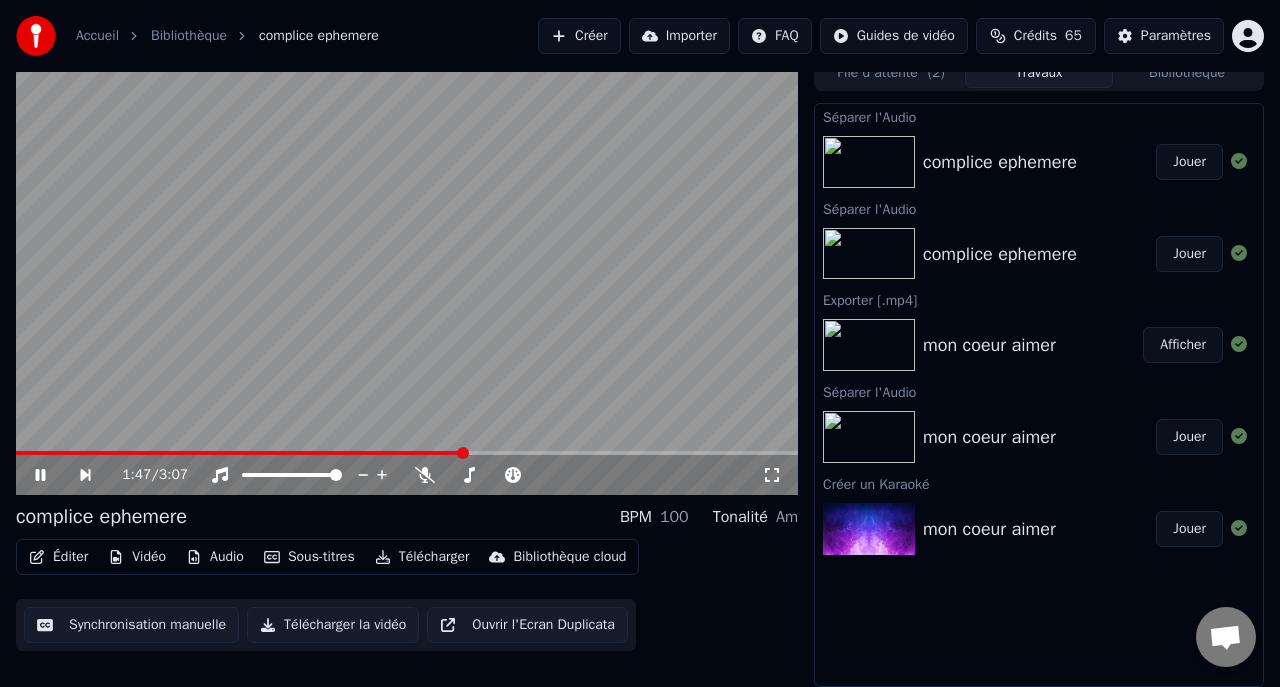 click on "Audio" at bounding box center (215, 557) 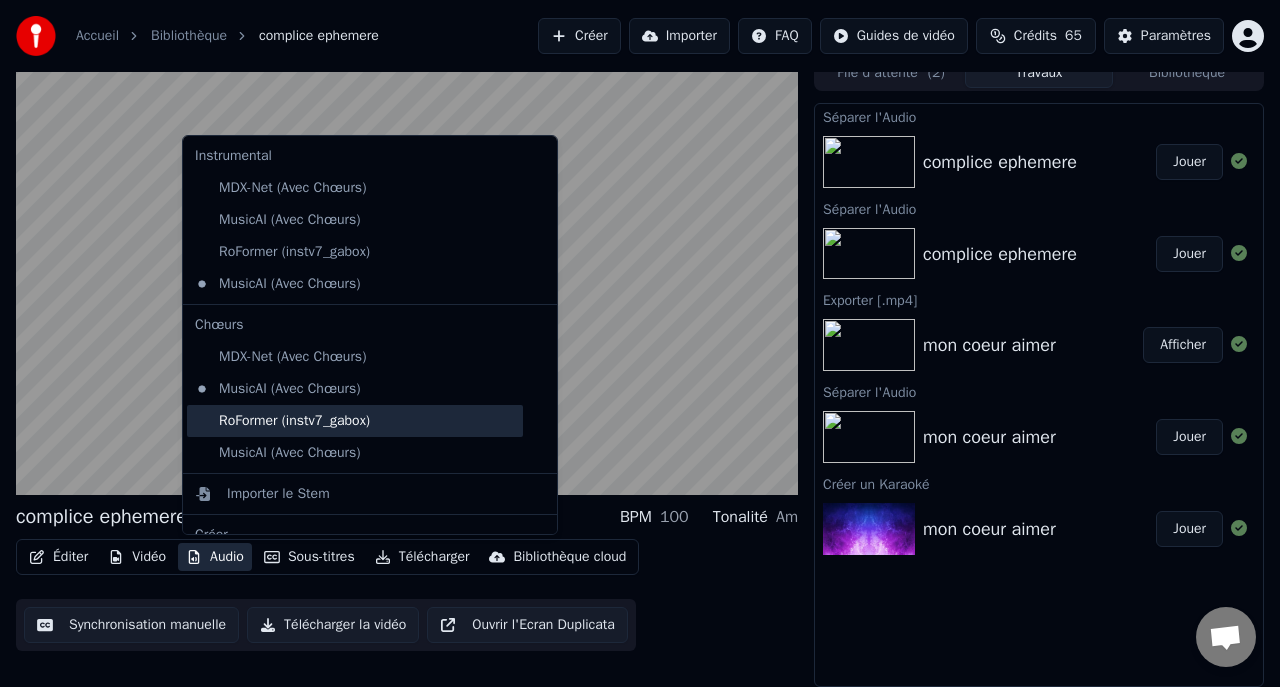 click on "RoFormer (instv7_gabox)" at bounding box center (355, 421) 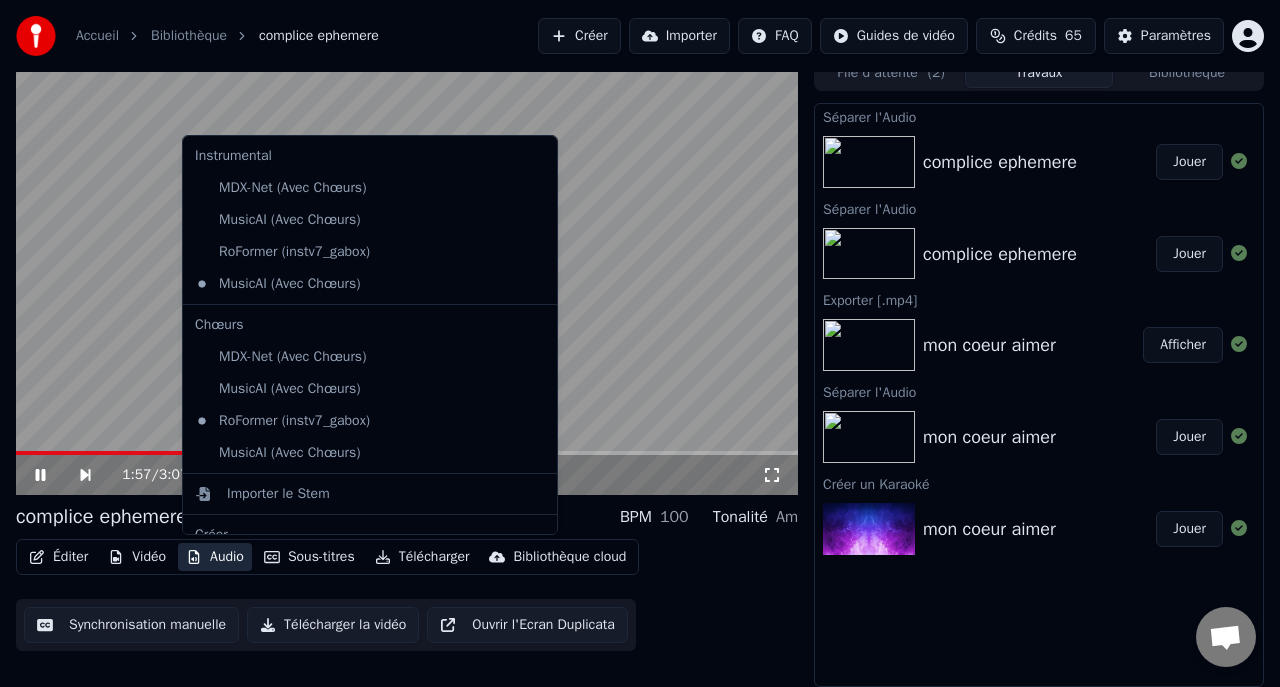 click on "Audio" at bounding box center [215, 557] 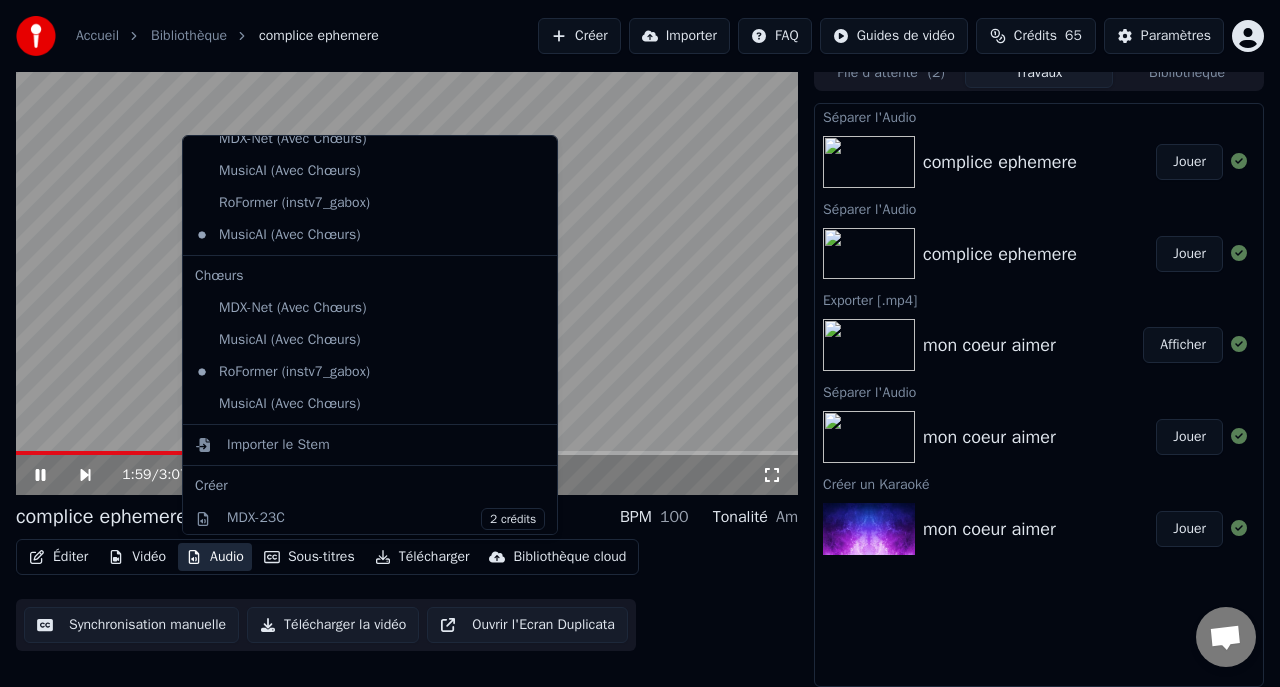 scroll, scrollTop: 58, scrollLeft: 0, axis: vertical 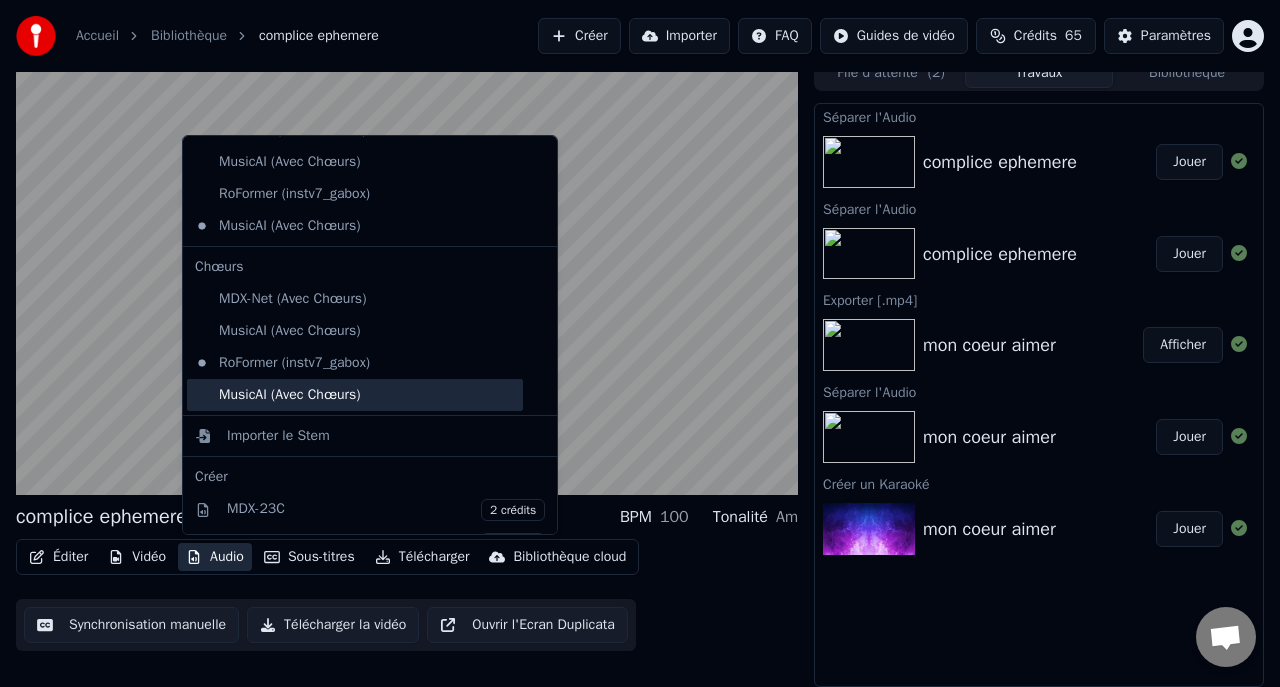 click on "MusicAI (Avec Chœurs)" at bounding box center [355, 395] 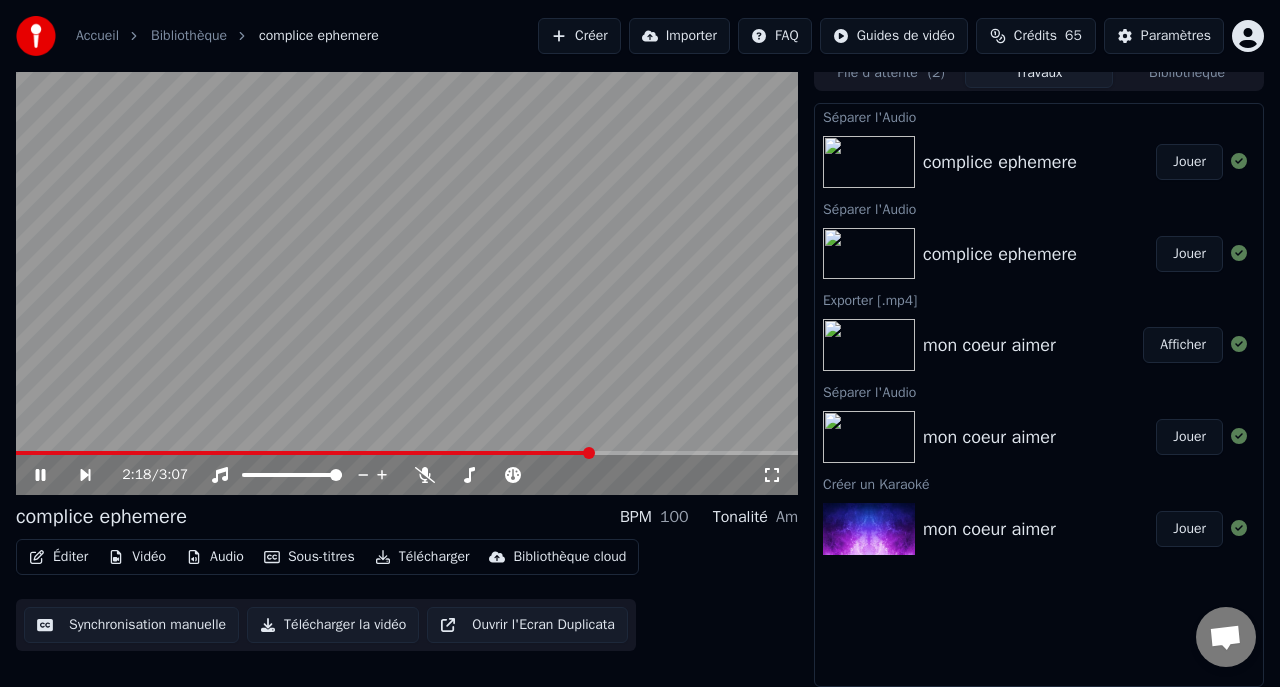 click on "Éditer" at bounding box center [58, 557] 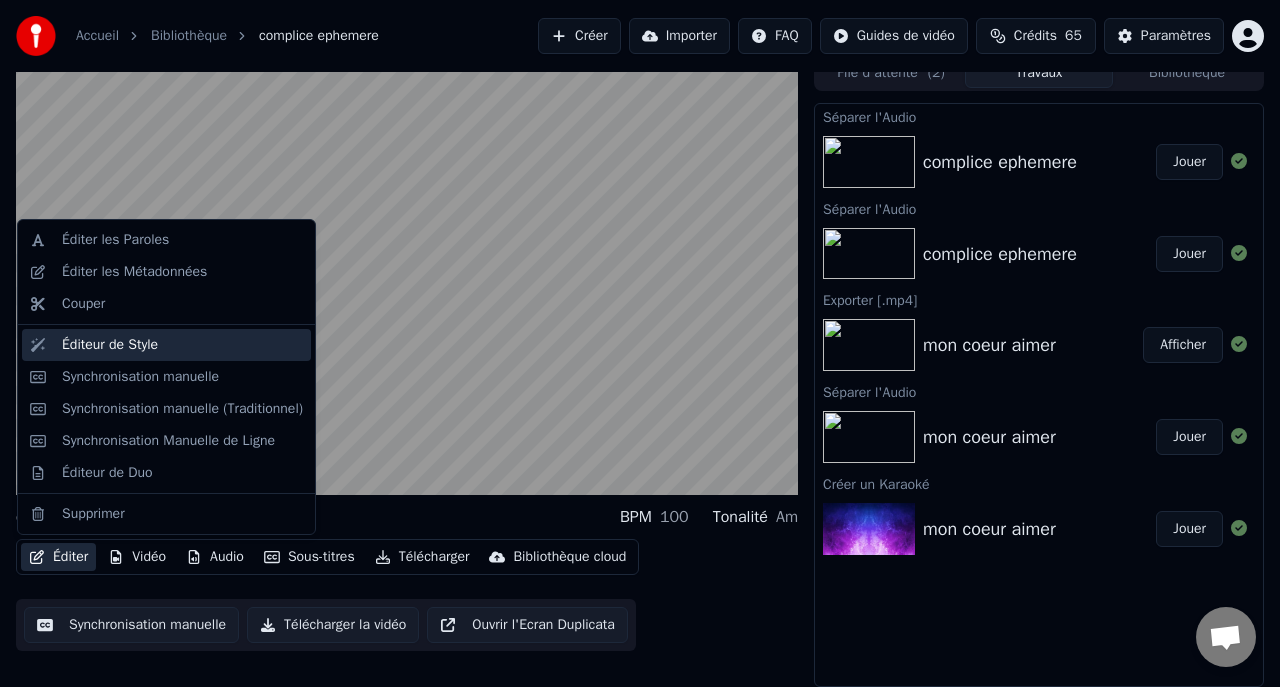 click on "Éditeur de Style" at bounding box center (110, 345) 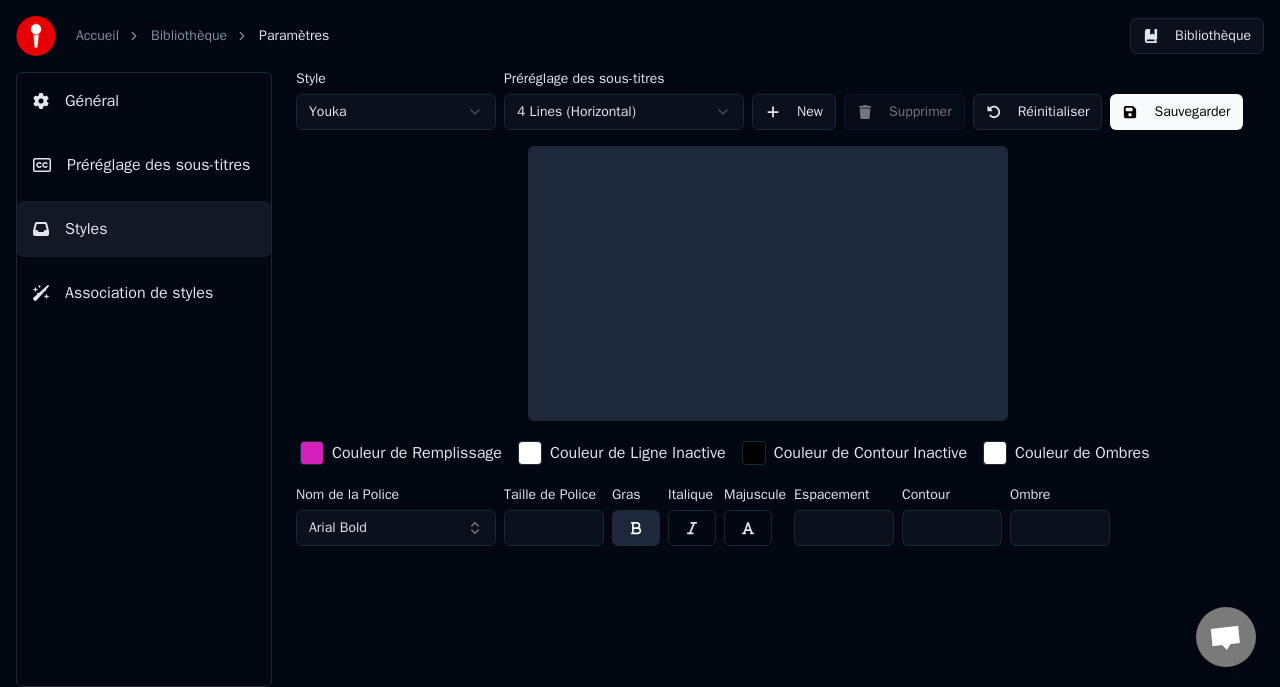 scroll, scrollTop: 0, scrollLeft: 0, axis: both 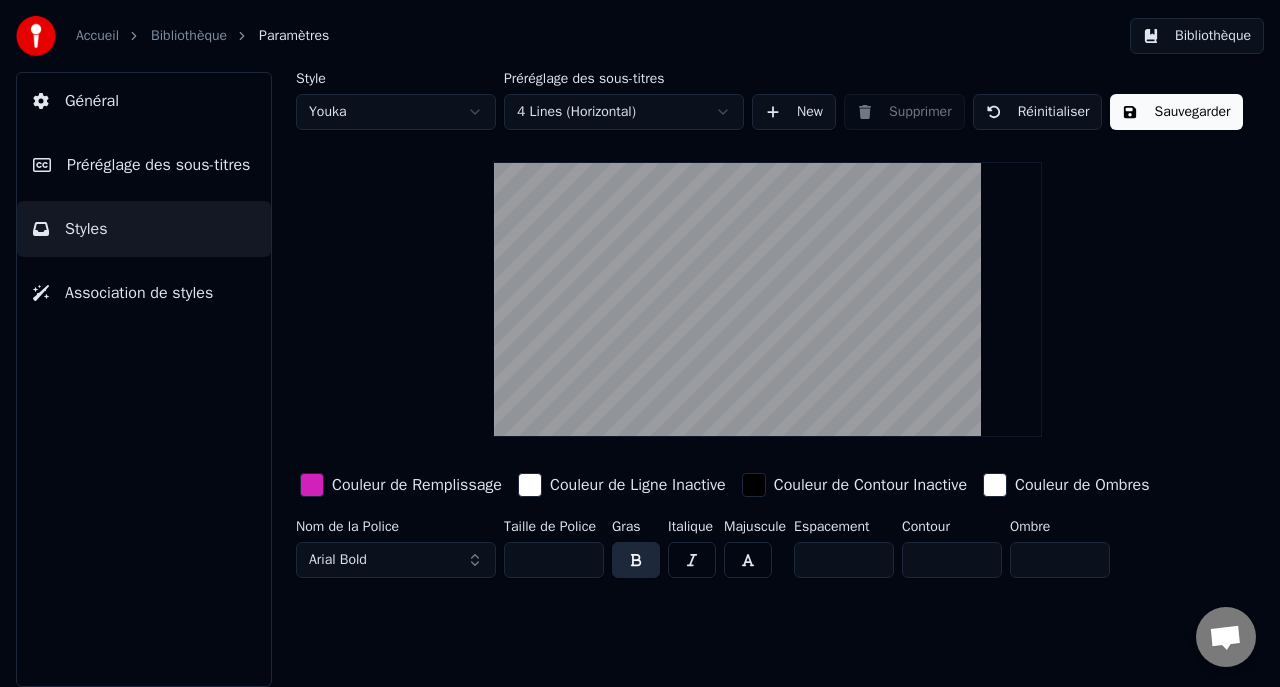 click on "Accueil Bibliothèque Paramètres Bibliothèque Général Préréglage des sous-titres Styles Association de styles Style Youka Préréglage des sous-titres 4 Lines (Horizontal) New Supprimer Réinitialiser Sauvegarder Couleur de Remplissage Couleur de Ligne Inactive Couleur de Contour Inactive Couleur de Ombres Nom de la Police Arial Bold Taille de Police ** Gras Italique Majuscule Espacement * Contour * Ombre * Messages Adam de Youka Desktop Autres canaux Continuer par Email Réseau hors-ligne. Reconnexion... Aucun message ne peut être échangé pour le moment. Youka Desktop Bonjour ! Comment puis-je vous aider ?  Lundi, 4 Août cree un duo 04/08/2025 Mardi, 5 Août Adam Vous pouvez utiliser l'éditeur de duo sous le menu d'édition, 05/08/2025 Envoyer un fichier Insérer un emoji Envoyer un fichier Message audio We run on Crisp" at bounding box center (640, 343) 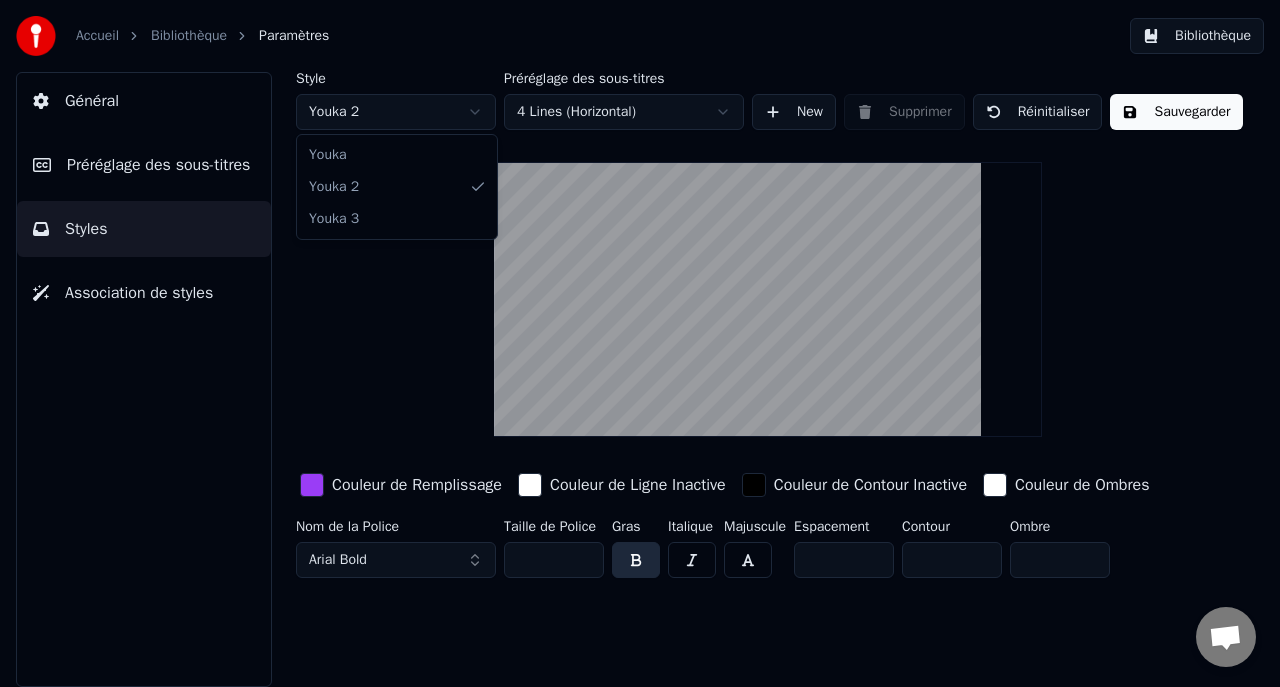 click on "Accueil Bibliothèque Paramètres Bibliothèque Général Préréglage des sous-titres Styles Association de styles Style Youka 2 Préréglage des sous-titres 4 Lines (Horizontal) New Supprimer Réinitialiser Sauvegarder Couleur de Remplissage Couleur de Ligne Inactive Couleur de Contour Inactive Couleur de Ombres Nom de la Police Arial Bold Taille de Police ** Gras Italique Majuscule Espacement * Contour * Ombre * Messages Adam de Youka Desktop Autres canaux Continuer par Email Réseau hors-ligne. Reconnexion... Aucun message ne peut être échangé pour le moment. Youka Desktop Bonjour ! Comment puis-je vous aider ?  Lundi, 4 Août cree un duo 04/08/2025 Mardi, 5 Août Adam Vous pouvez utiliser l'éditeur de duo sous le menu d'édition, 05/08/2025 Envoyer un fichier Insérer un emoji Envoyer un fichier Message audio We run on Crisp Youka Youka 2 Youka 3" at bounding box center (640, 343) 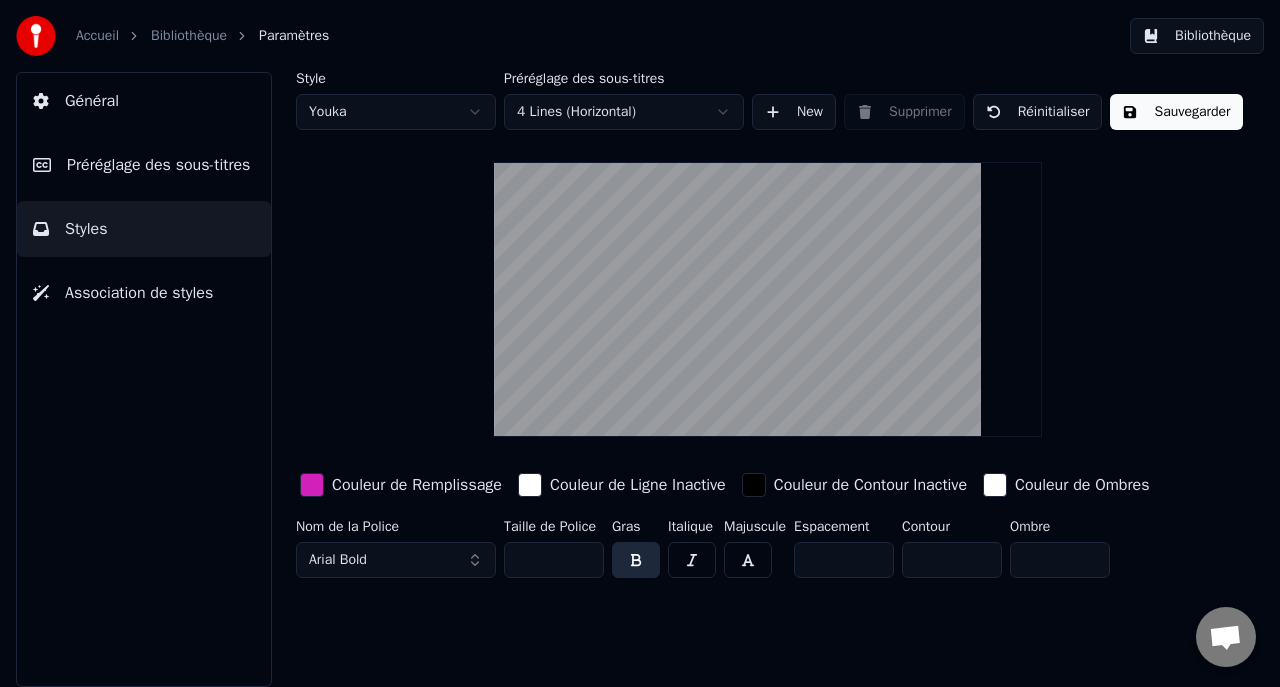 click on "Accueil Bibliothèque Paramètres Bibliothèque Général Préréglage des sous-titres Styles Association de styles Style Youka Préréglage des sous-titres 4 Lines (Horizontal) New Supprimer Réinitialiser Sauvegarder Couleur de Remplissage Couleur de Ligne Inactive Couleur de Contour Inactive Couleur de Ombres Nom de la Police Arial Bold Taille de Police ** Gras Italique Majuscule Espacement * Contour * Ombre * Messages Adam de Youka Desktop Autres canaux Continuer par Email Réseau hors-ligne. Reconnexion... Aucun message ne peut être échangé pour le moment. Youka Desktop Bonjour ! Comment puis-je vous aider ?  Lundi, 4 Août cree un duo 04/08/2025 Mardi, 5 Août Adam Vous pouvez utiliser l'éditeur de duo sous le menu d'édition, 05/08/2025 Envoyer un fichier Insérer un emoji Envoyer un fichier Message audio We run on Crisp" at bounding box center [640, 343] 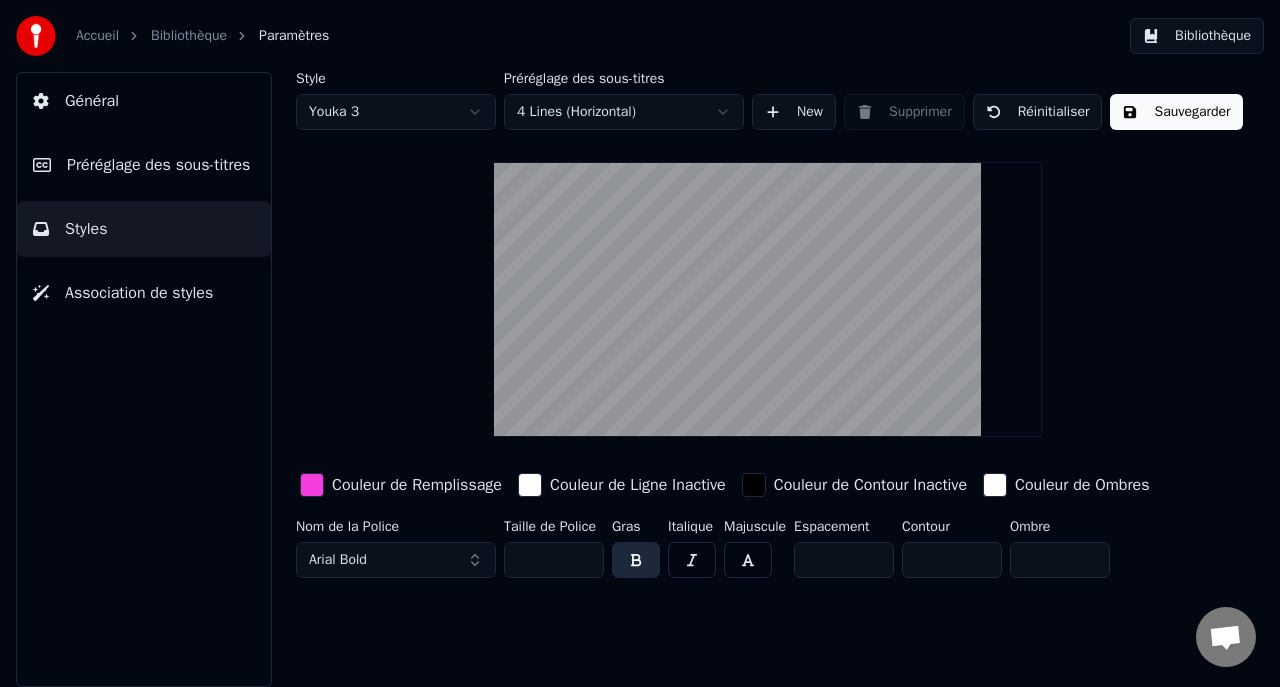 click on "Accueil Bibliothèque Paramètres Bibliothèque Général Préréglage des sous-titres Styles Association de styles Style Youka 3 Préréglage des sous-titres 4 Lines (Horizontal) New Supprimer Réinitialiser Sauvegarder Couleur de Remplissage Couleur de Ligne Inactive Couleur de Contour Inactive Couleur de Ombres Nom de la Police Arial Bold Taille de Police ** Gras Italique Majuscule Espacement * Contour * Ombre * Messages Adam de Youka Desktop Autres canaux Continuer par Email Réseau hors-ligne. Reconnexion... Aucun message ne peut être échangé pour le moment. Youka Desktop Bonjour ! Comment puis-je vous aider ?  Lundi, 4 Août cree un duo 04/08/2025 Mardi, 5 Août Adam Vous pouvez utiliser l'éditeur de duo sous le menu d'édition, 05/08/2025 Envoyer un fichier Insérer un emoji Envoyer un fichier Message audio We run on Crisp" at bounding box center (640, 343) 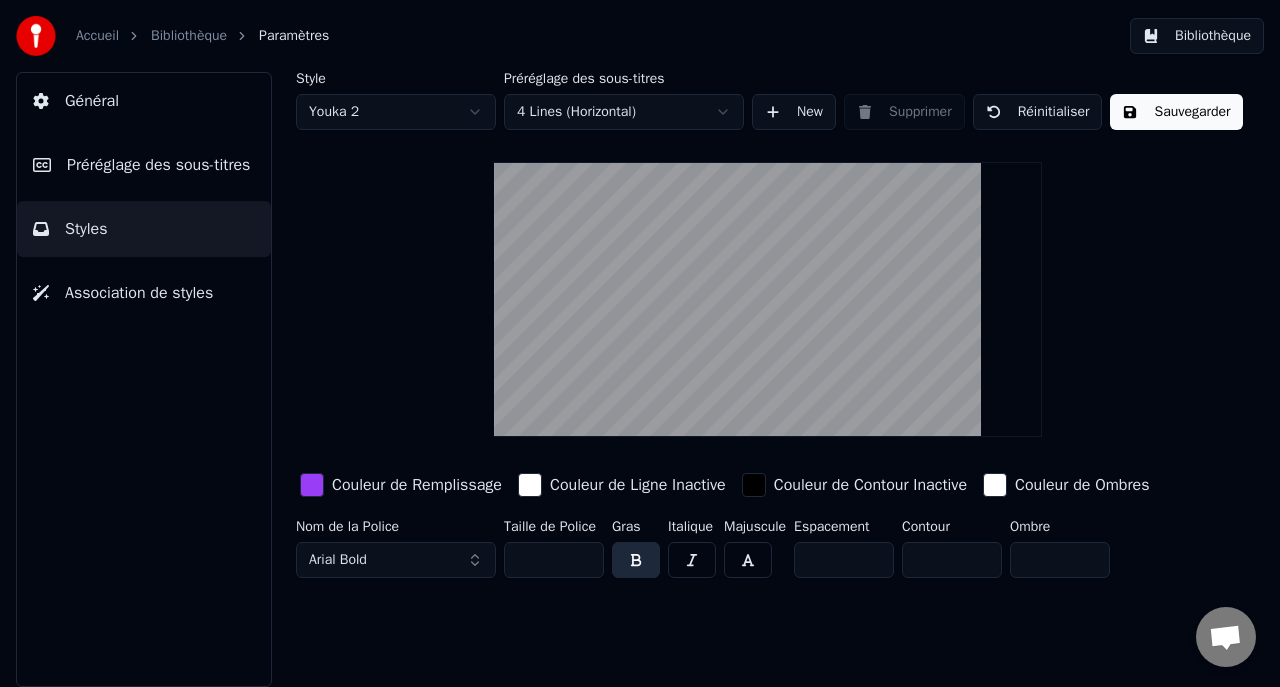 click on "Couleur de Remplissage" at bounding box center [417, 485] 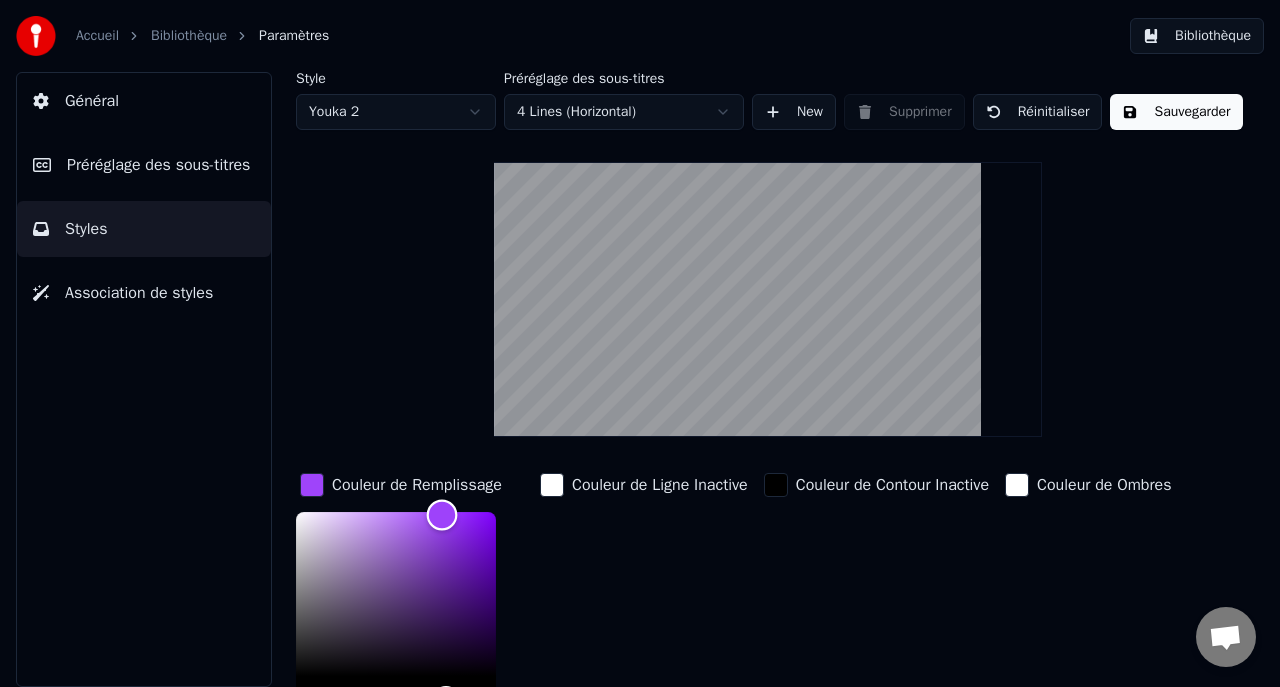click at bounding box center (442, 515) 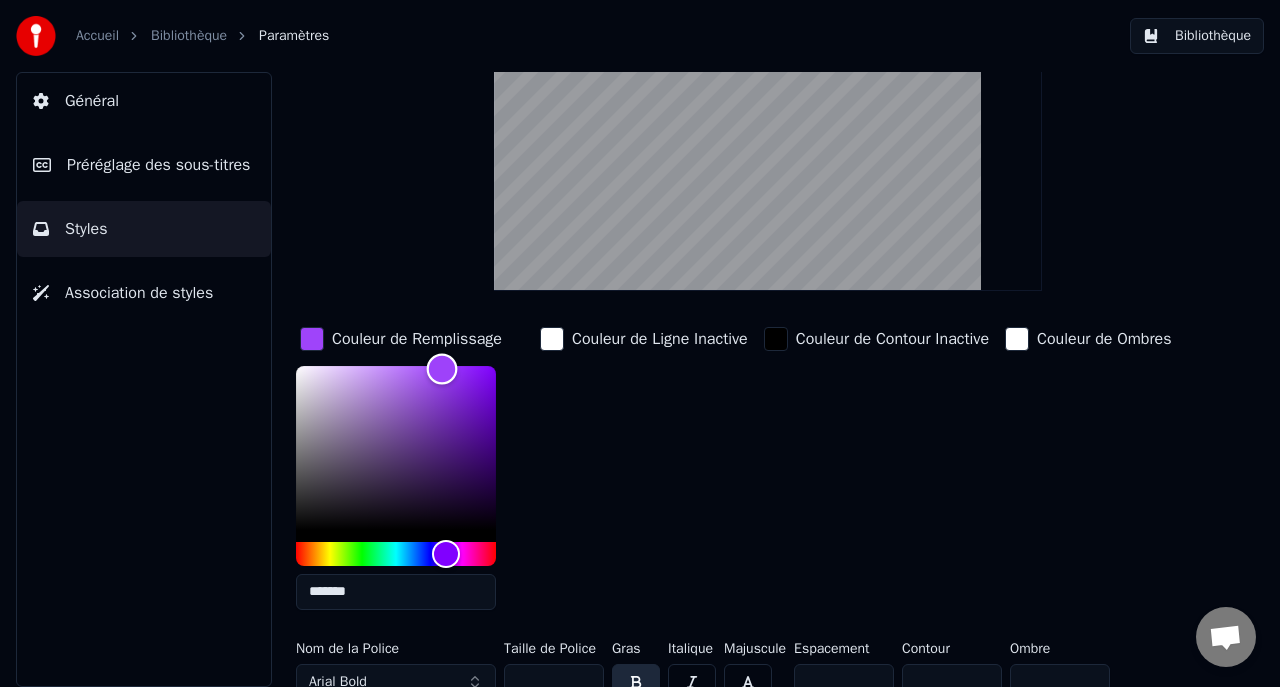 scroll, scrollTop: 208, scrollLeft: 0, axis: vertical 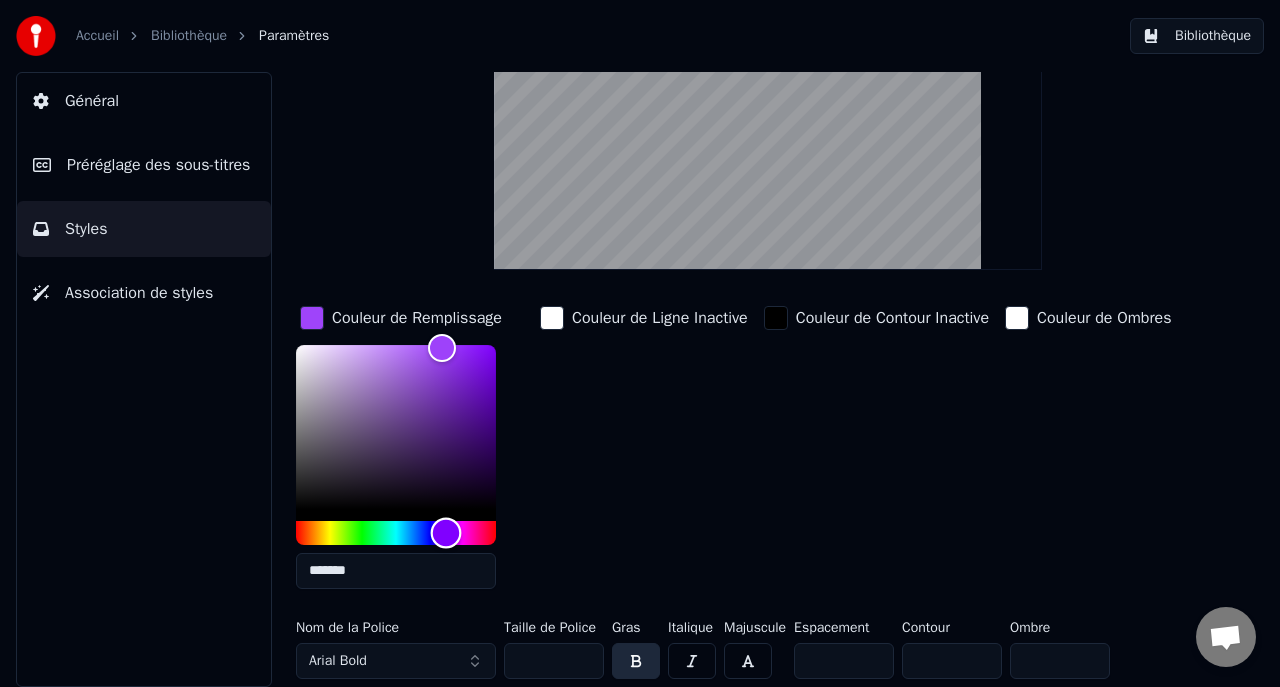 click at bounding box center (396, 533) 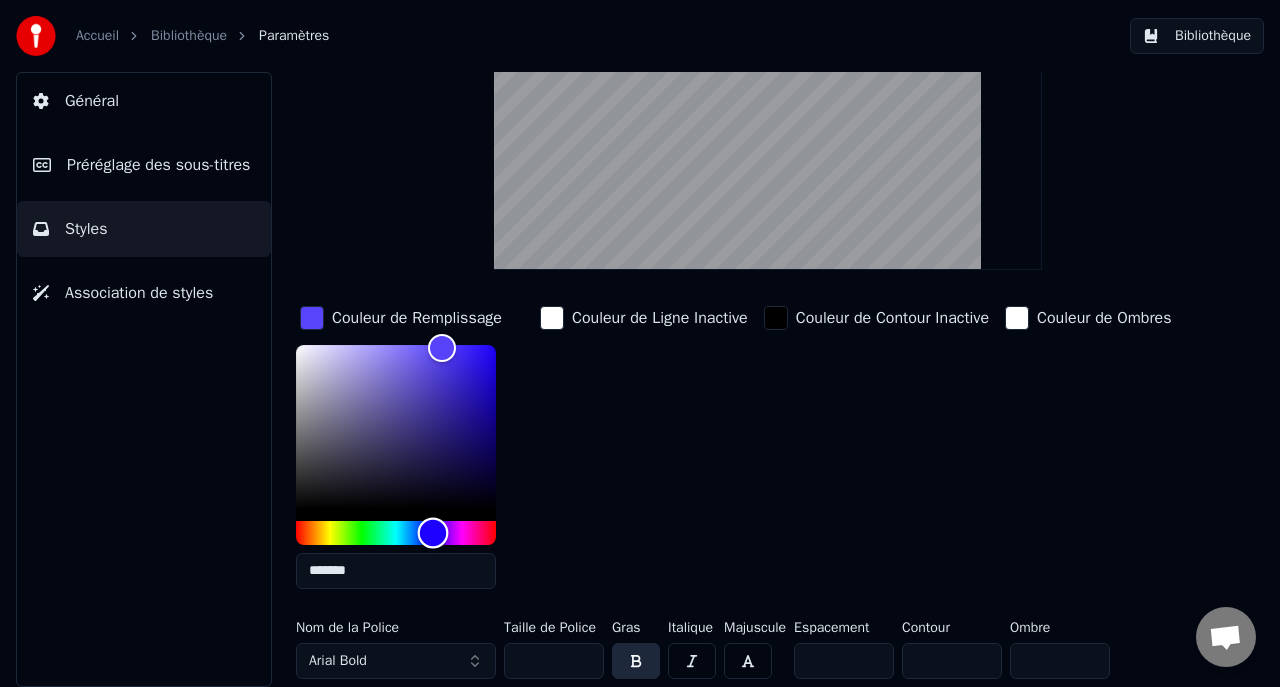 type on "*******" 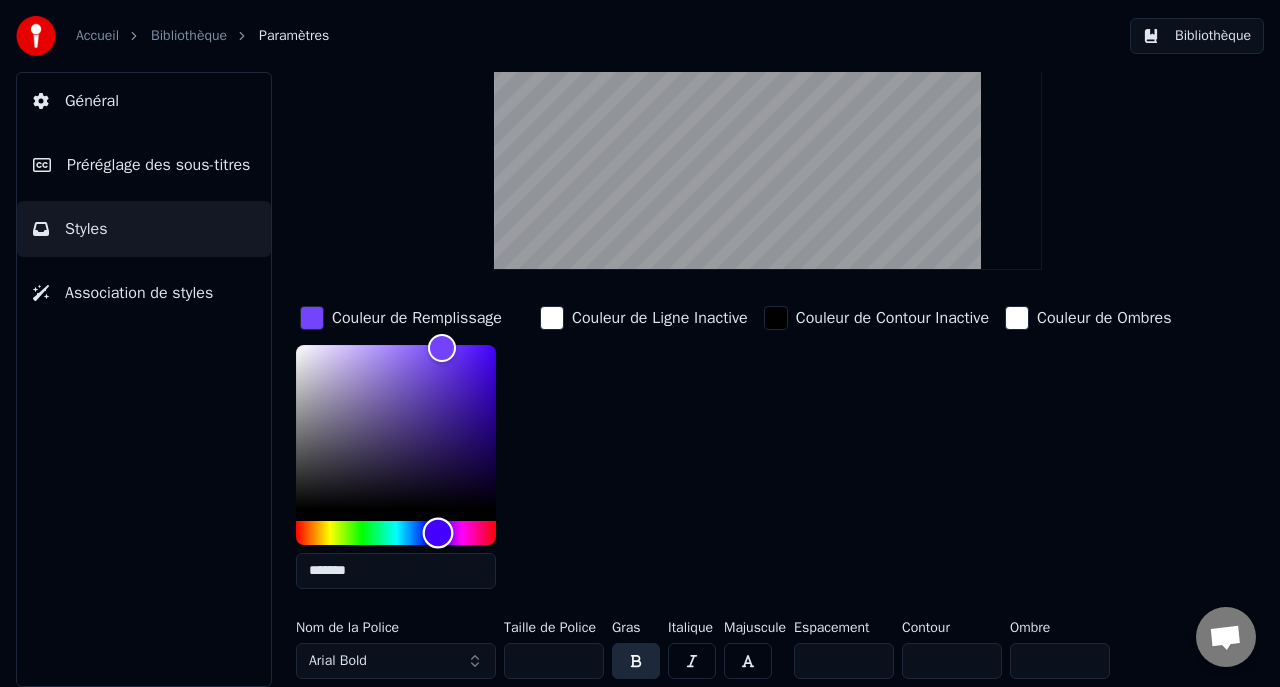 drag, startPoint x: 427, startPoint y: 495, endPoint x: 438, endPoint y: 496, distance: 11.045361 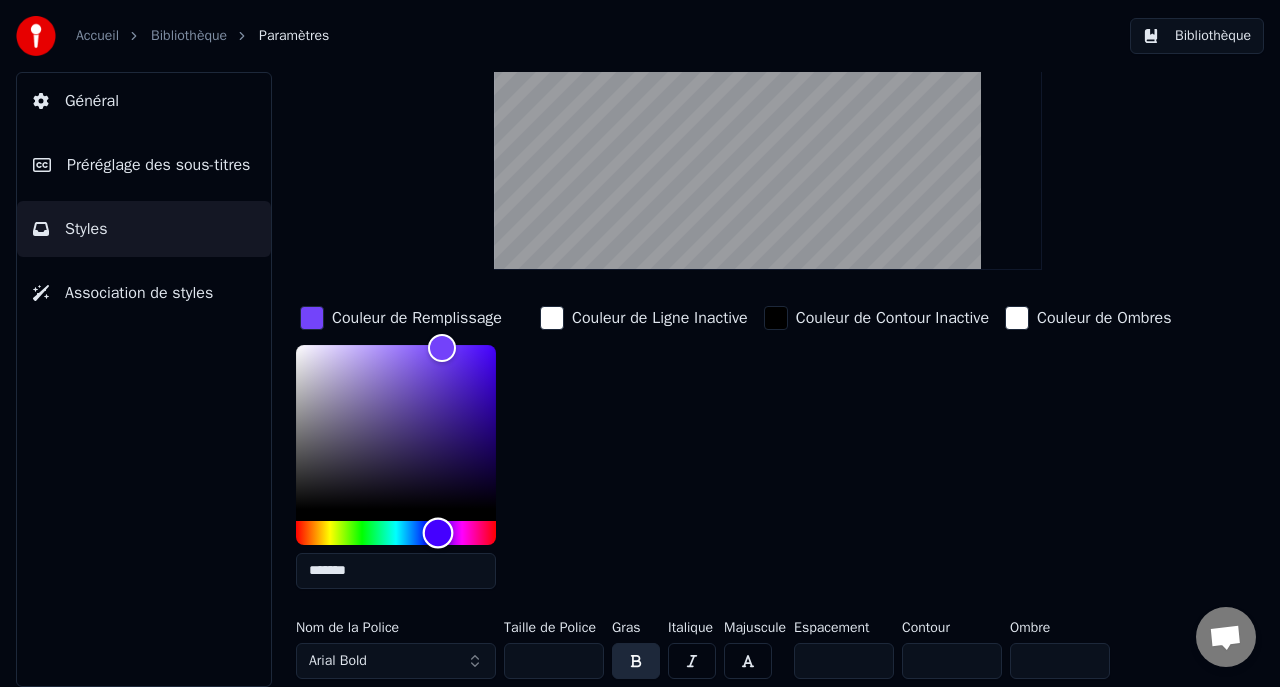 click at bounding box center [438, 532] 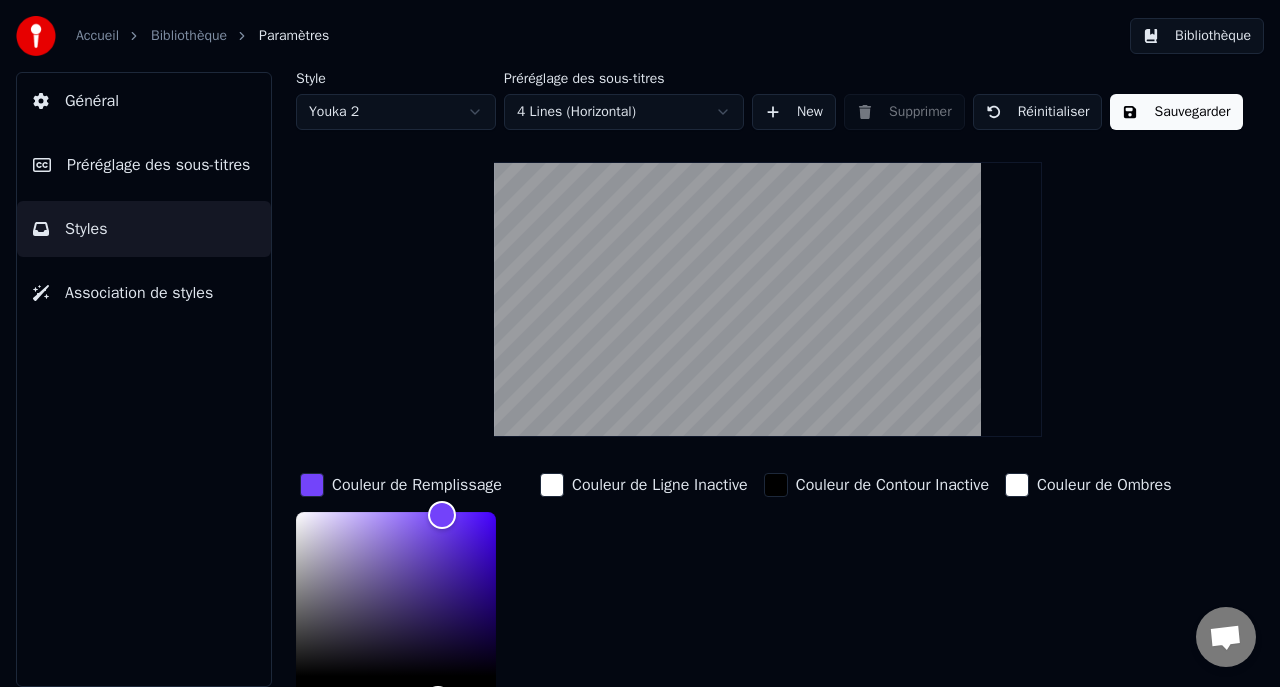 click on "Sauvegarder" at bounding box center [1176, 112] 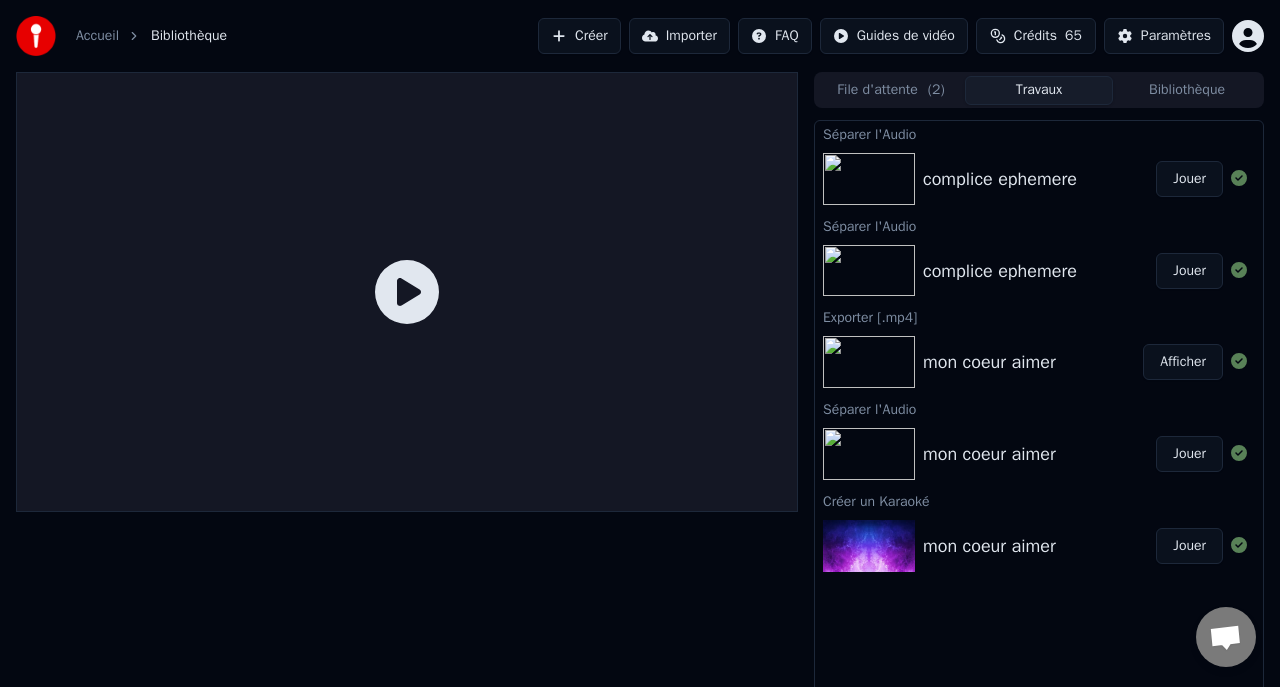 click on "Jouer" at bounding box center [1189, 179] 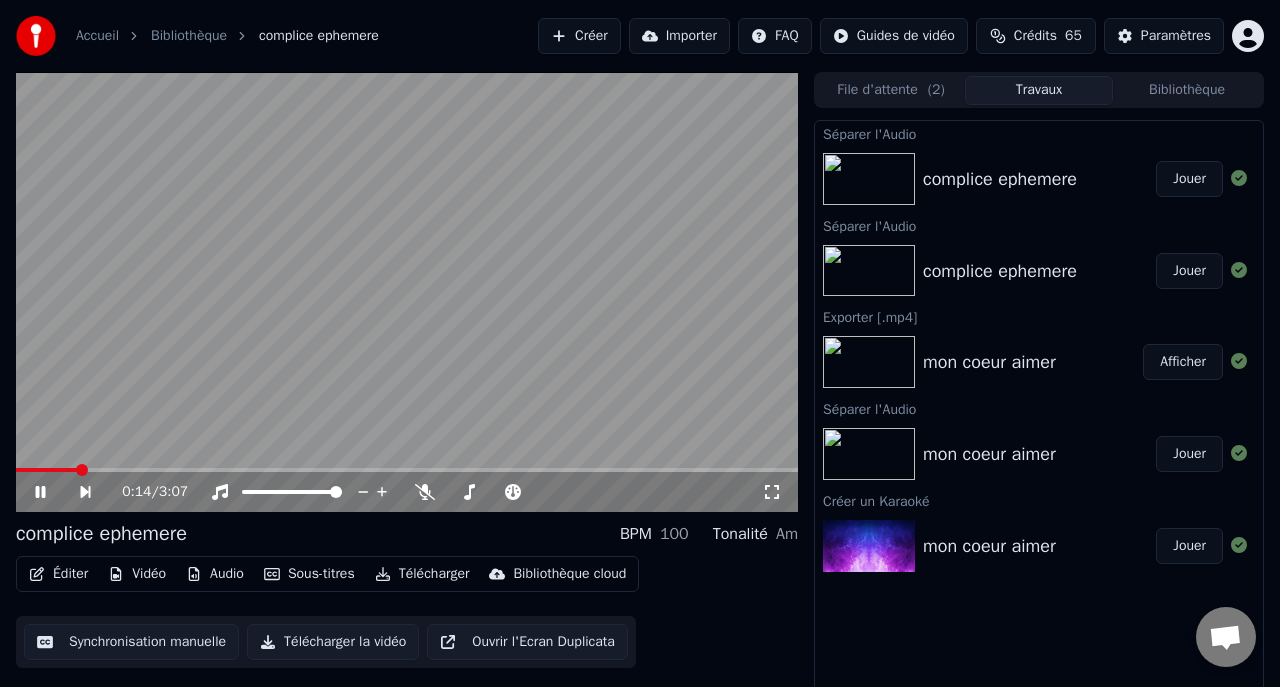 click on "Éditer" at bounding box center [58, 574] 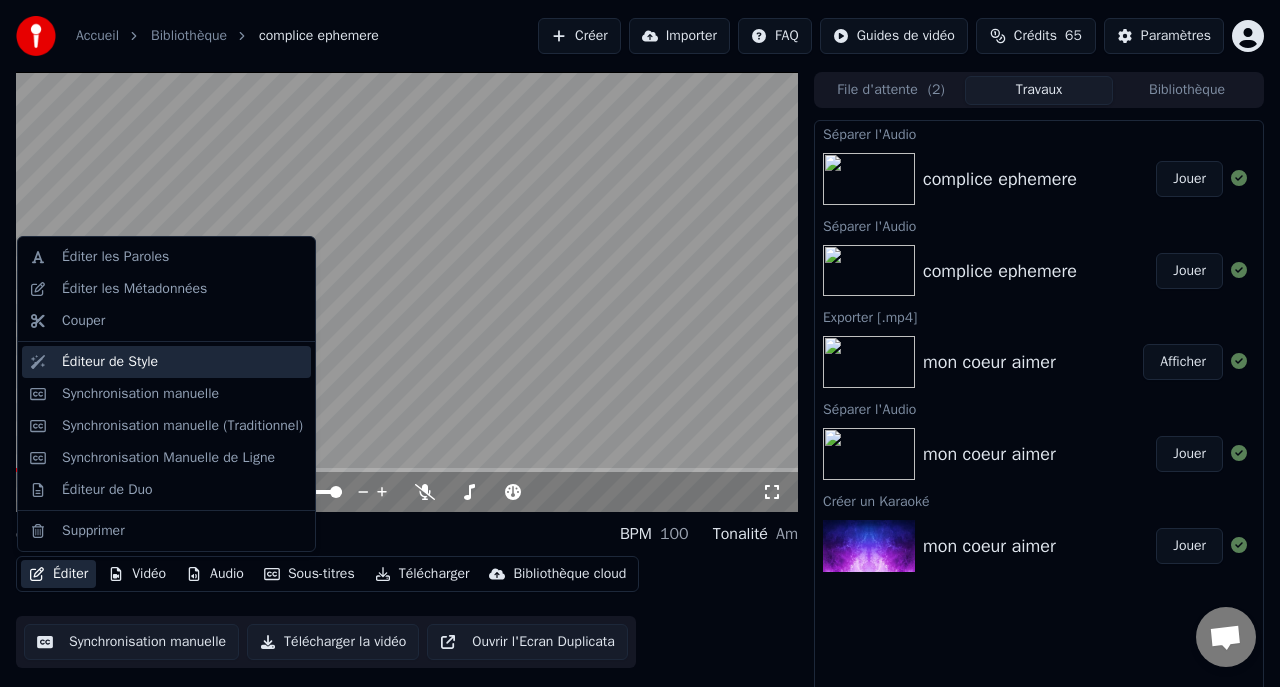 click on "Éditeur de Style" at bounding box center (110, 362) 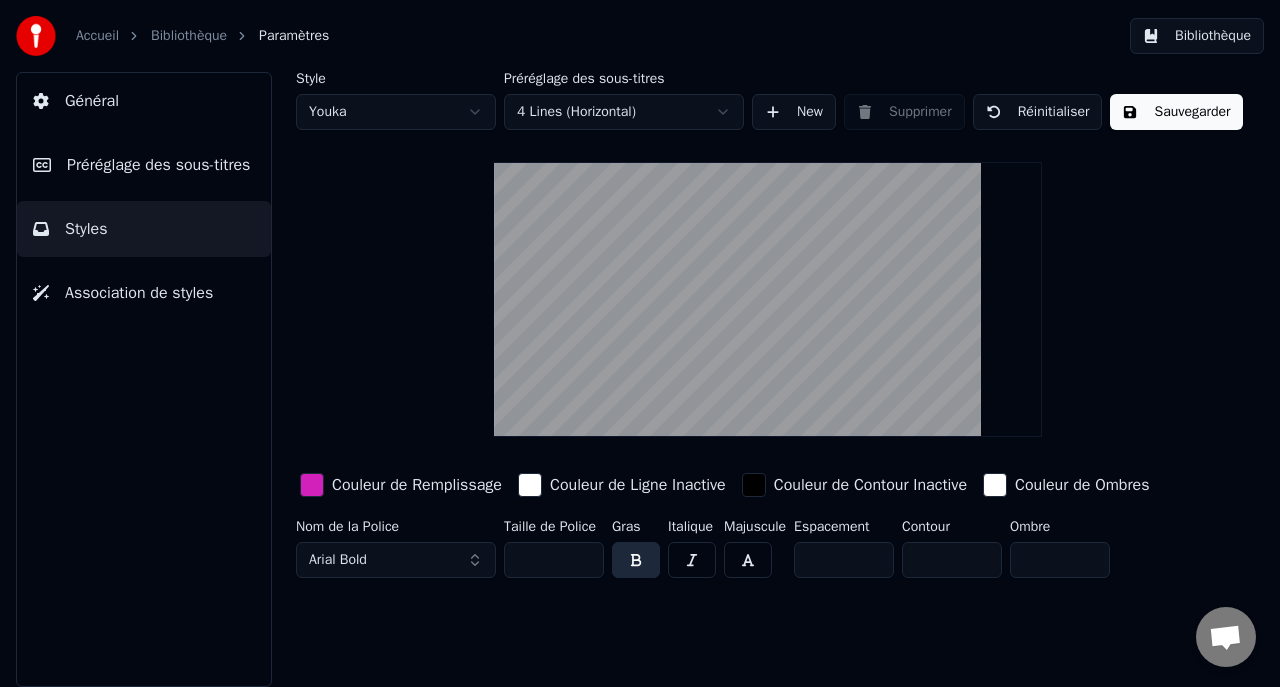 click on "Couleur de Remplissage" at bounding box center [417, 485] 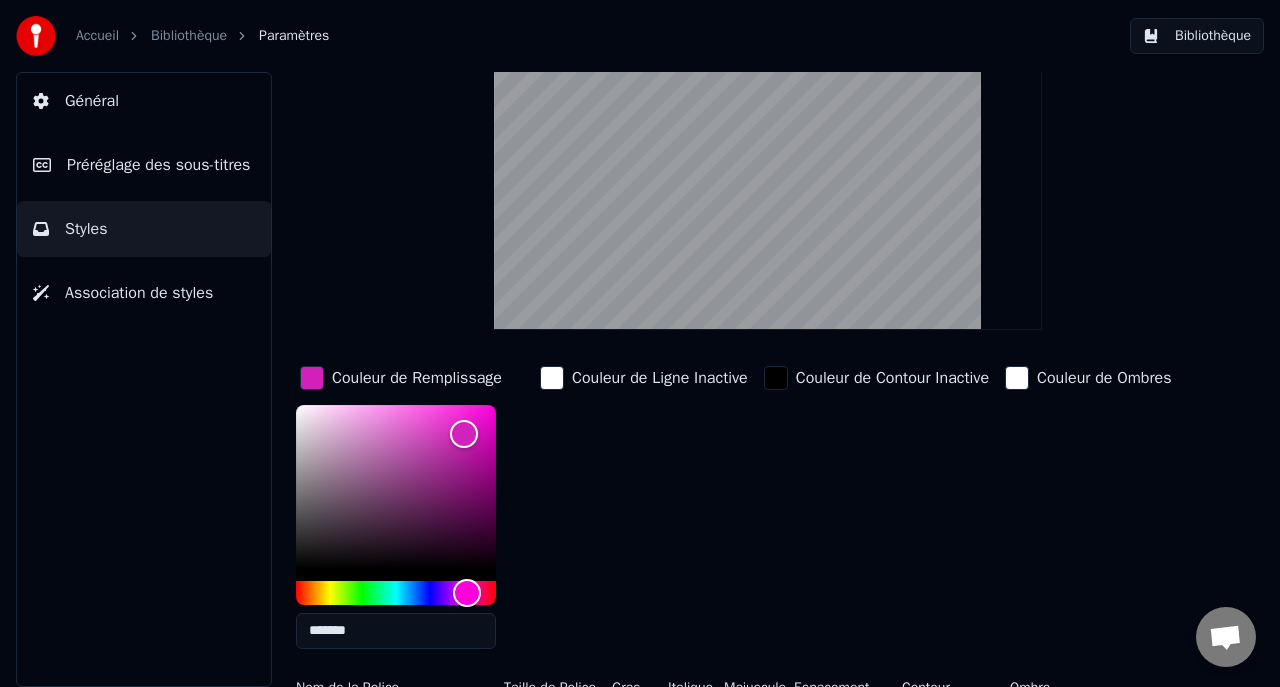 scroll, scrollTop: 141, scrollLeft: 0, axis: vertical 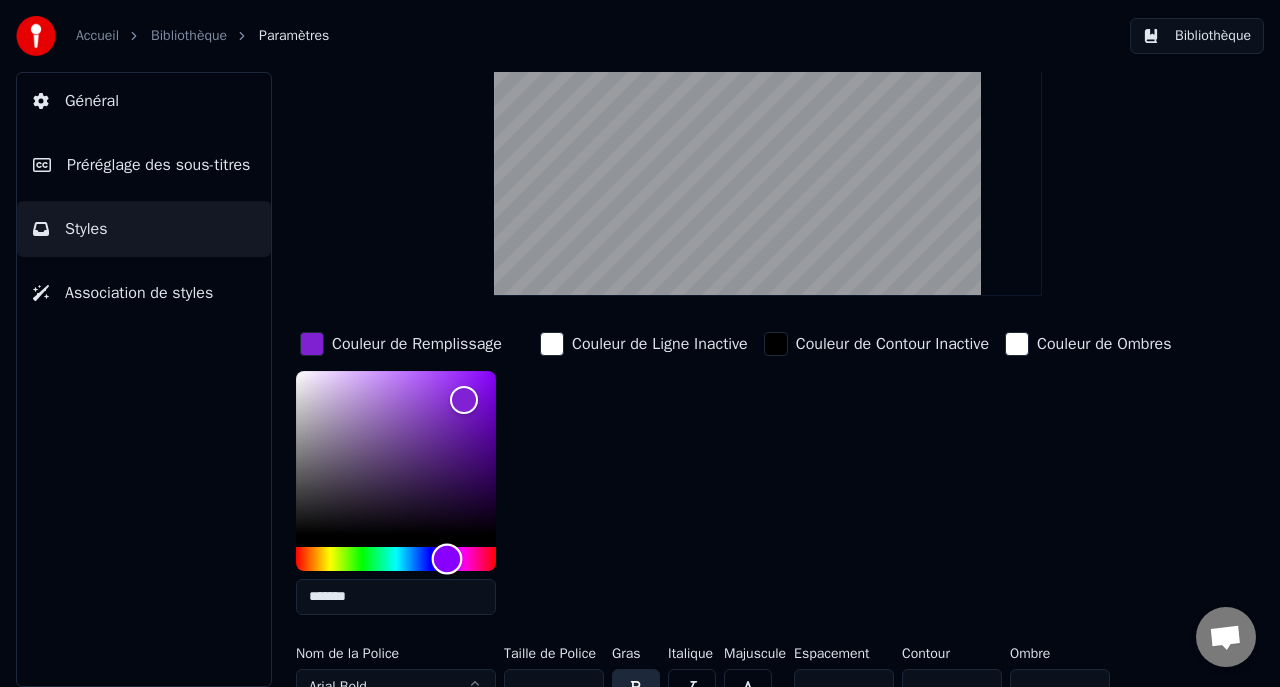 type on "*******" 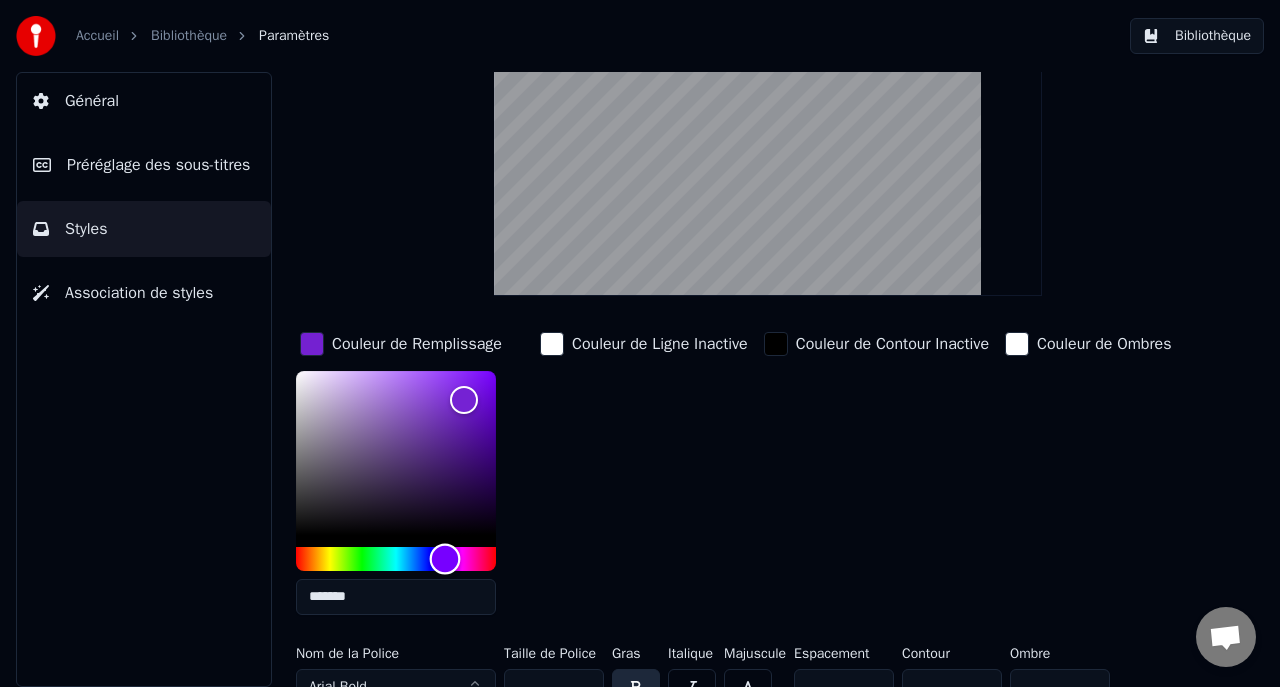 drag, startPoint x: 463, startPoint y: 561, endPoint x: 445, endPoint y: 562, distance: 18.027756 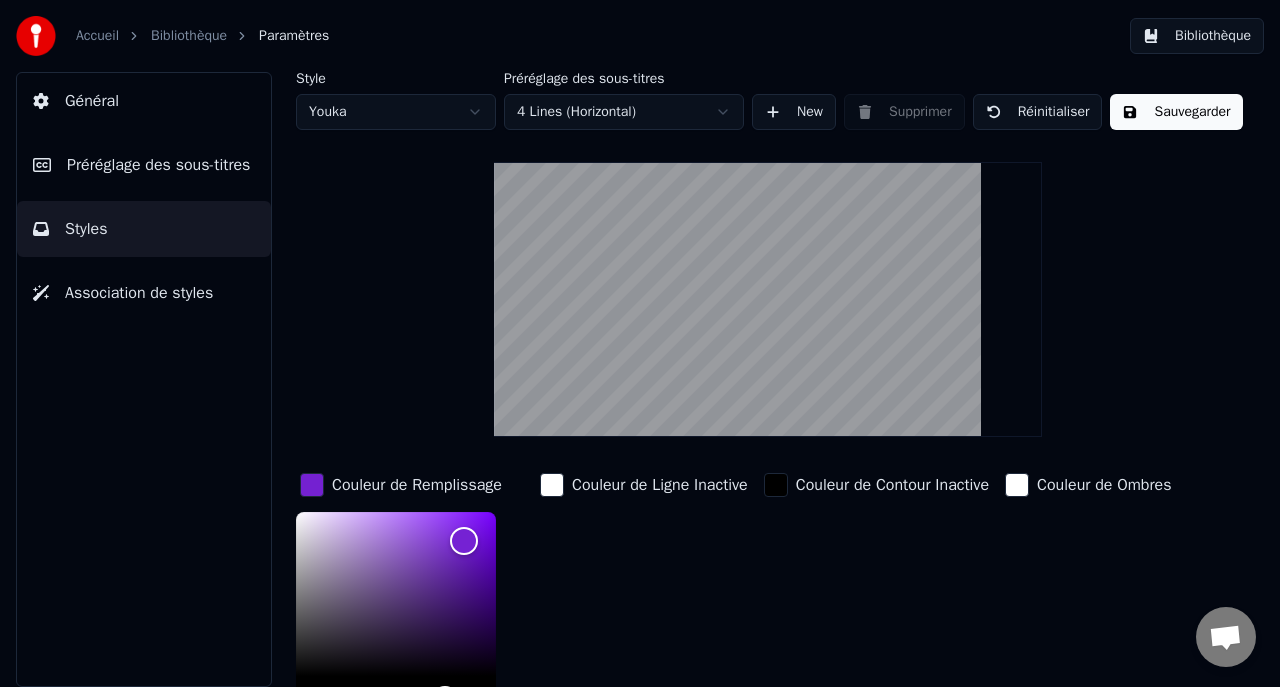 click on "Sauvegarder" at bounding box center [1176, 112] 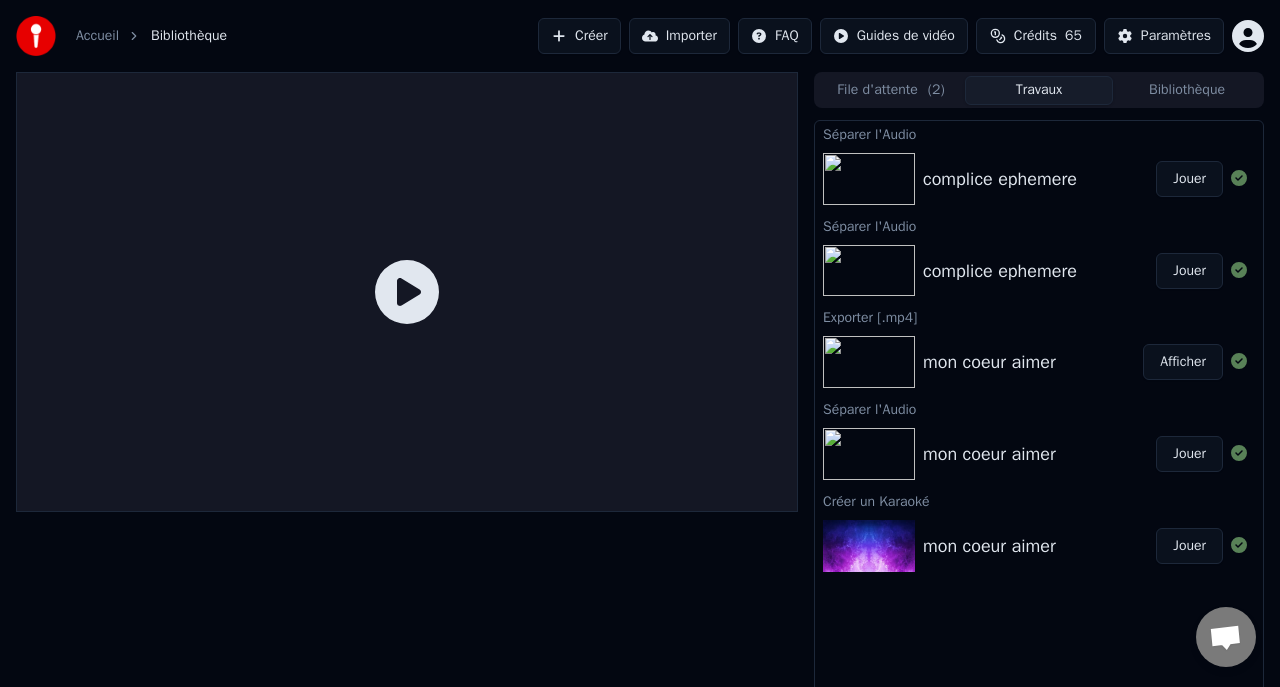 click 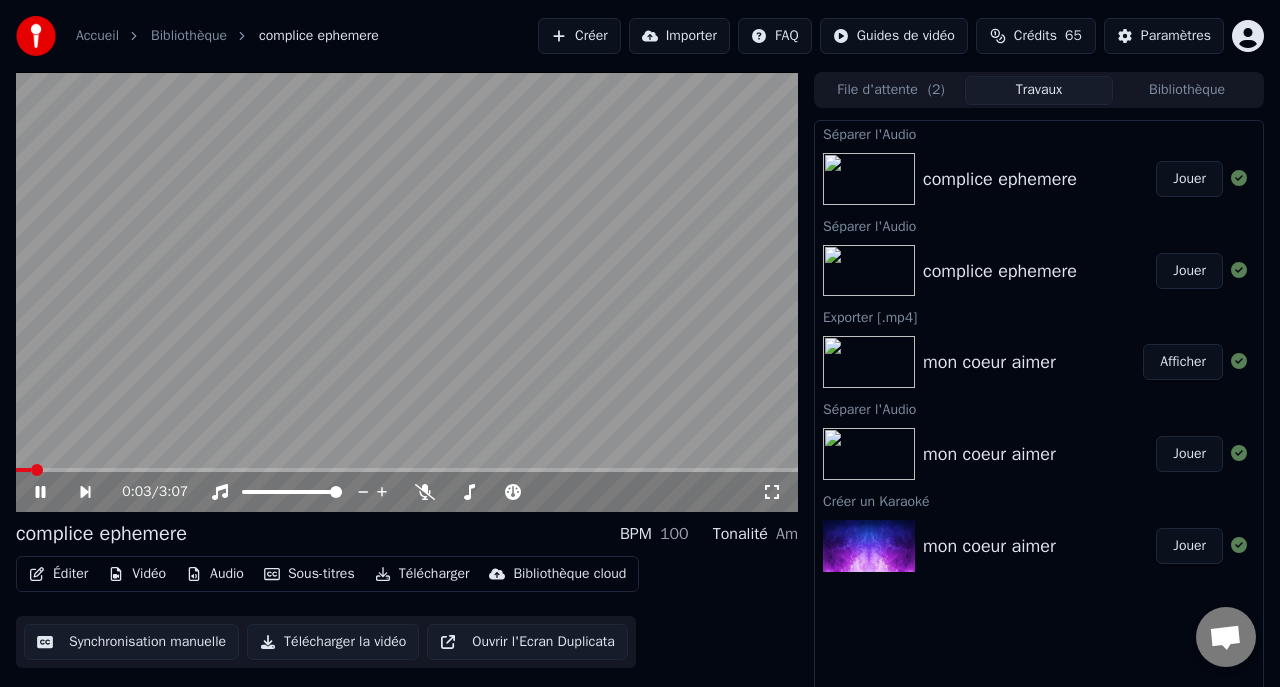 click on "Sous-titres" at bounding box center [309, 574] 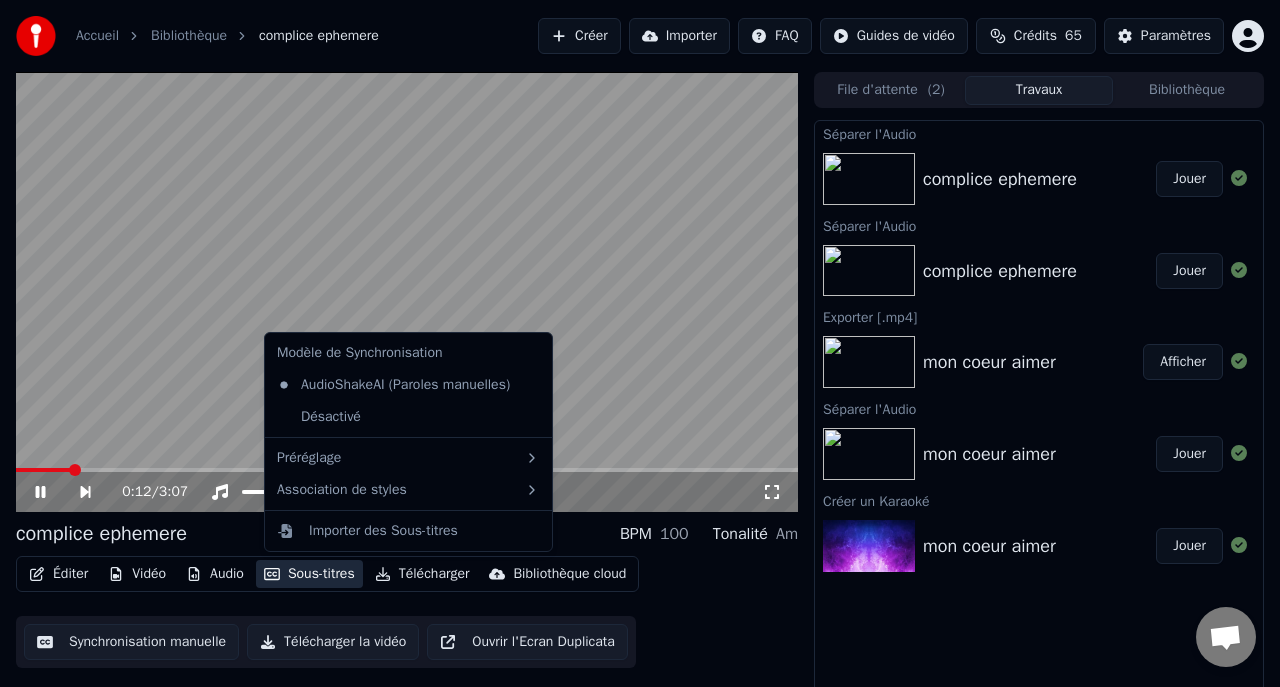 click at bounding box center (407, 292) 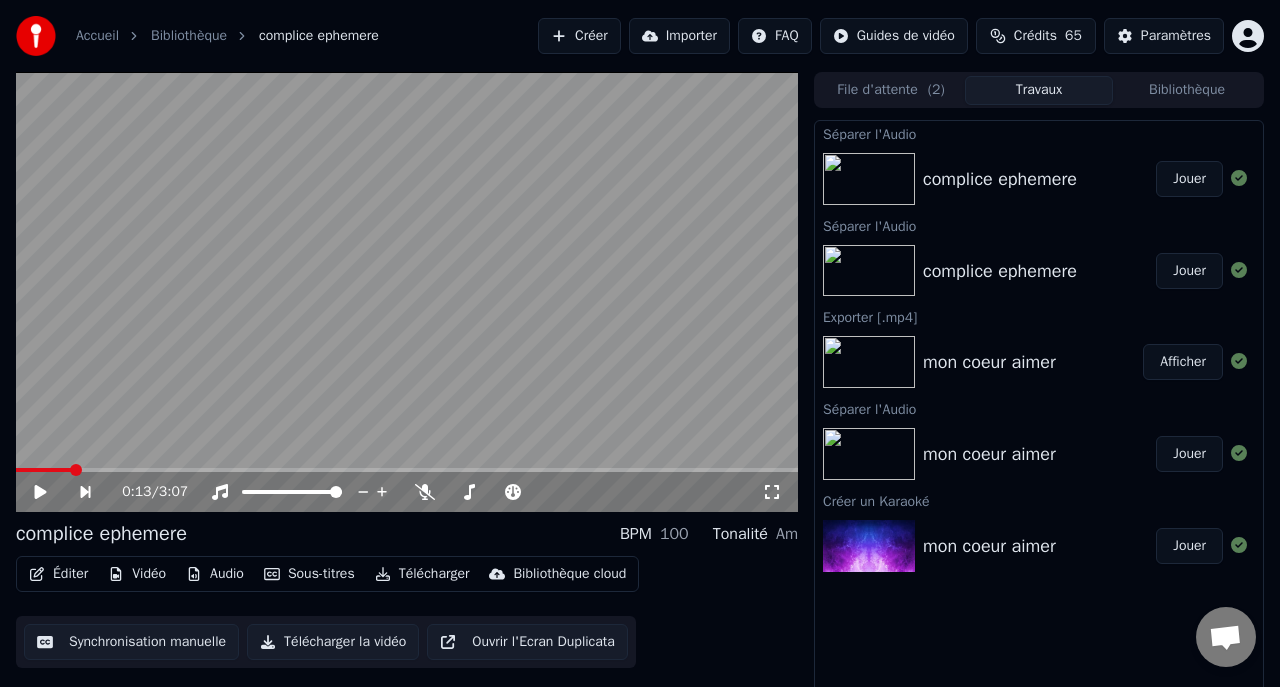click at bounding box center [407, 292] 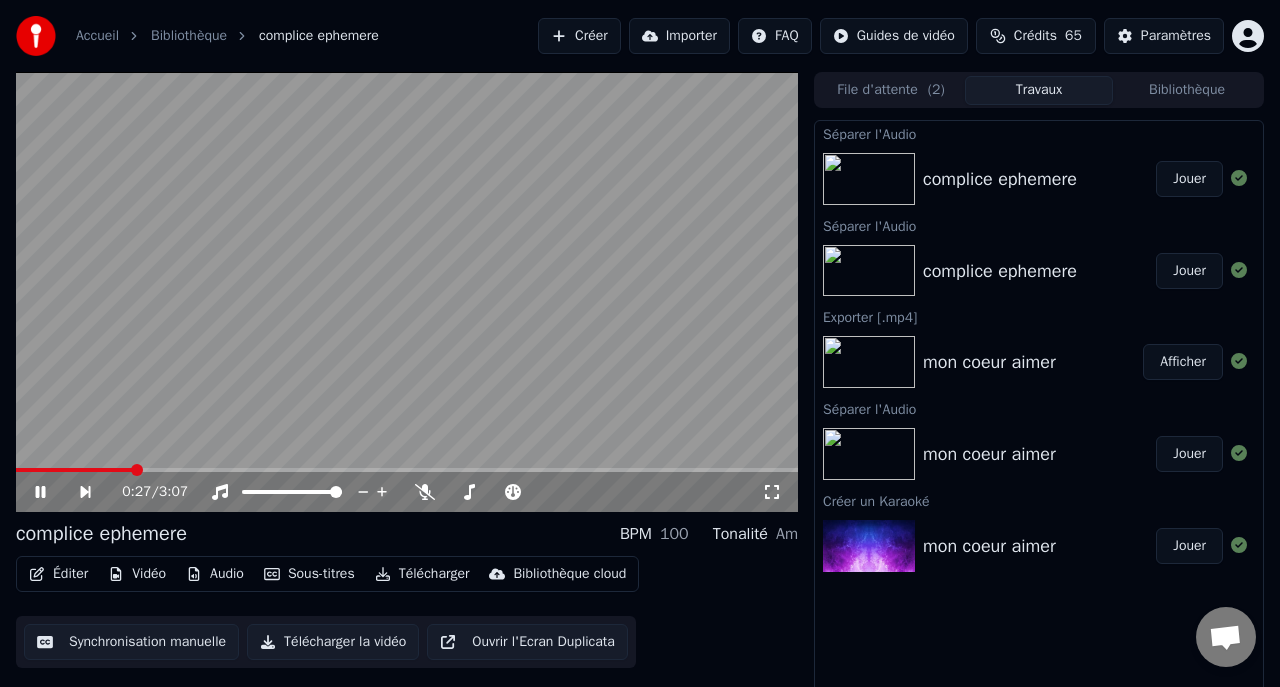 click on "Télécharger" at bounding box center [422, 574] 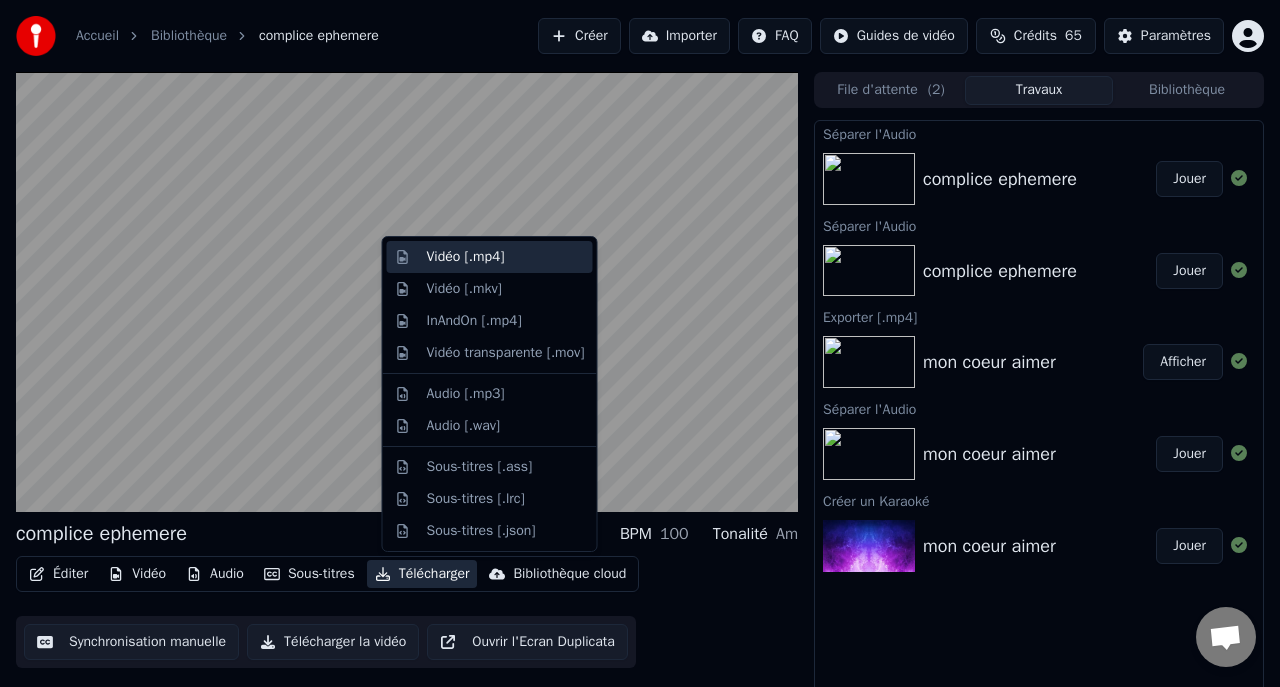 click on "Vidéo [.mp4]" at bounding box center [466, 257] 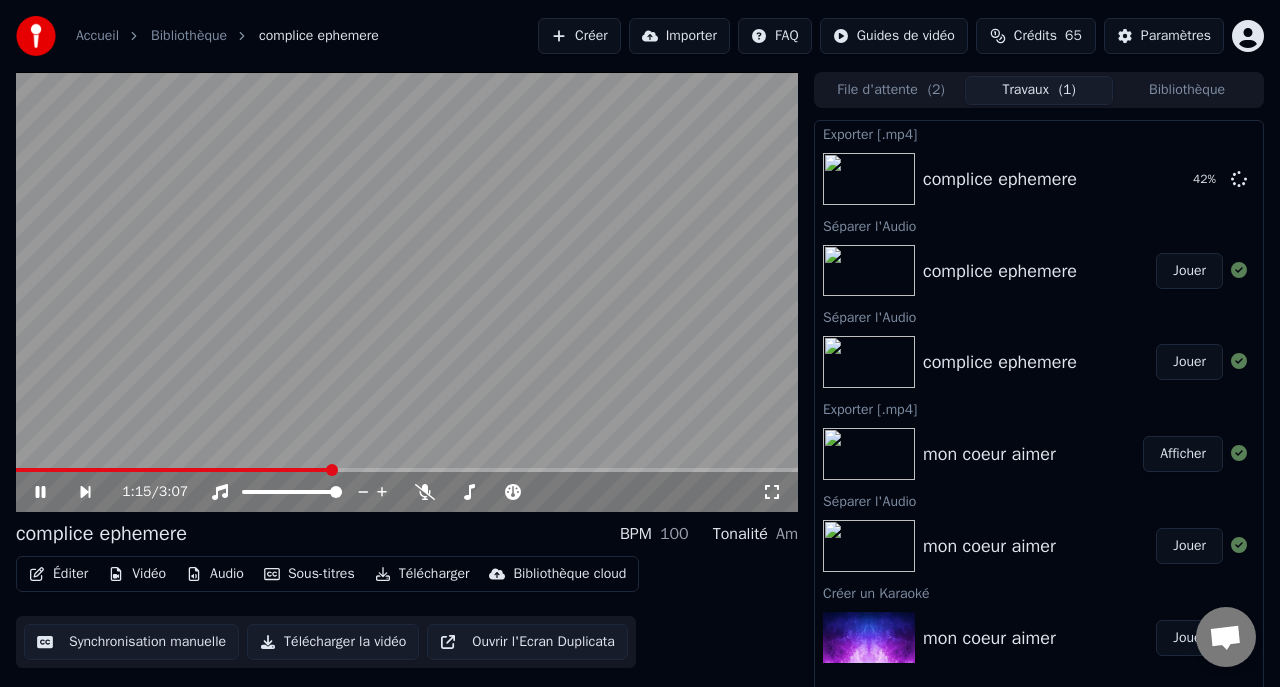 click 